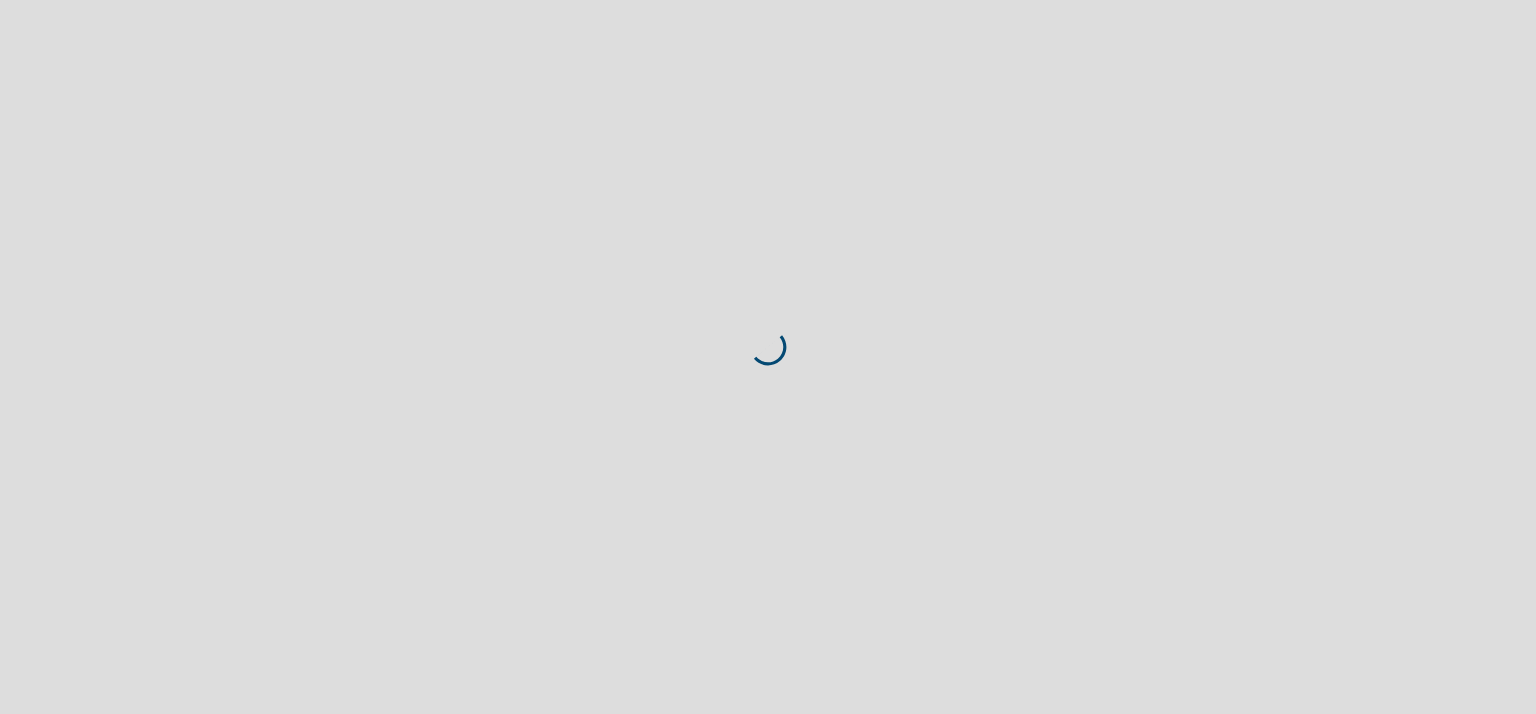 scroll, scrollTop: 0, scrollLeft: 0, axis: both 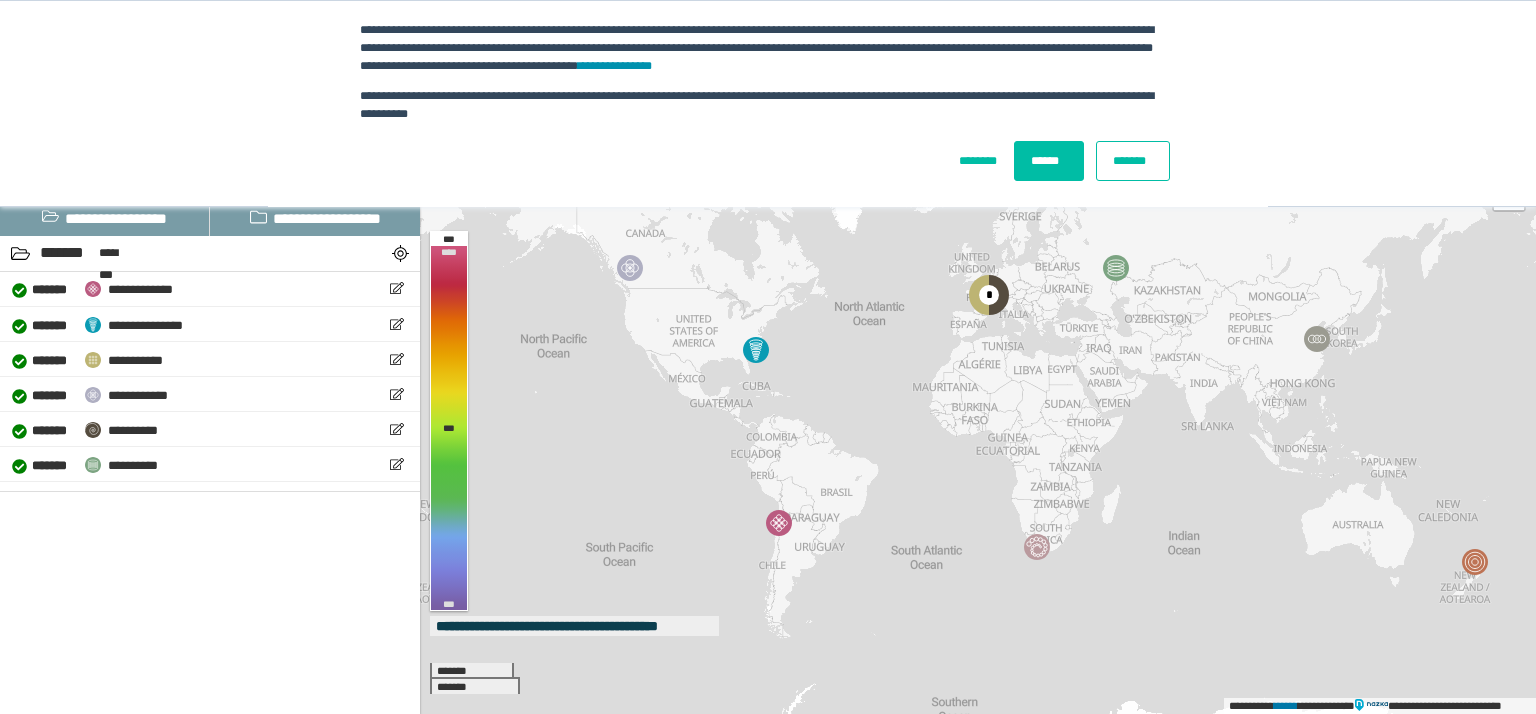 click on "******" at bounding box center [1049, 161] 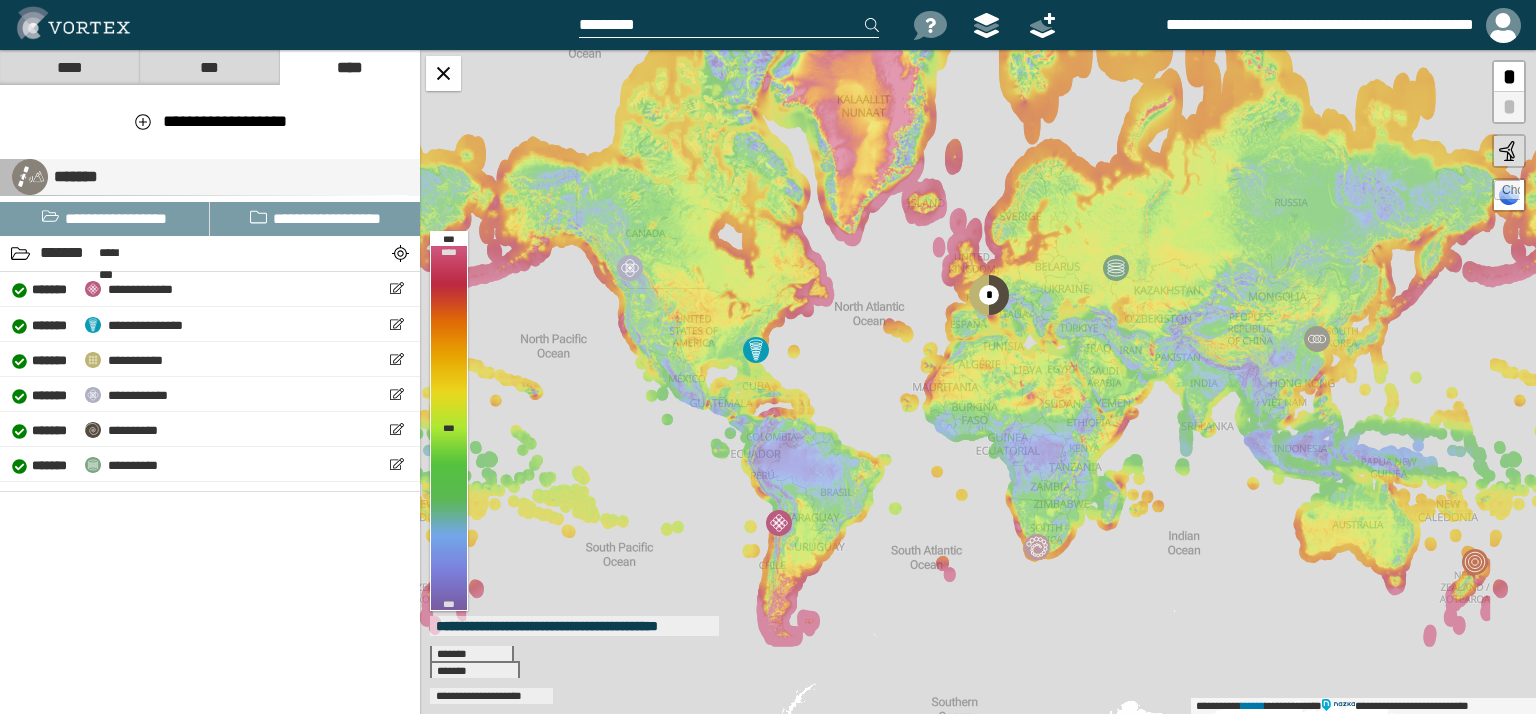 click on "*******" at bounding box center [210, 177] 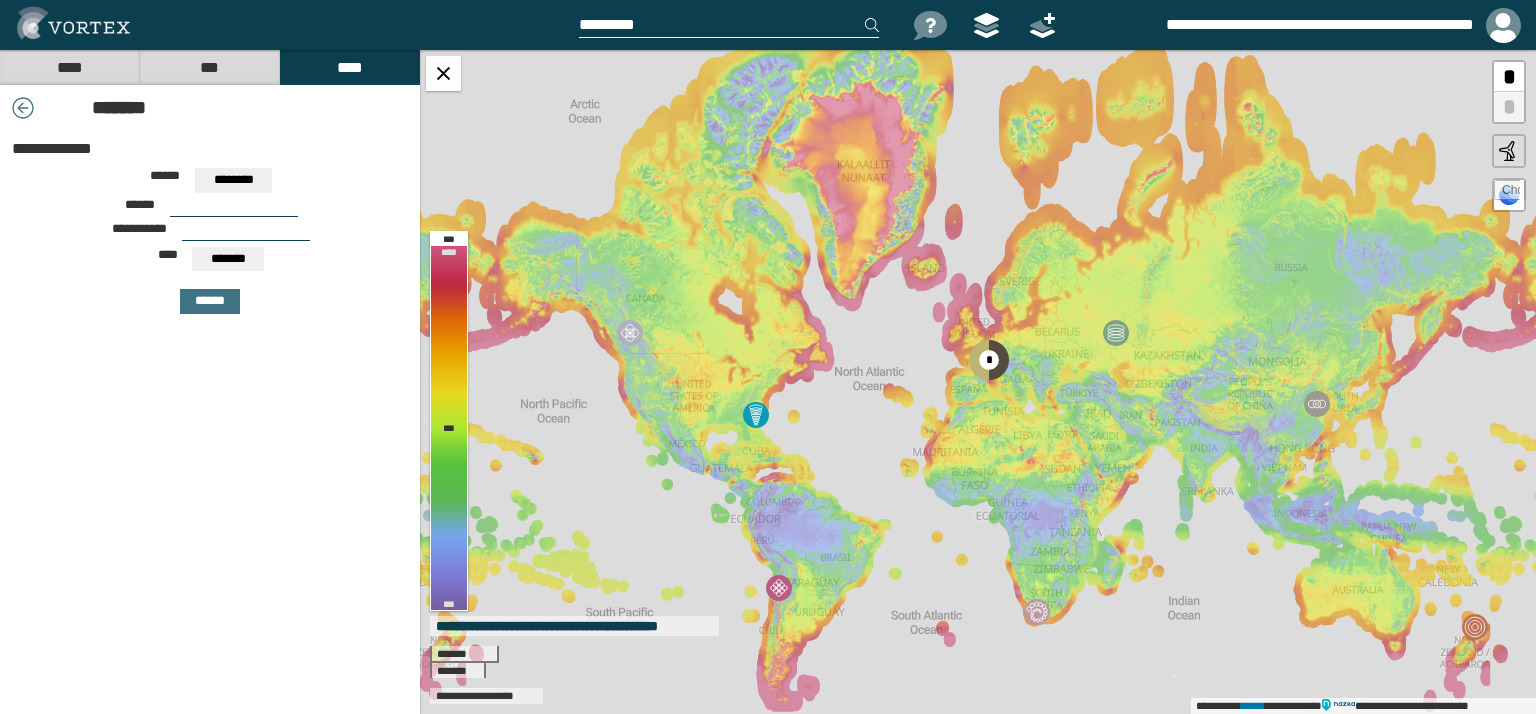 click on "*******" at bounding box center [210, 108] 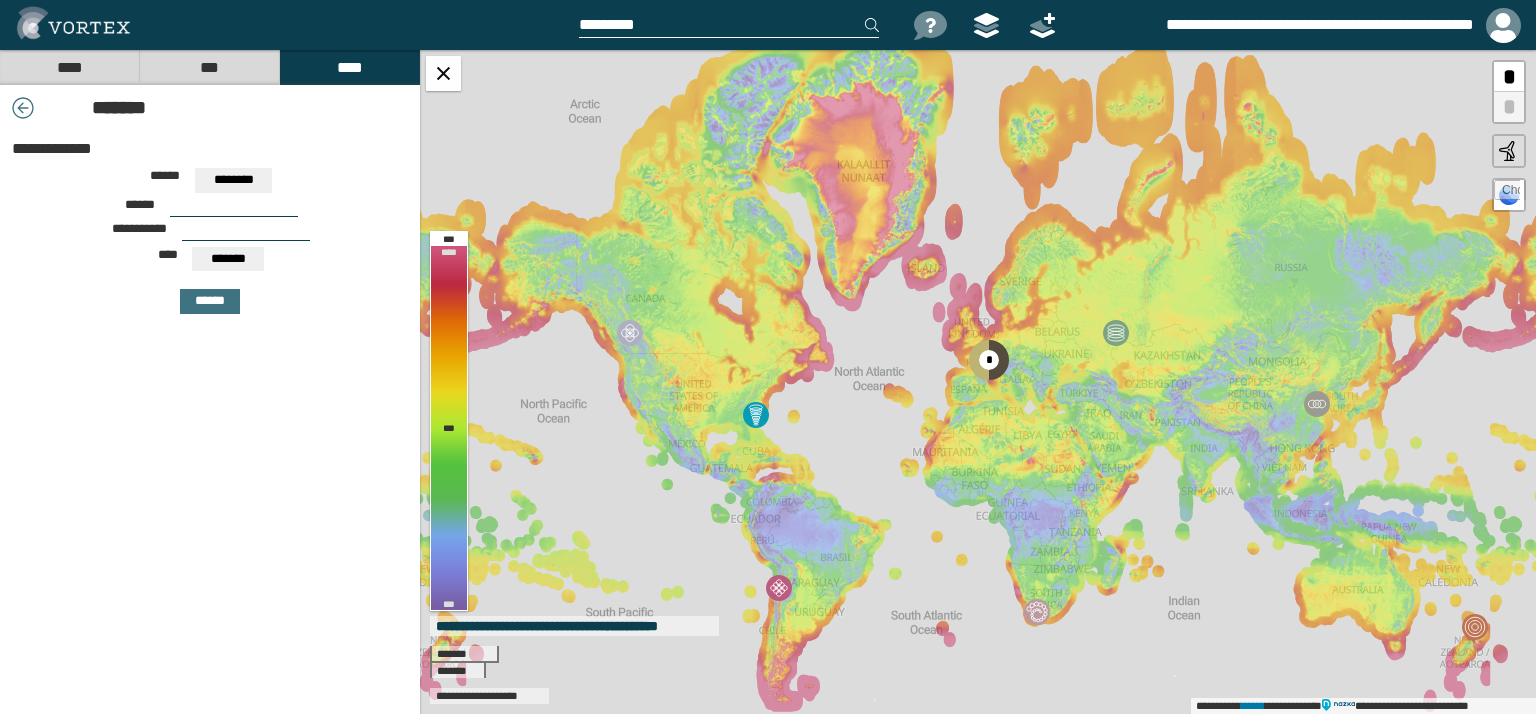 click on "*******" at bounding box center (210, 108) 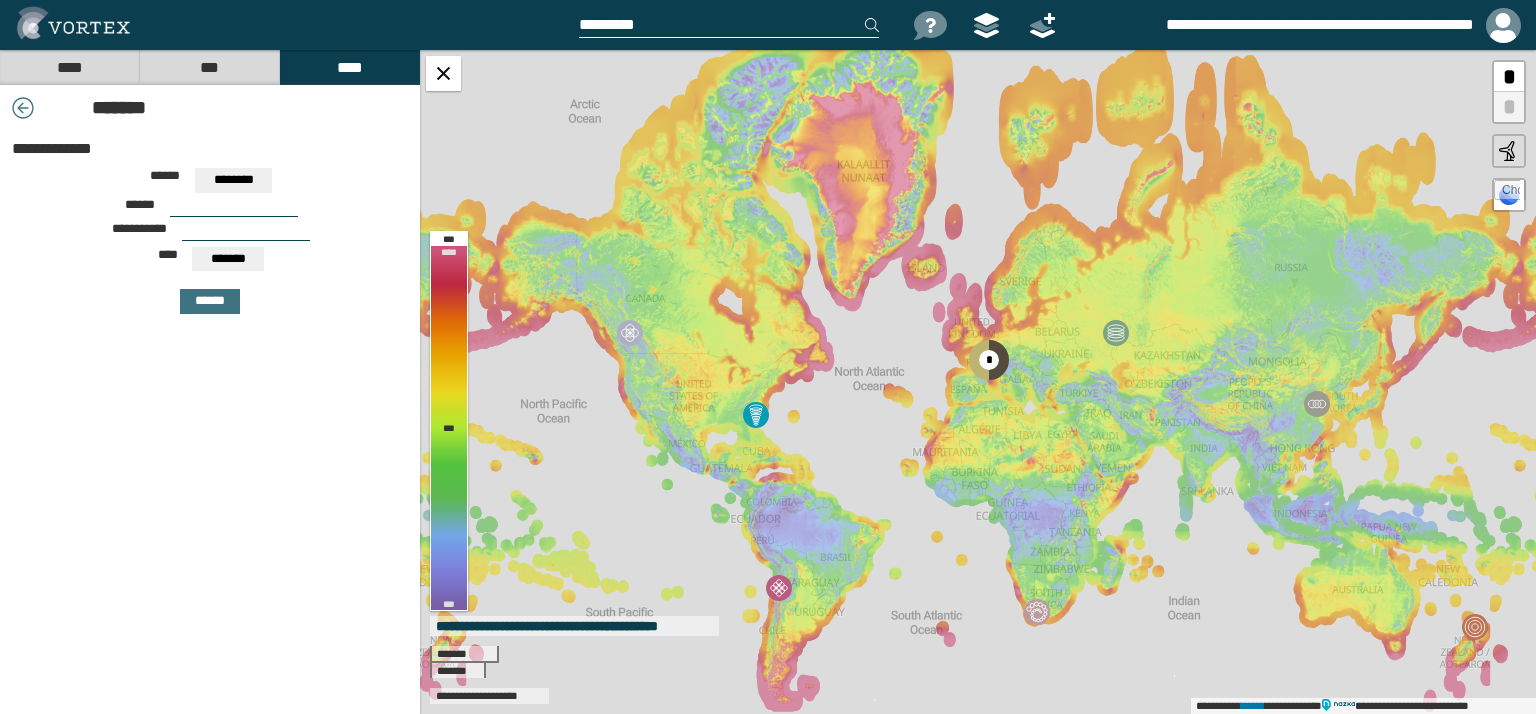 click at bounding box center [23, 108] 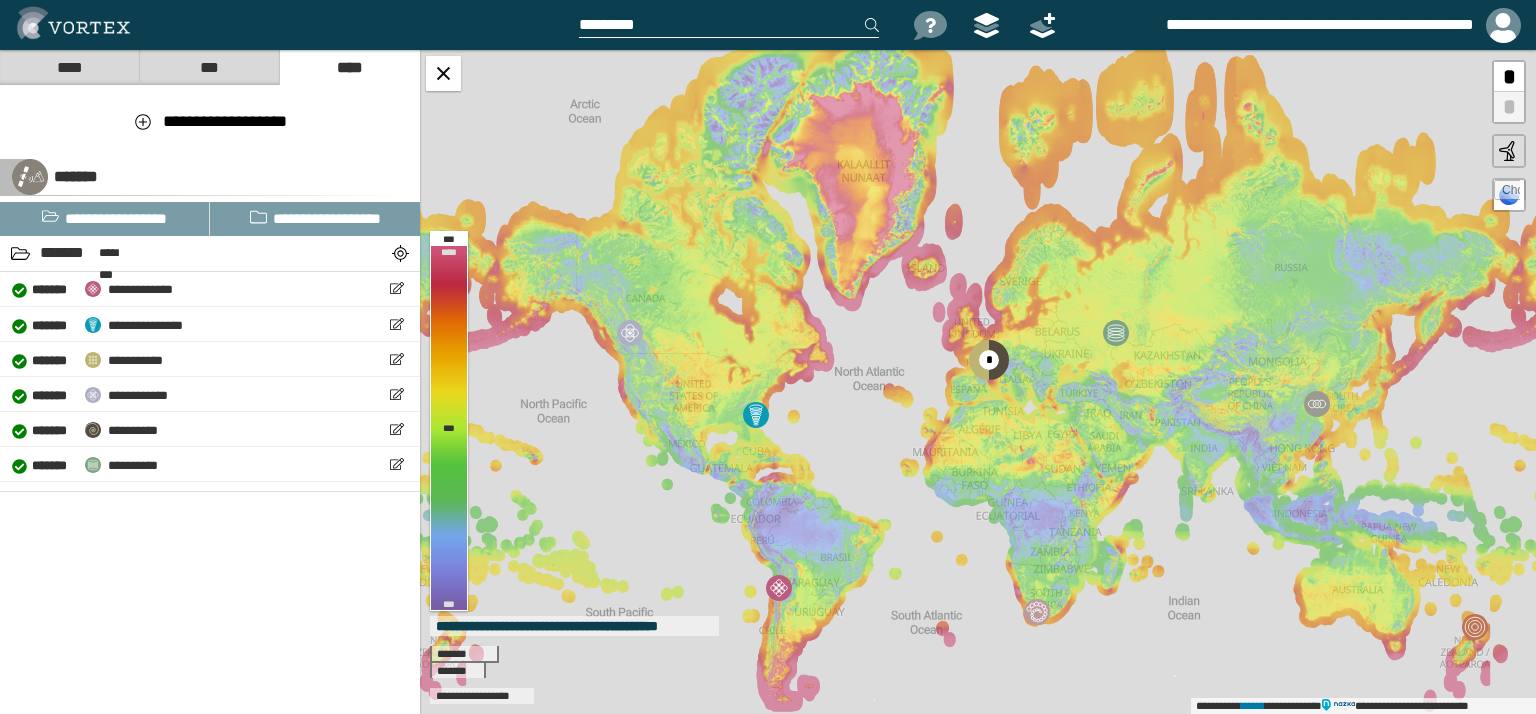 click at bounding box center (729, 25) 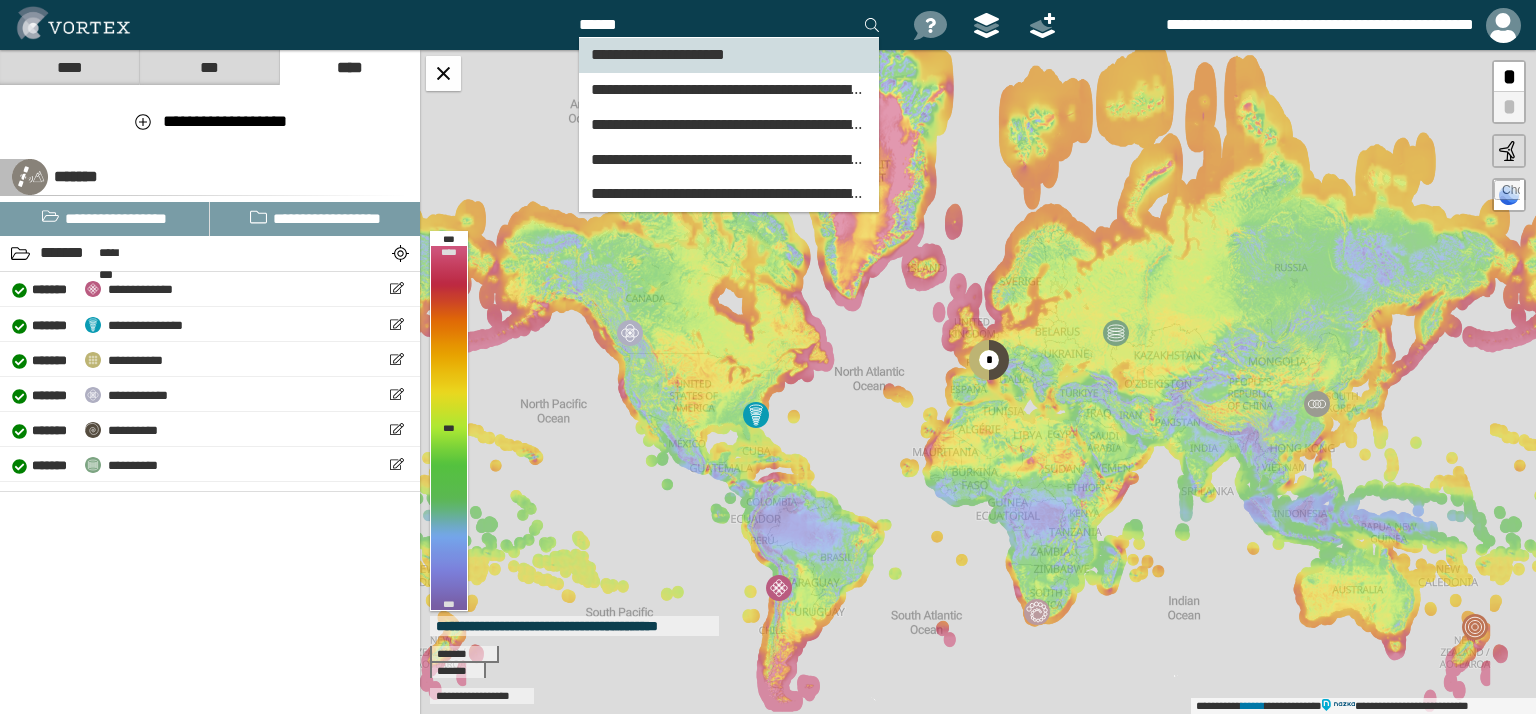 click on "**********" at bounding box center [658, 54] 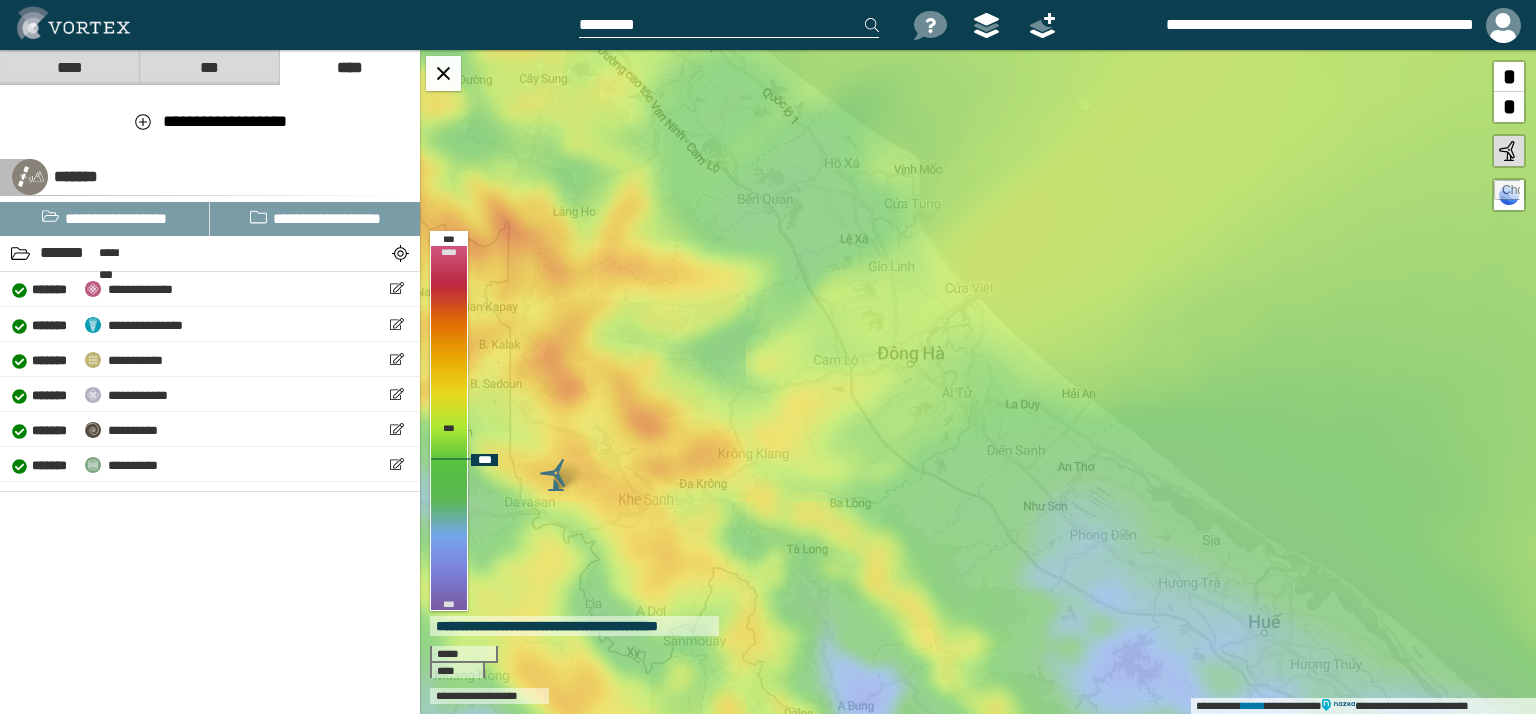click on "**********" at bounding box center (978, 382) 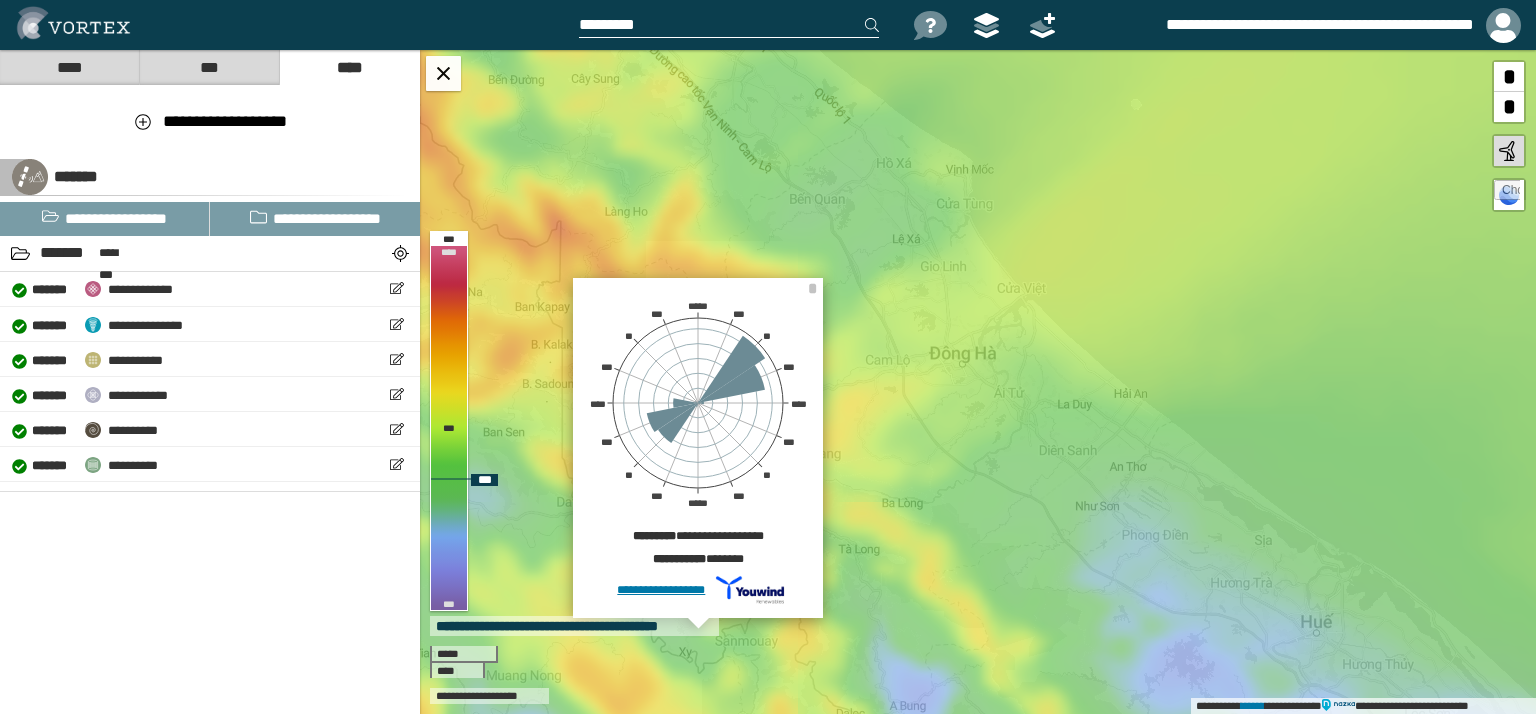 drag, startPoint x: 970, startPoint y: 462, endPoint x: 1020, endPoint y: 462, distance: 50 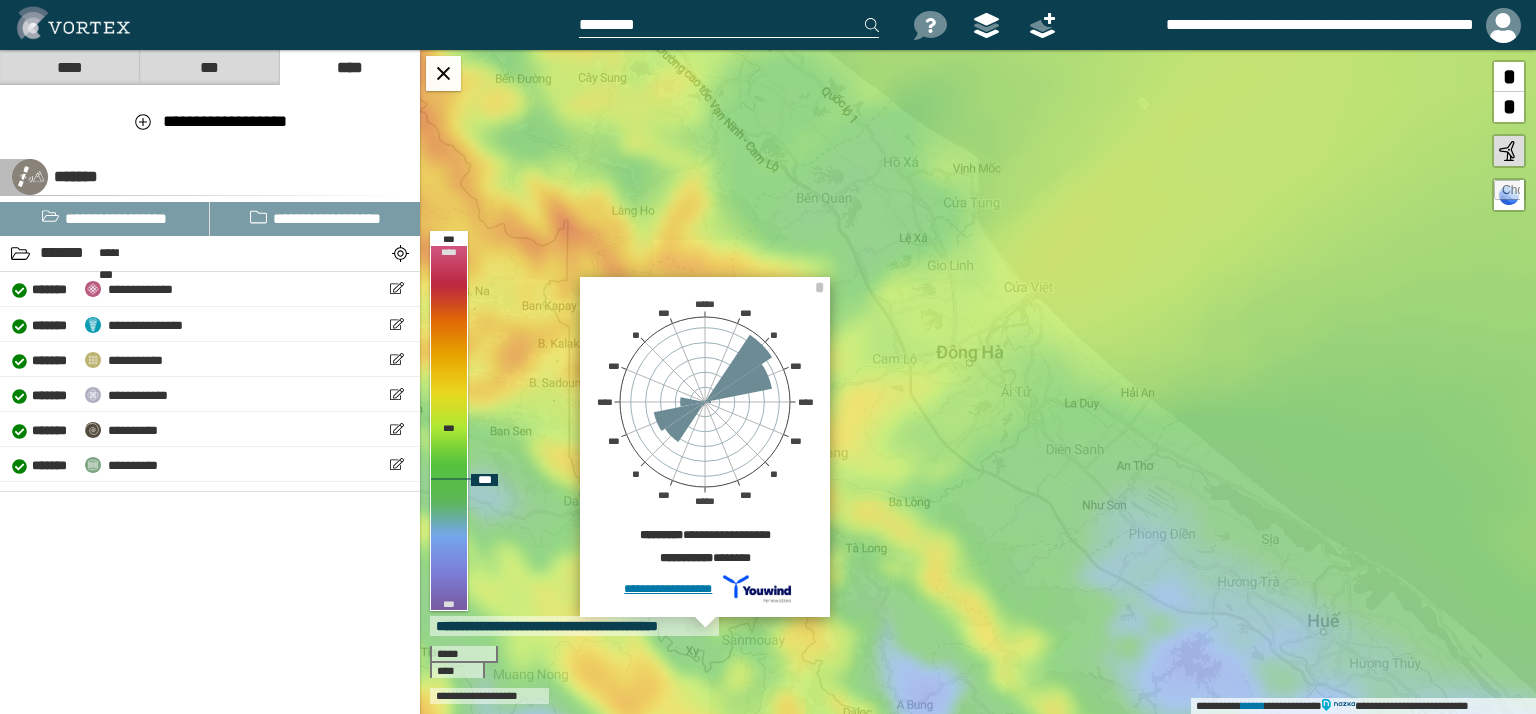 drag, startPoint x: 1021, startPoint y: 459, endPoint x: 1031, endPoint y: 458, distance: 10.049875 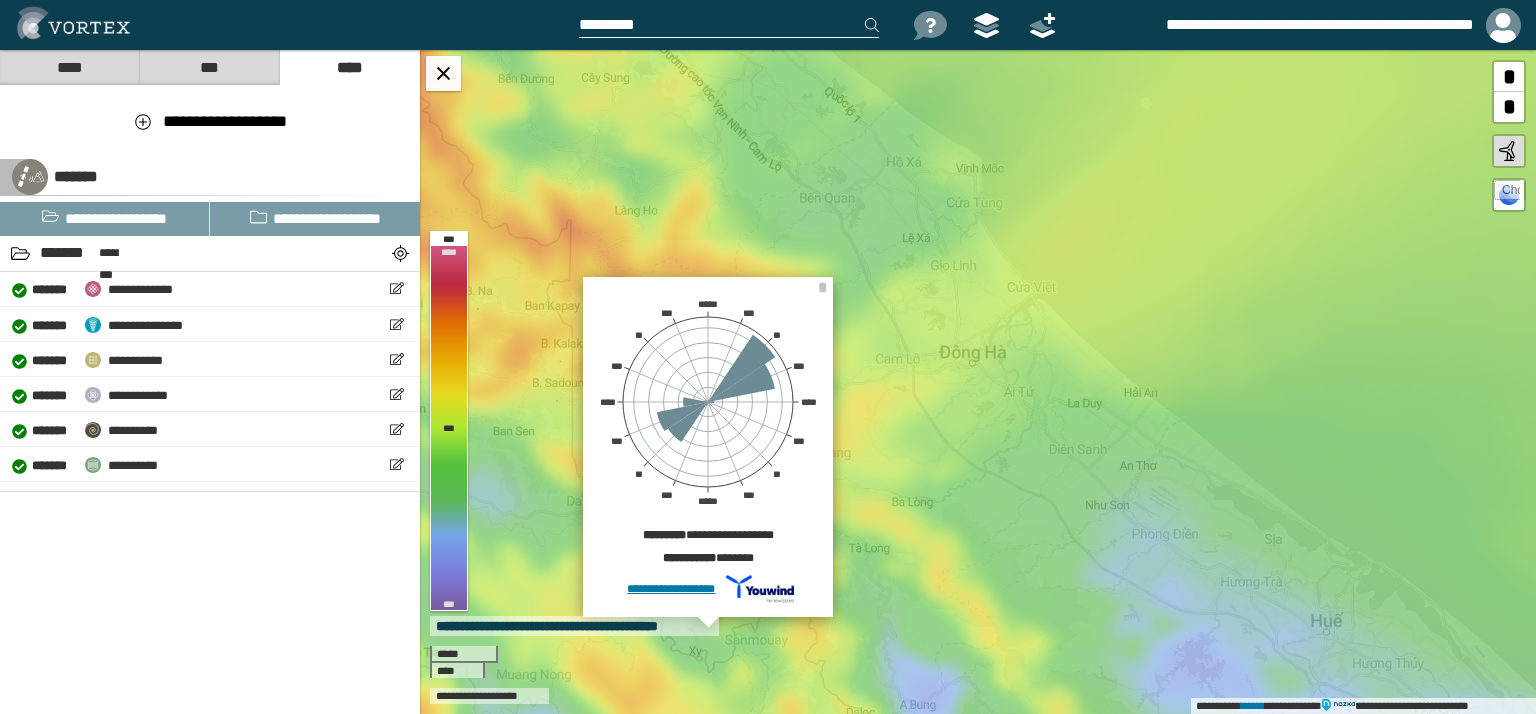 click at bounding box center [729, 25] 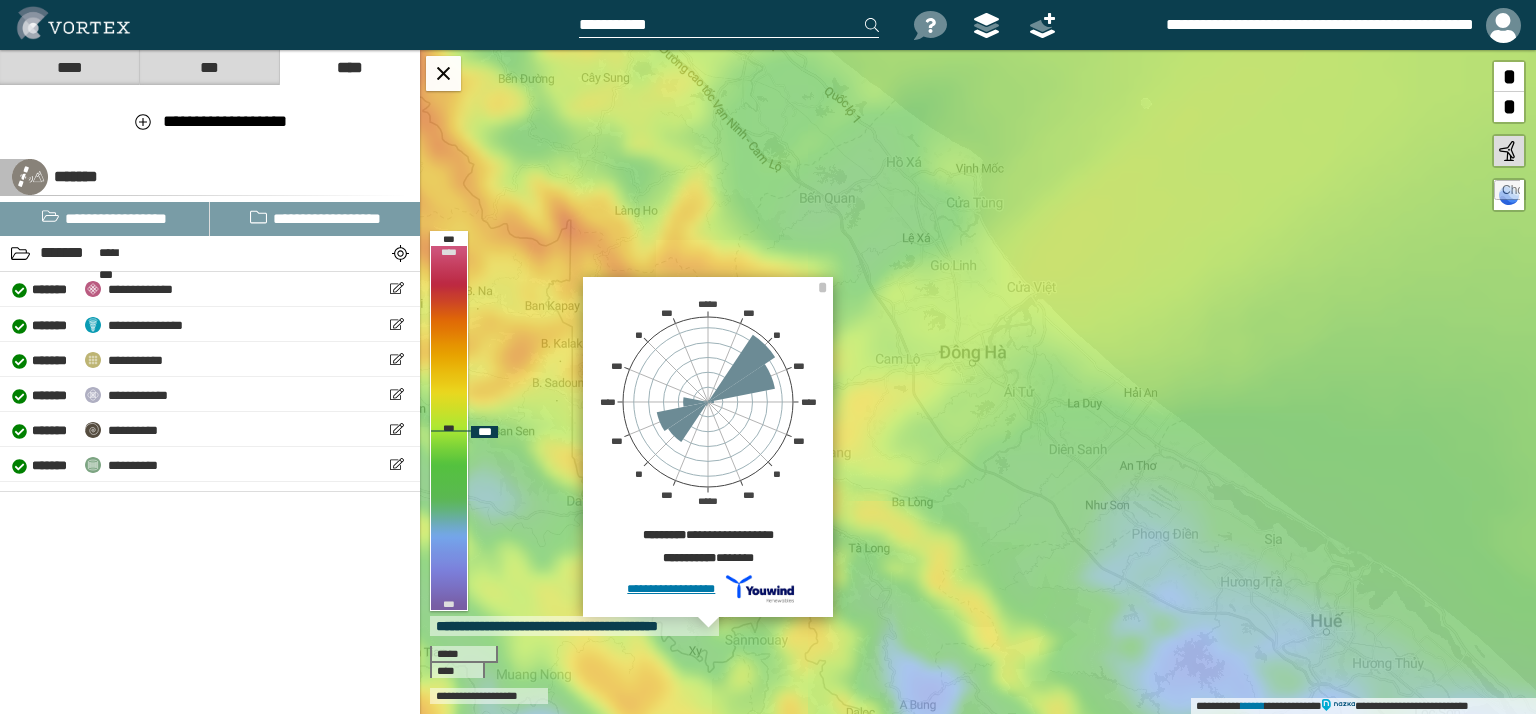 paste on "**********" 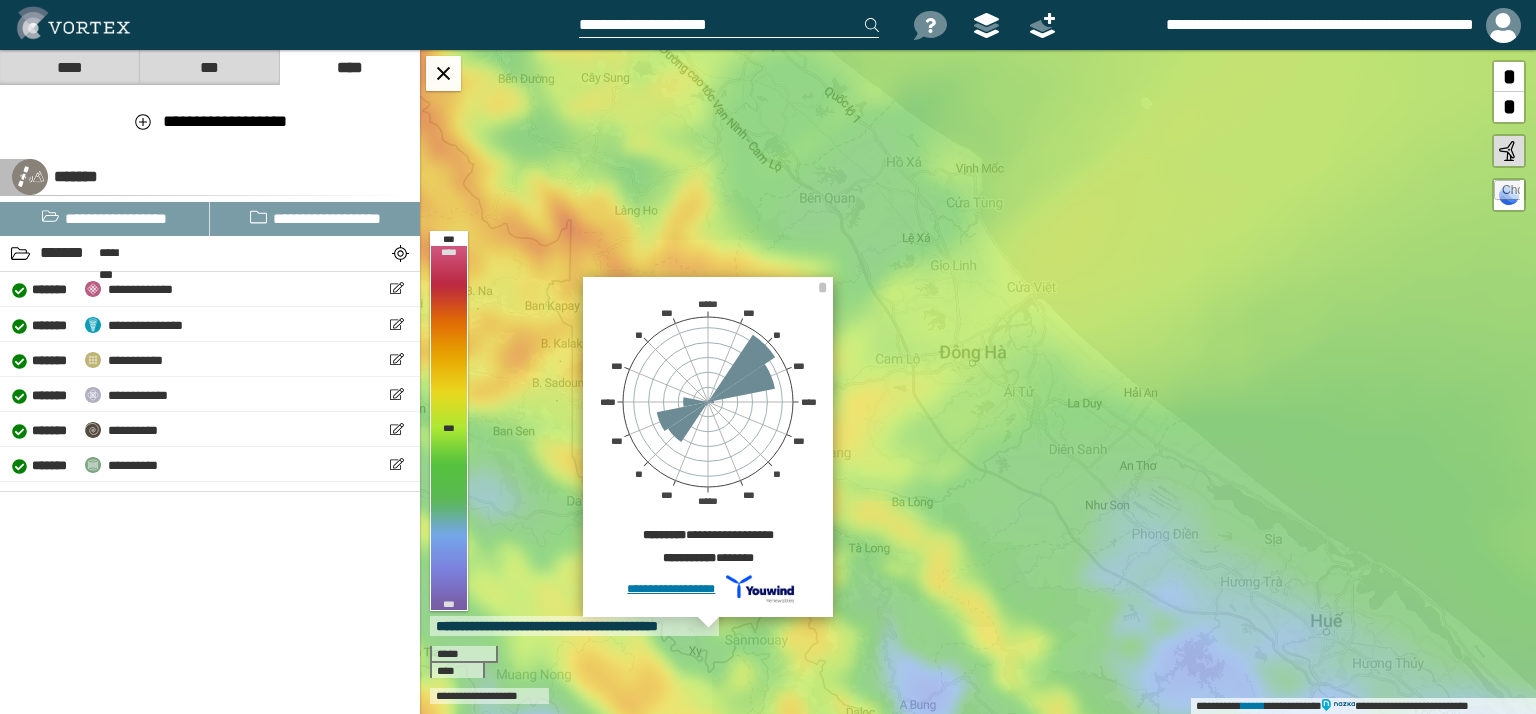 click on "**********" at bounding box center [729, 25] 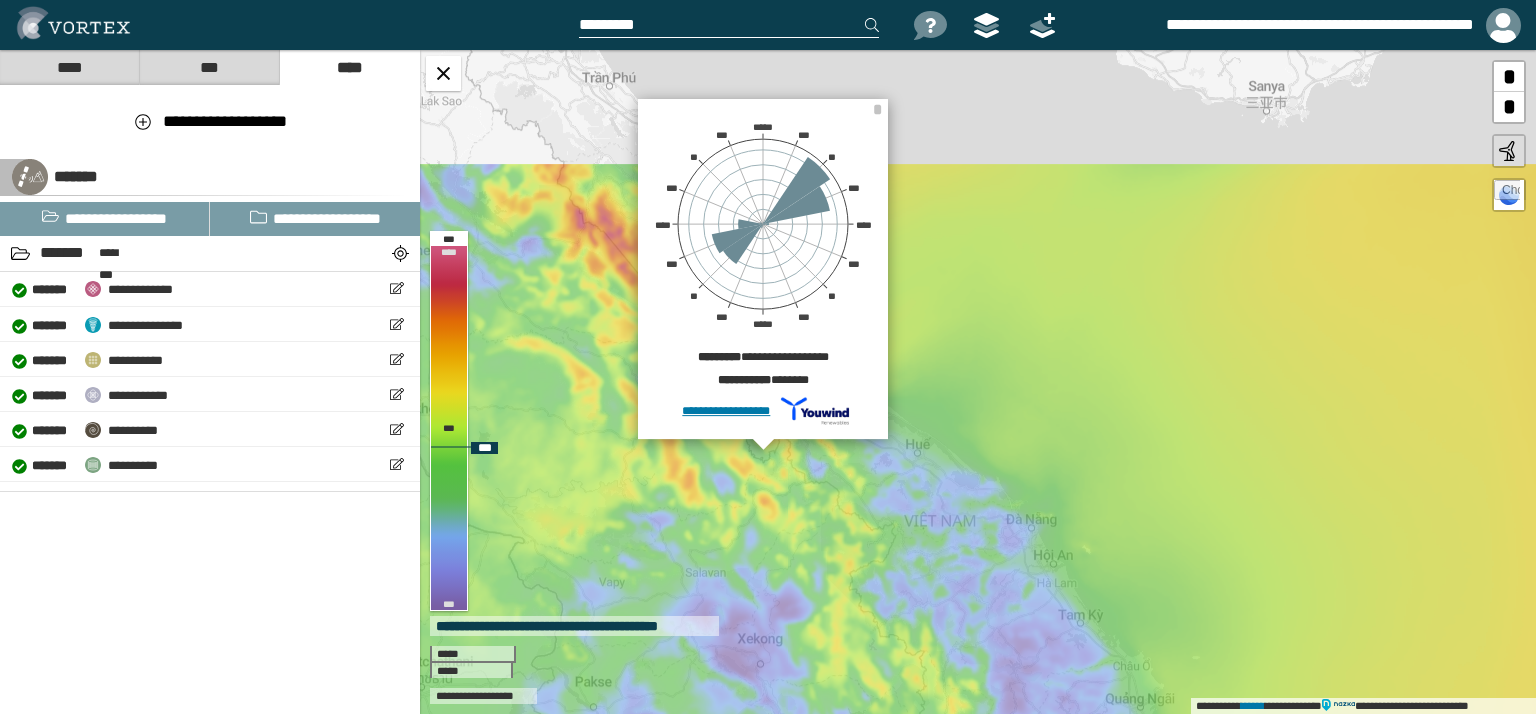 drag, startPoint x: 817, startPoint y: 353, endPoint x: 799, endPoint y: 480, distance: 128.26924 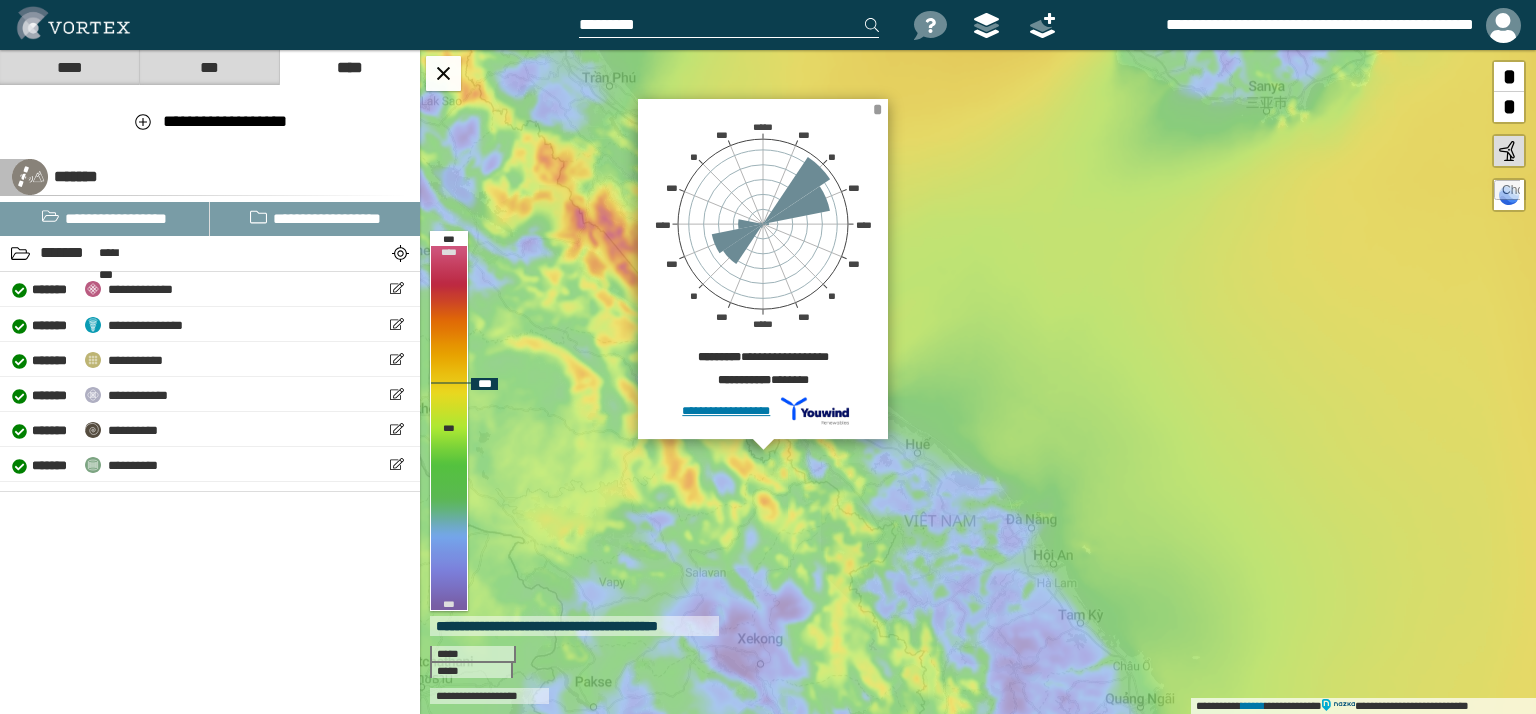 click on "*" at bounding box center (877, 109) 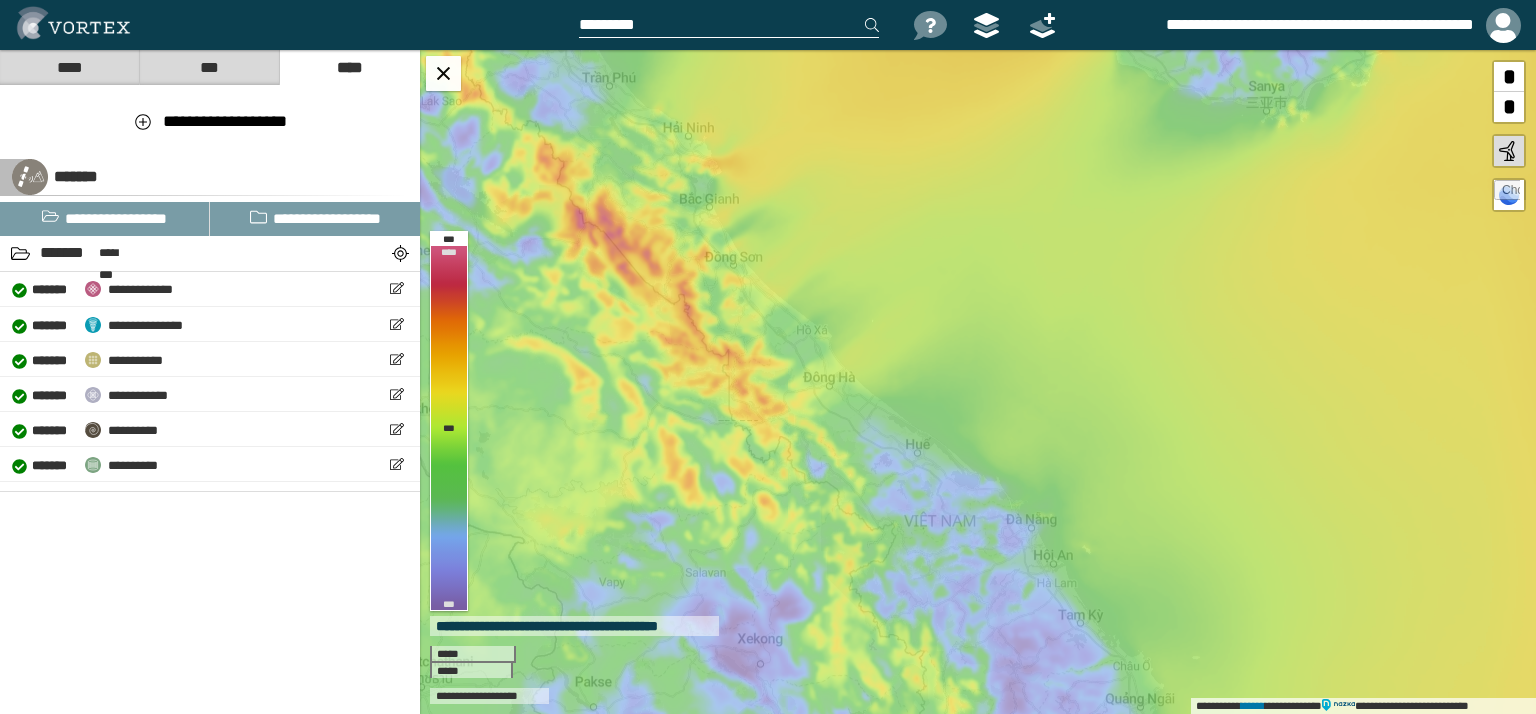 click at bounding box center (729, 25) 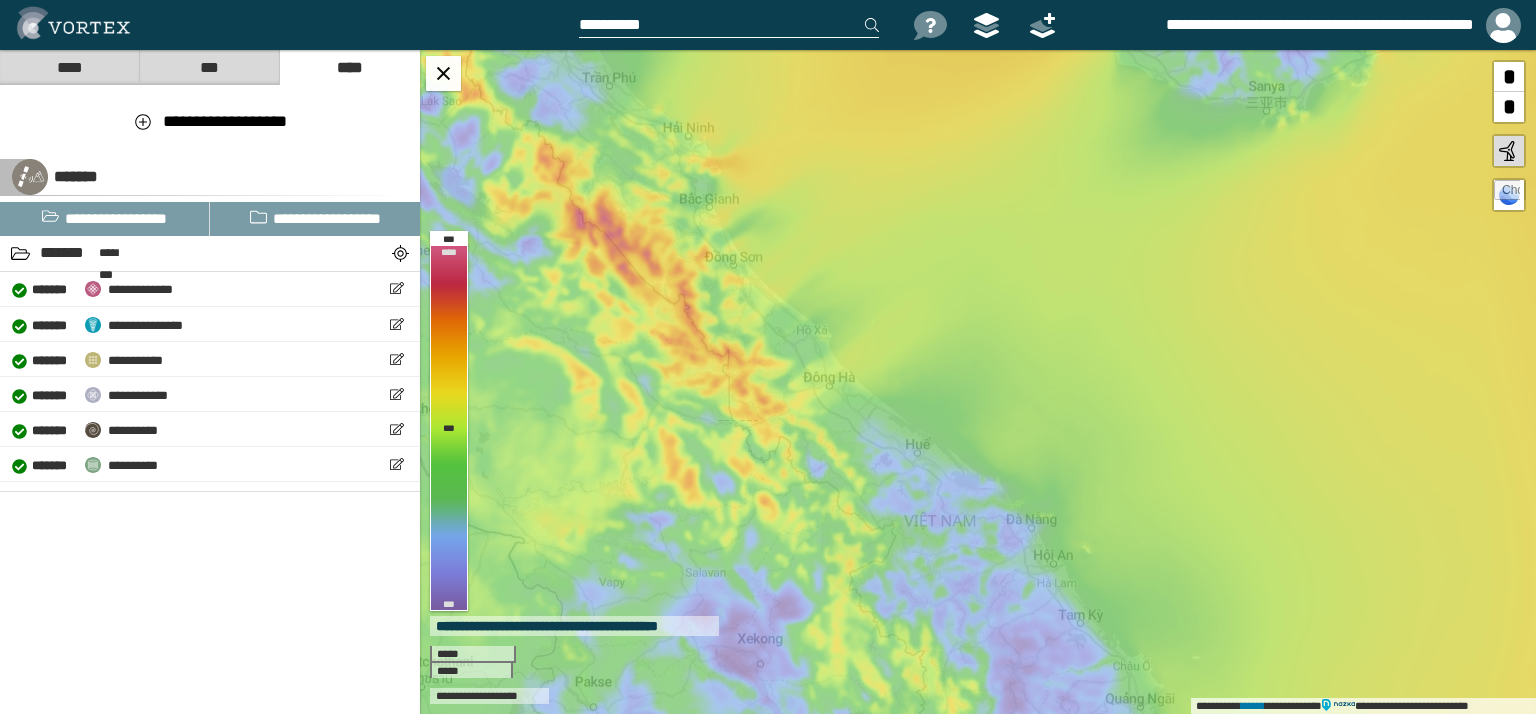 click on "**********" at bounding box center [768, 25] 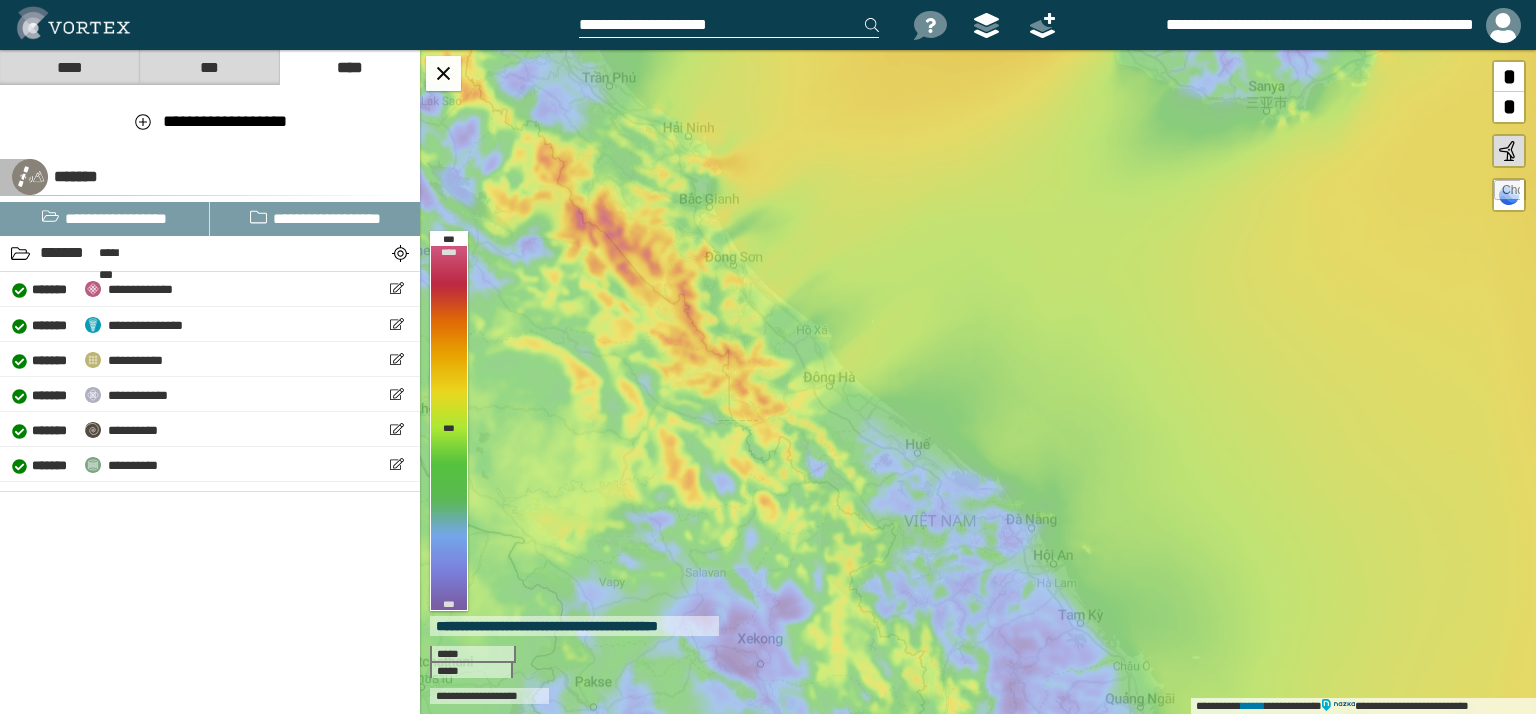 type on "**********" 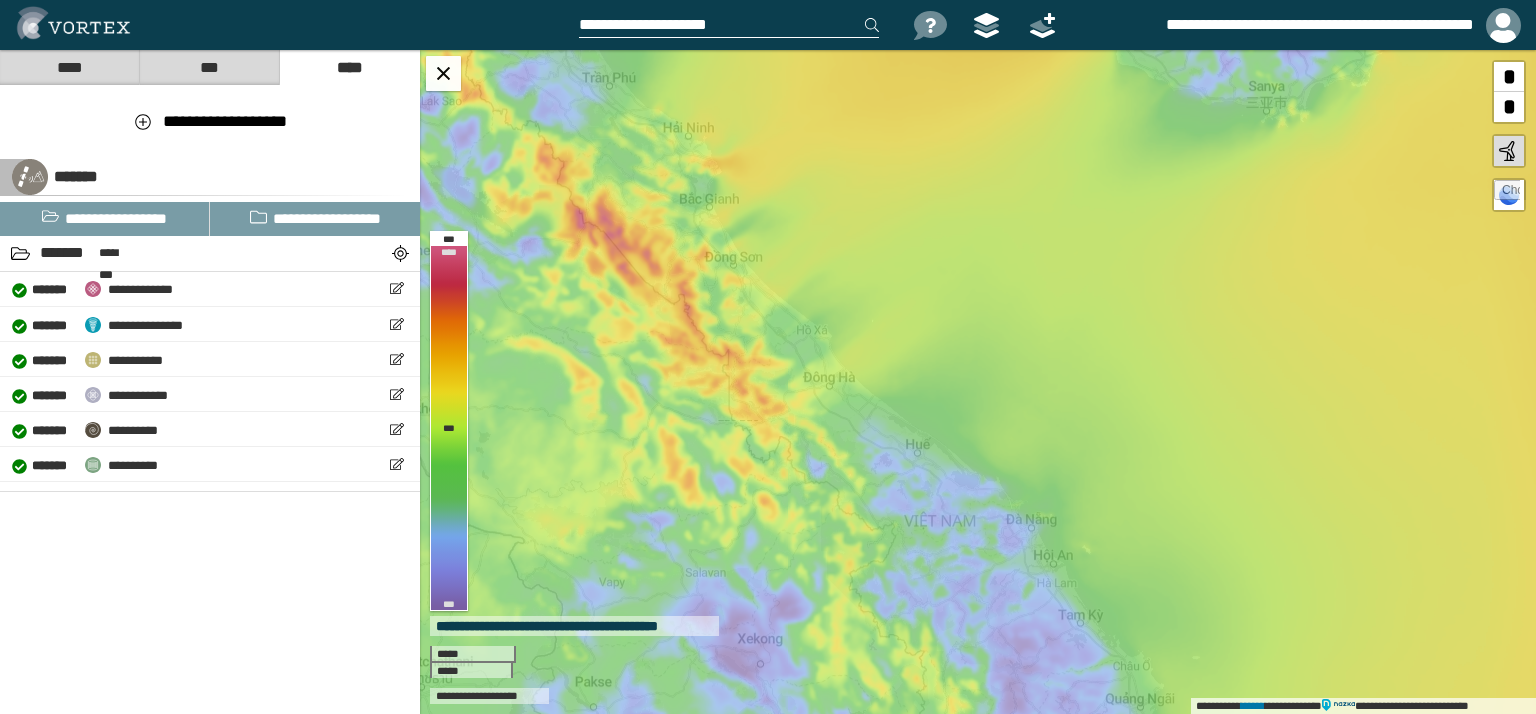 drag, startPoint x: 763, startPoint y: 25, endPoint x: 483, endPoint y: 26, distance: 280.0018 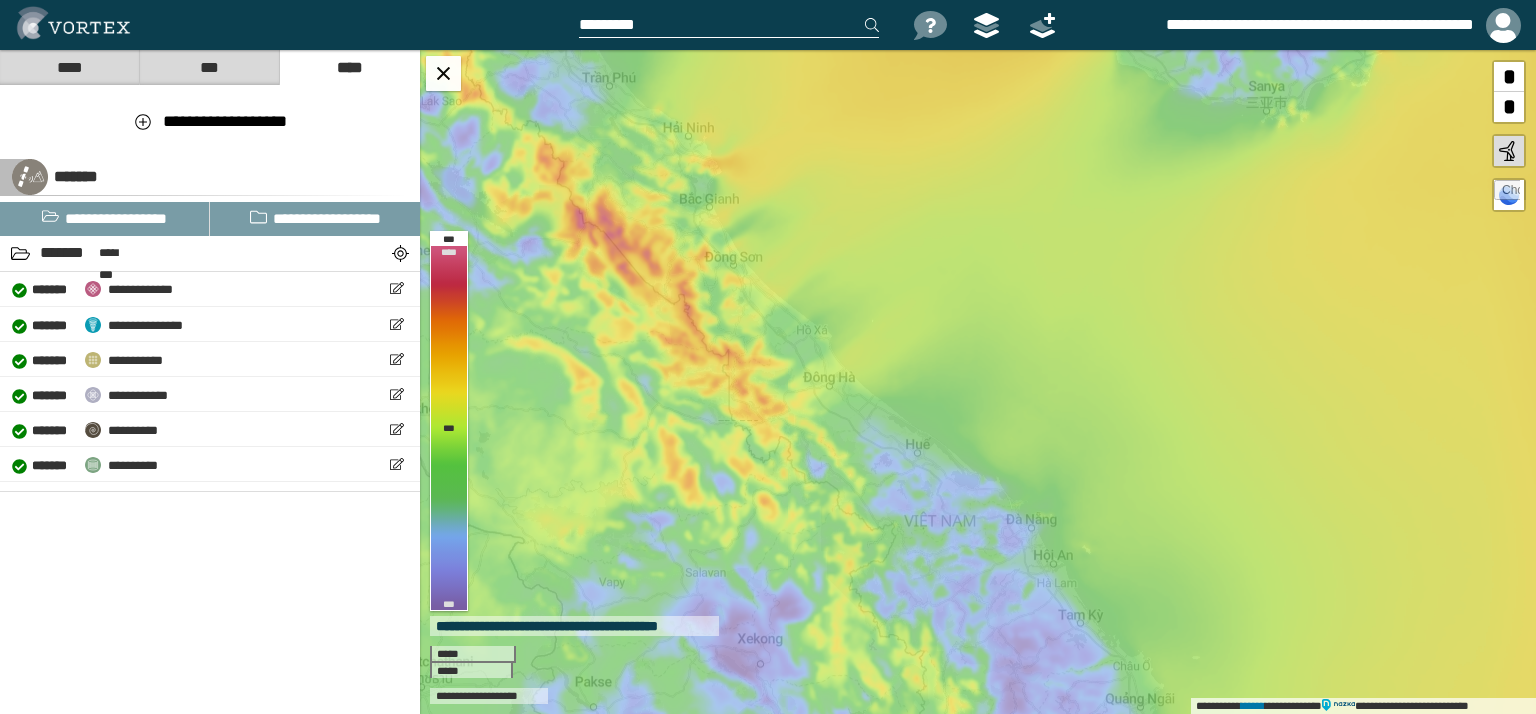 click on "***" at bounding box center (209, 67) 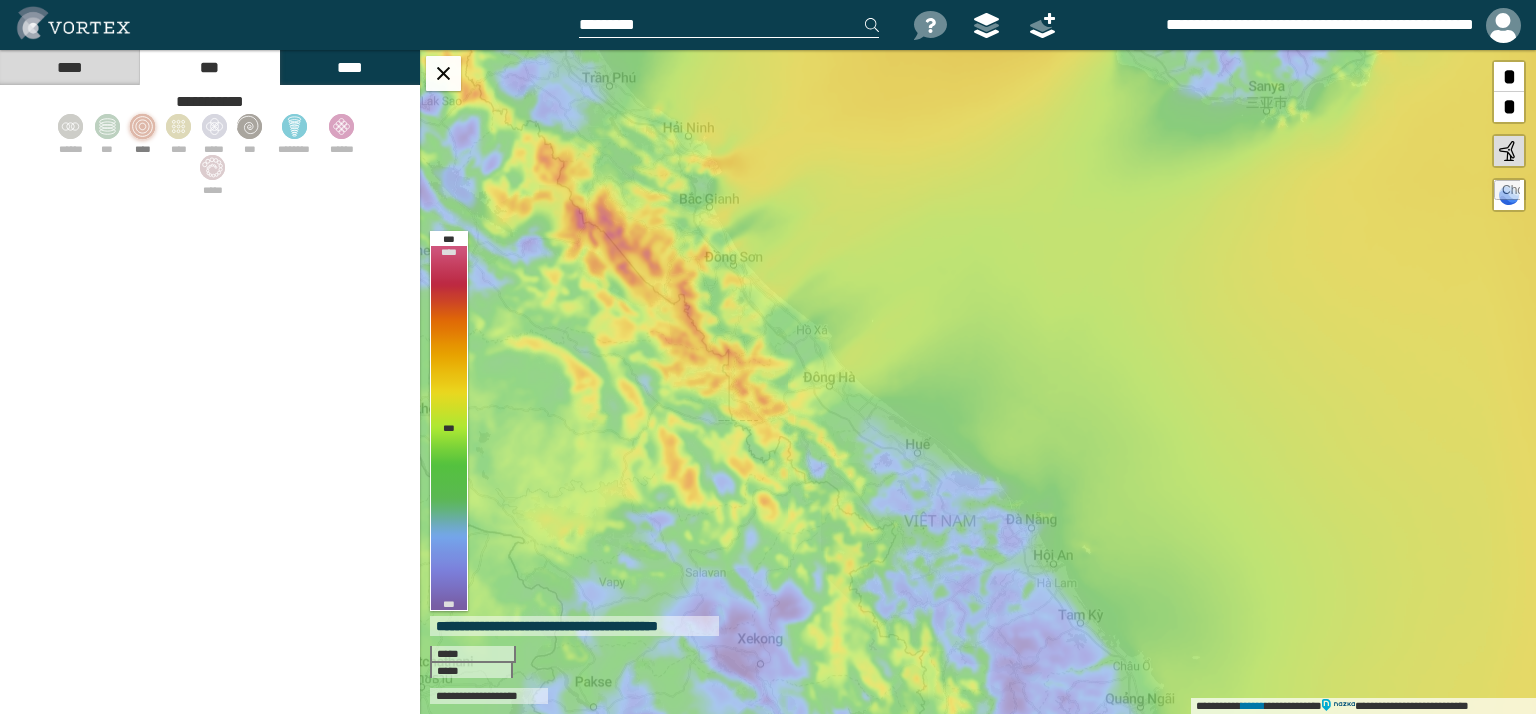 click at bounding box center (143, 126) 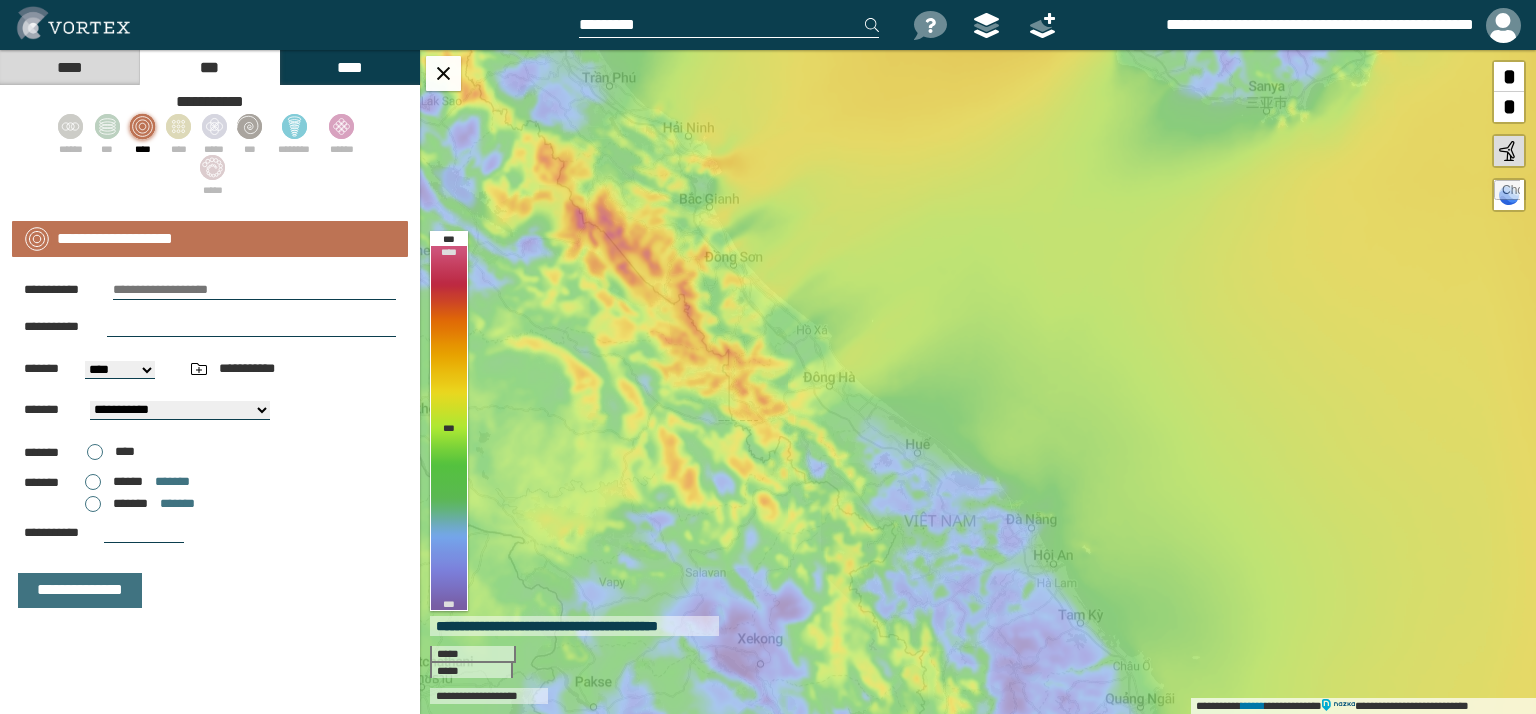 click at bounding box center [254, 290] 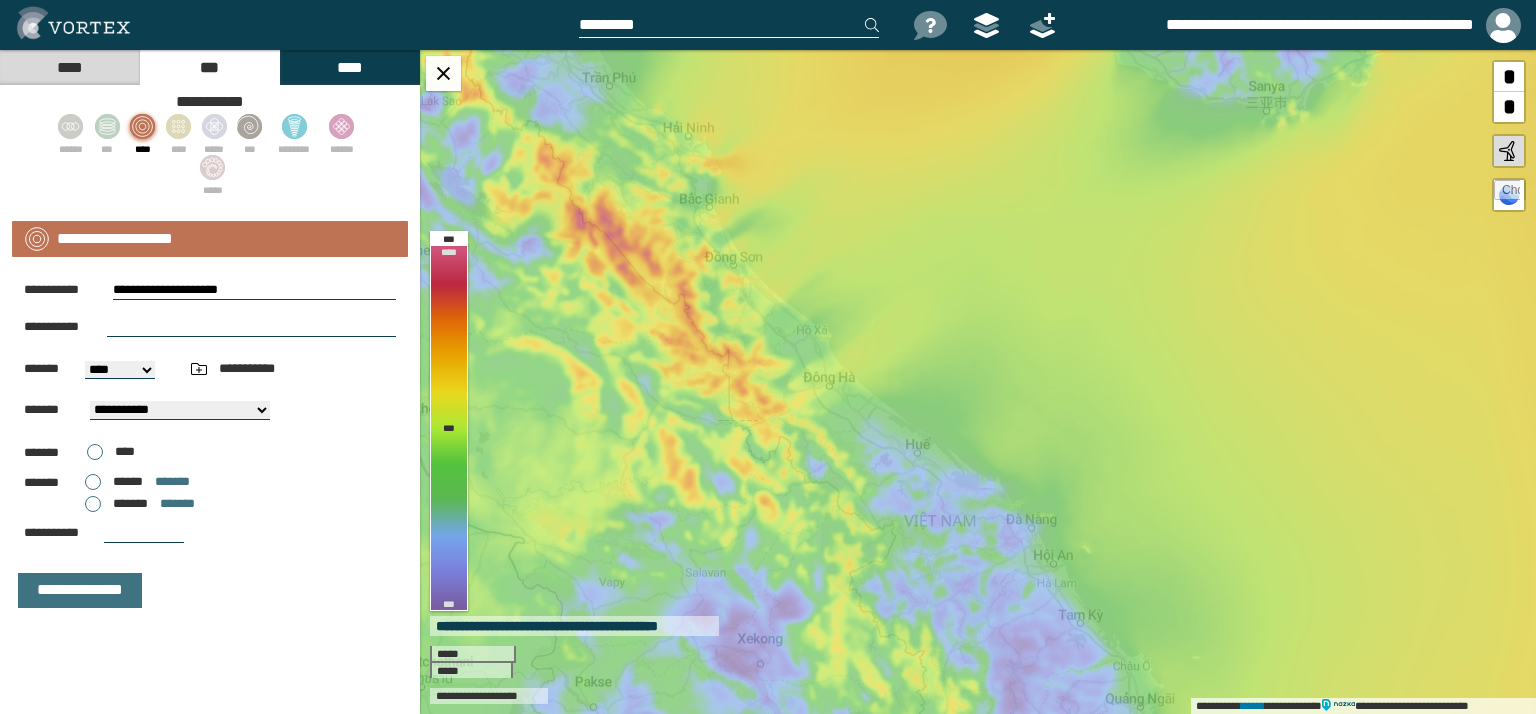 type on "**********" 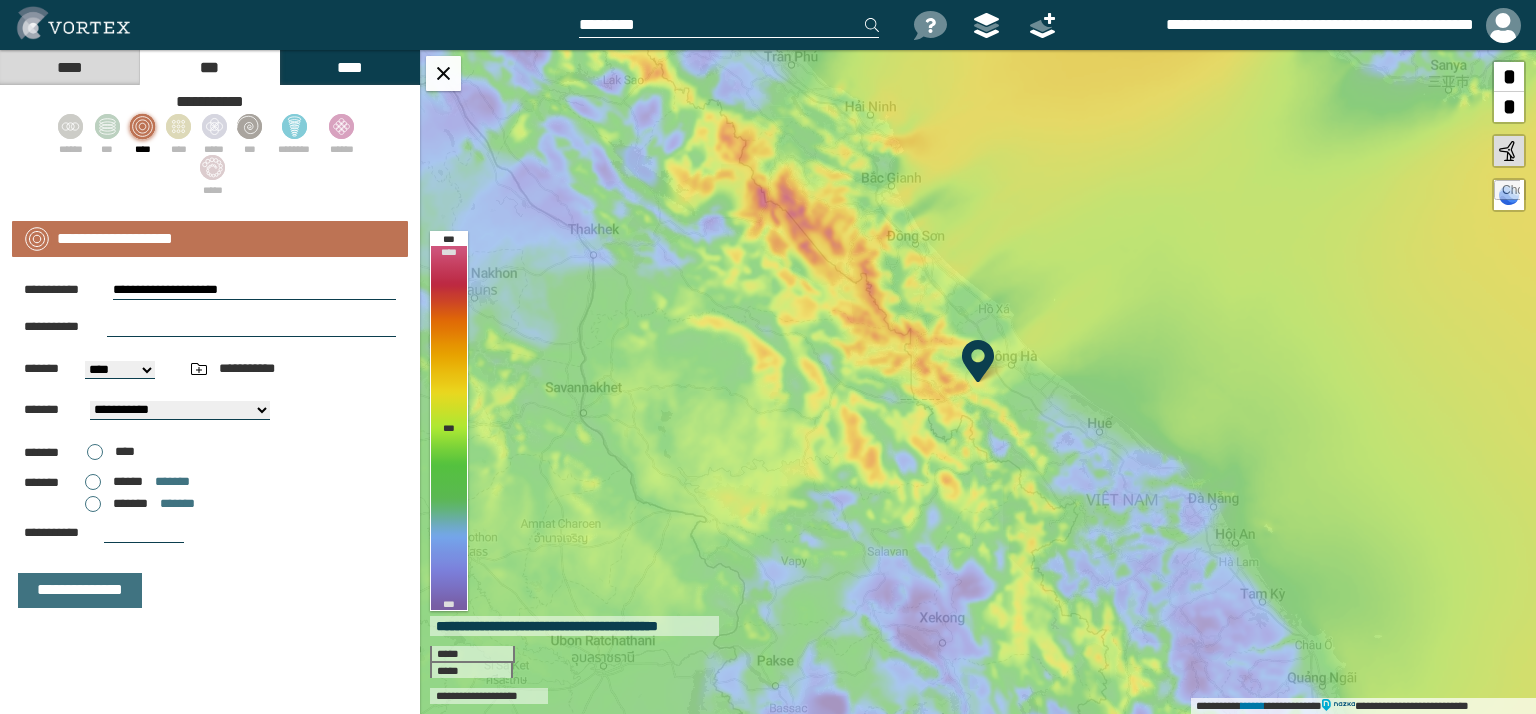 click on "**********" at bounding box center (120, 370) 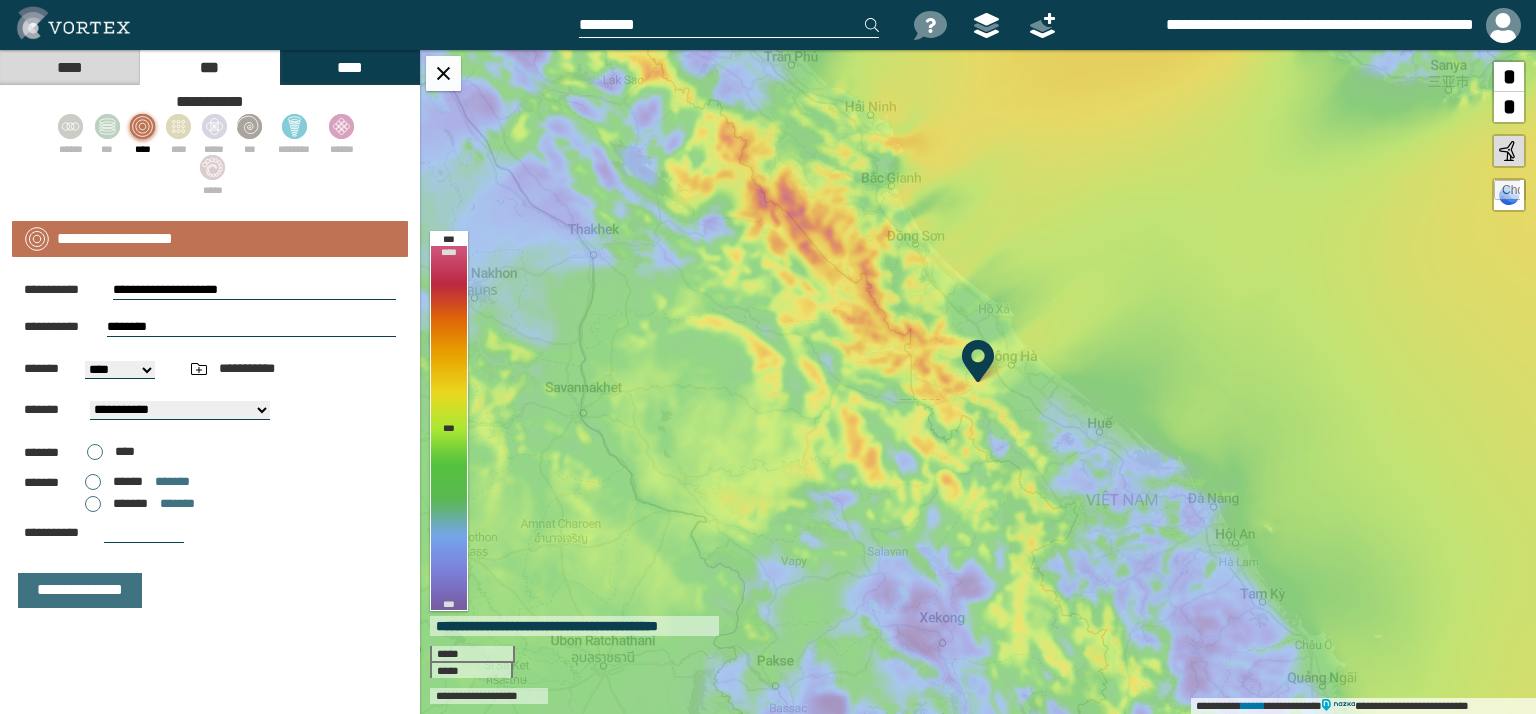 type on "********" 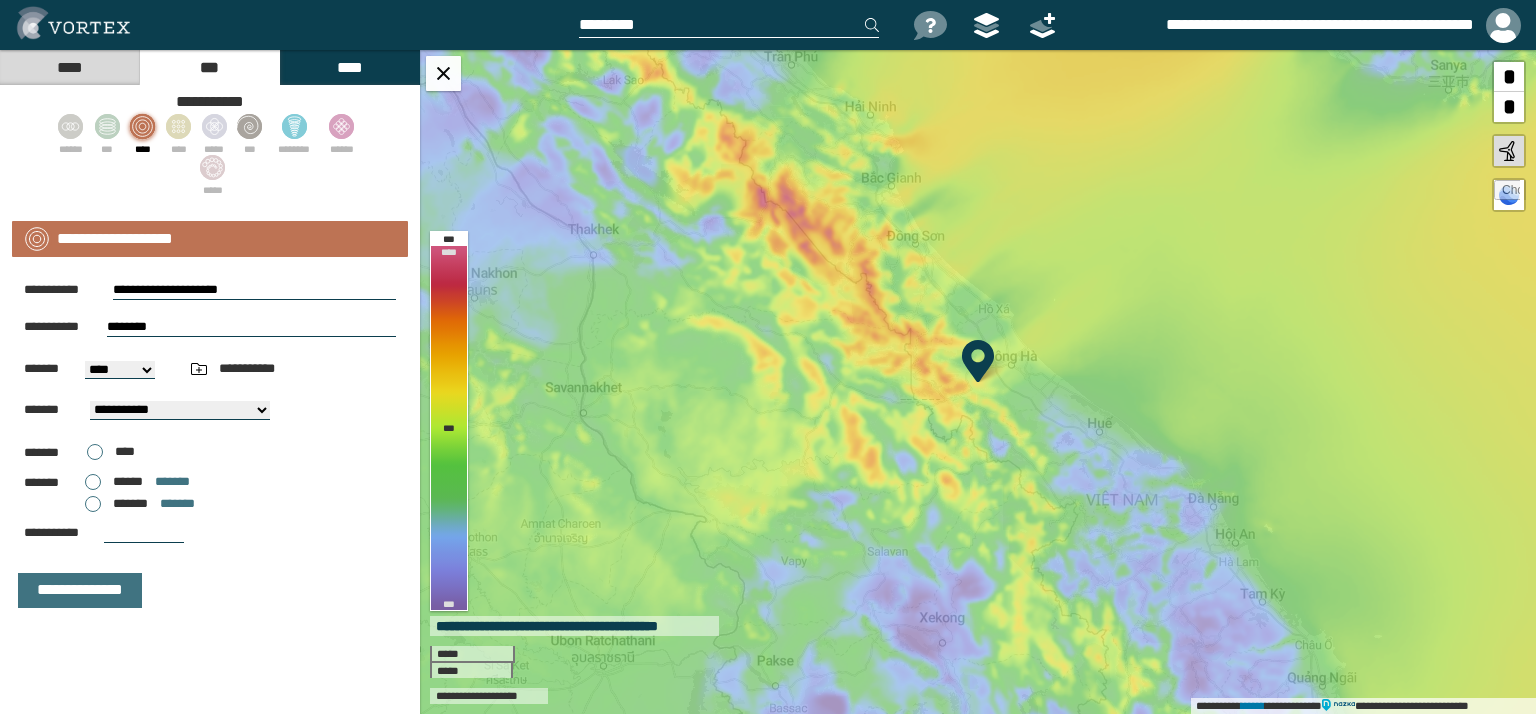 click on "**********" at bounding box center [210, 410] 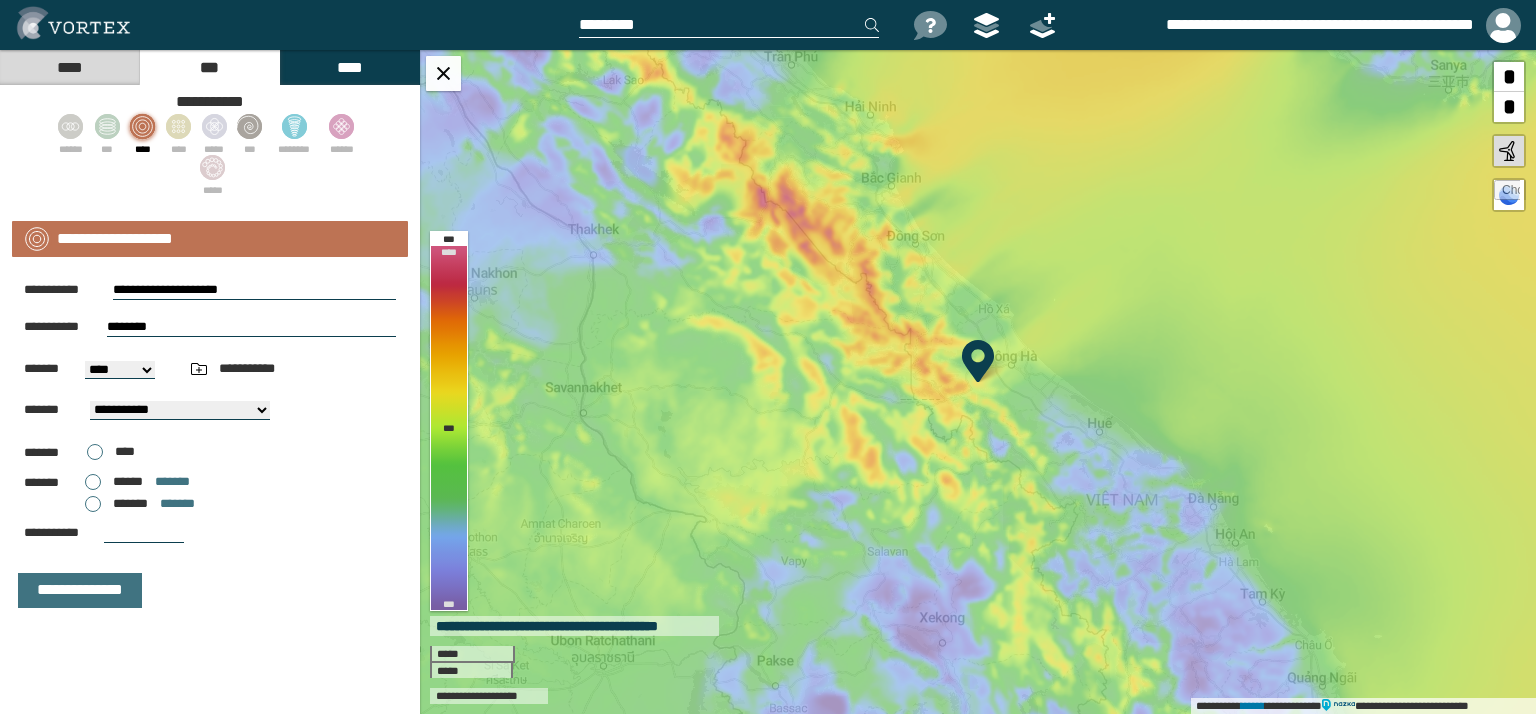 click on "**********" at bounding box center [254, 290] 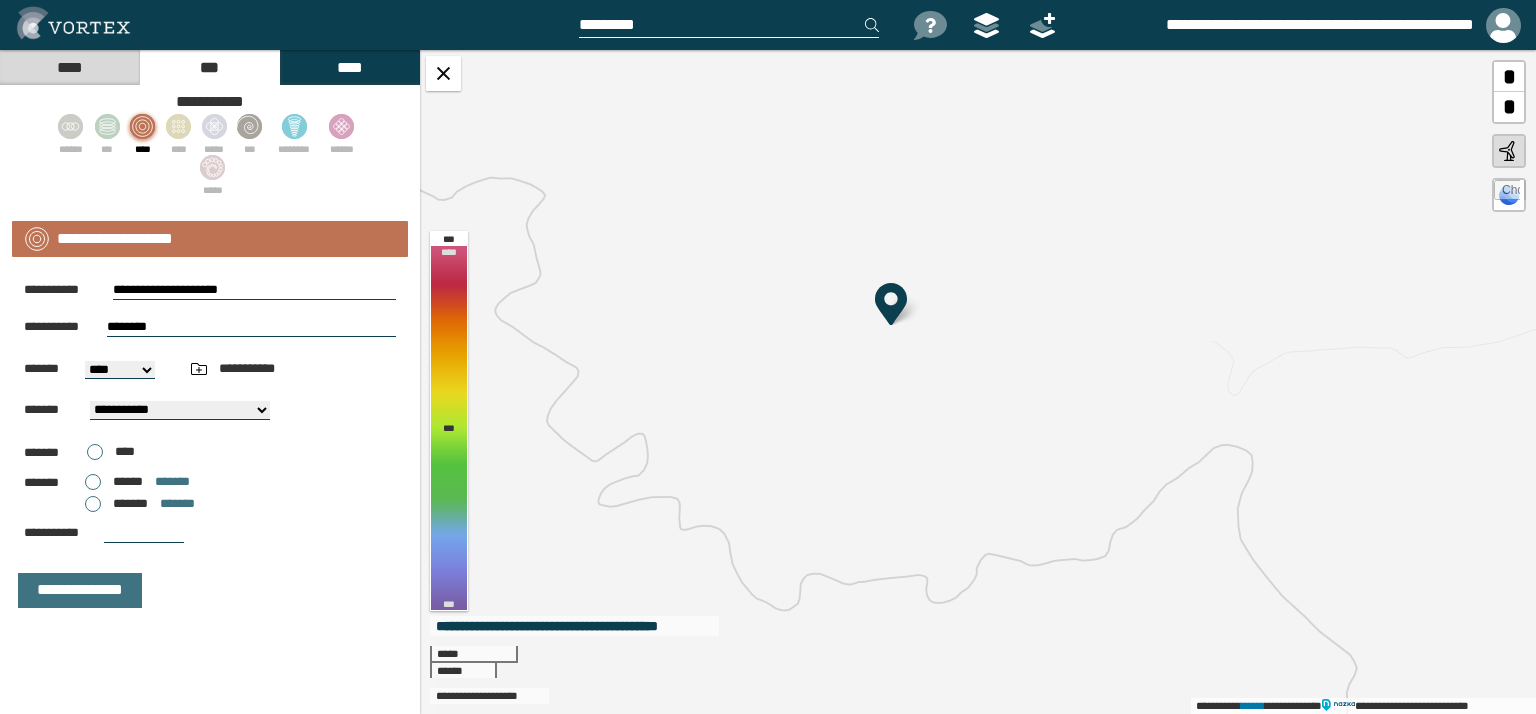 click on "**********" at bounding box center (978, 382) 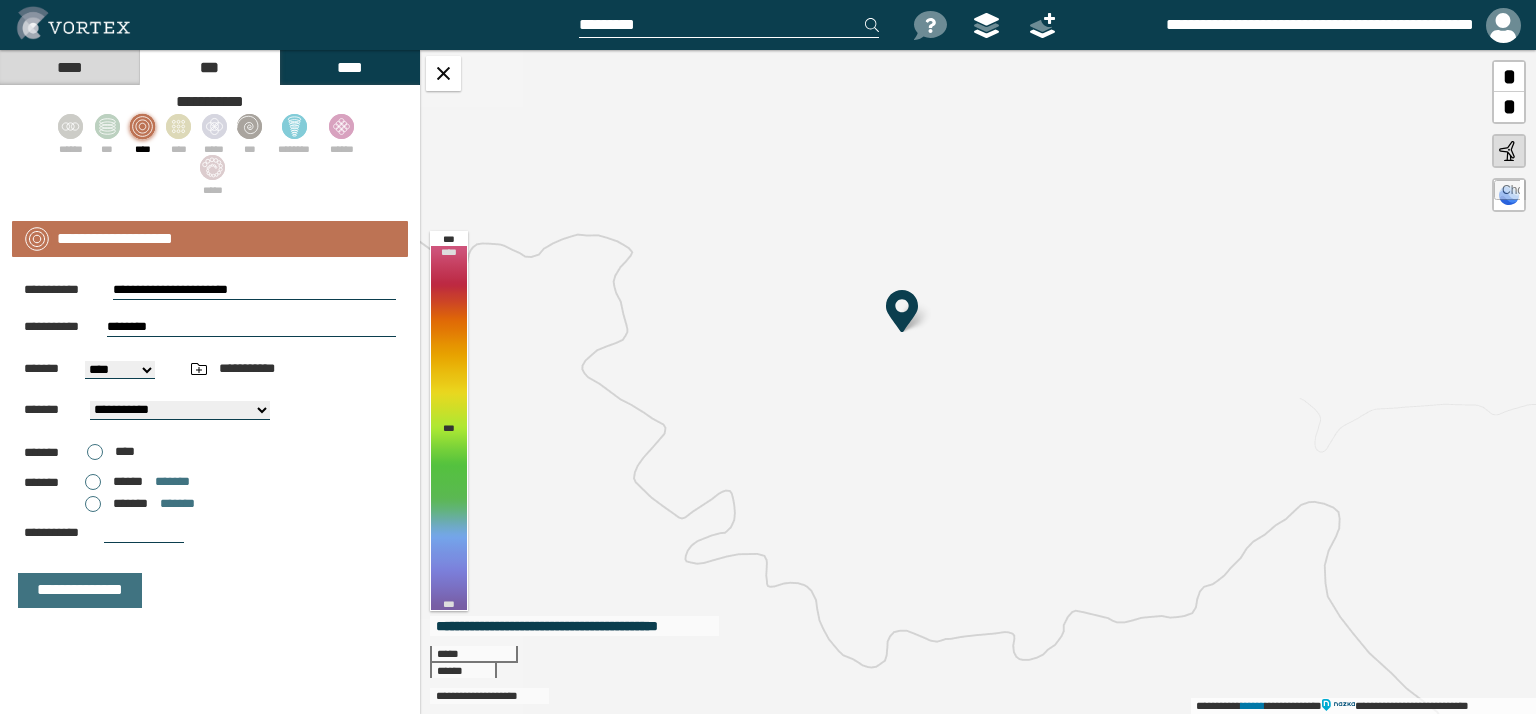 click at bounding box center (729, 25) 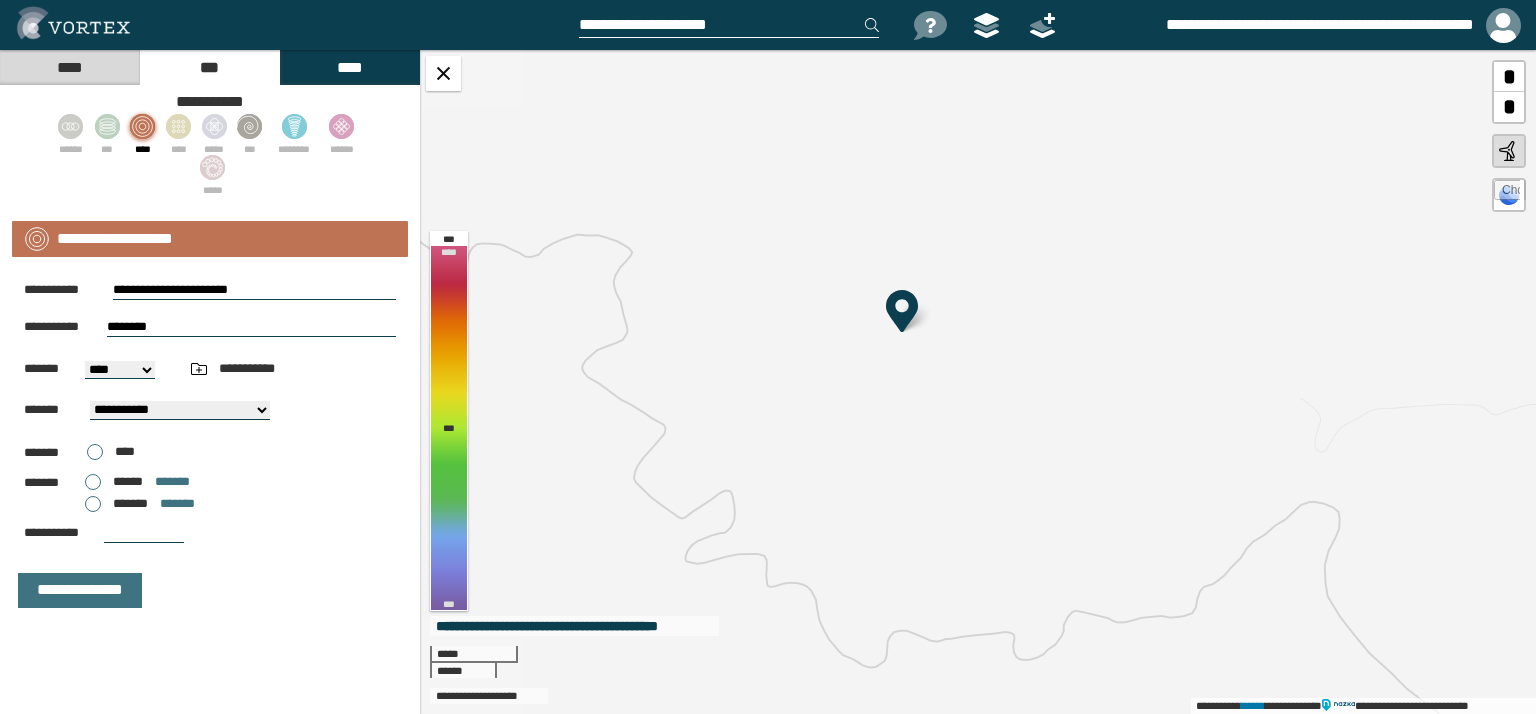 type on "**********" 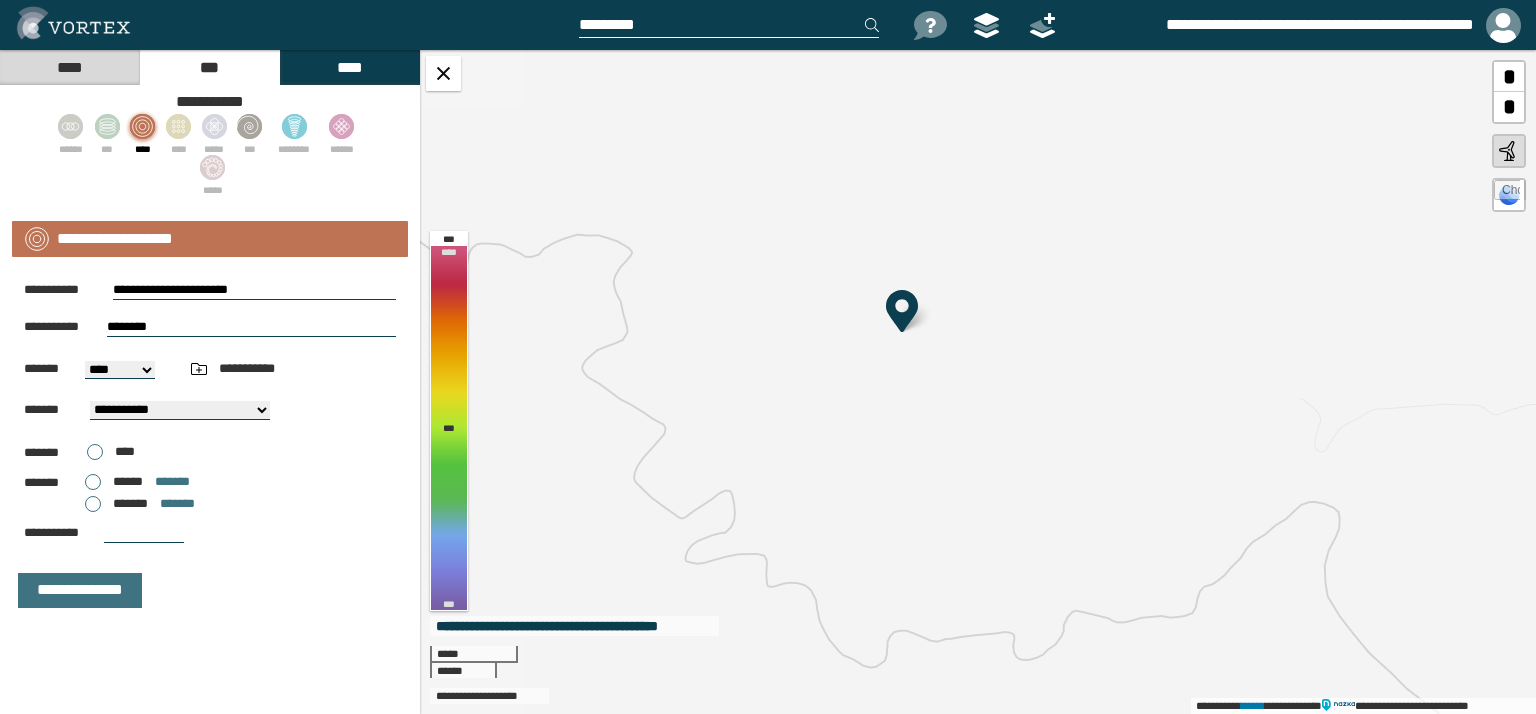 drag, startPoint x: 263, startPoint y: 281, endPoint x: 0, endPoint y: 275, distance: 263.06842 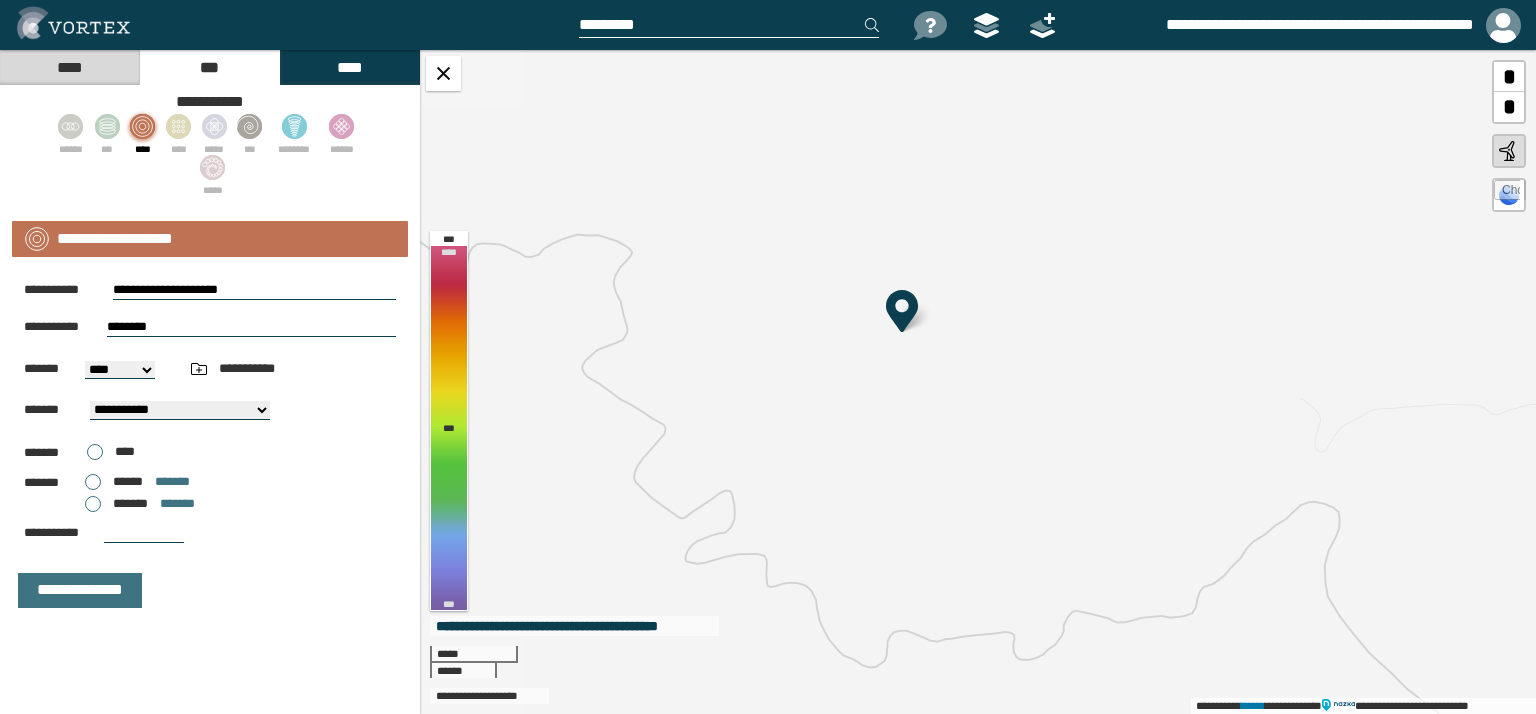 type on "**********" 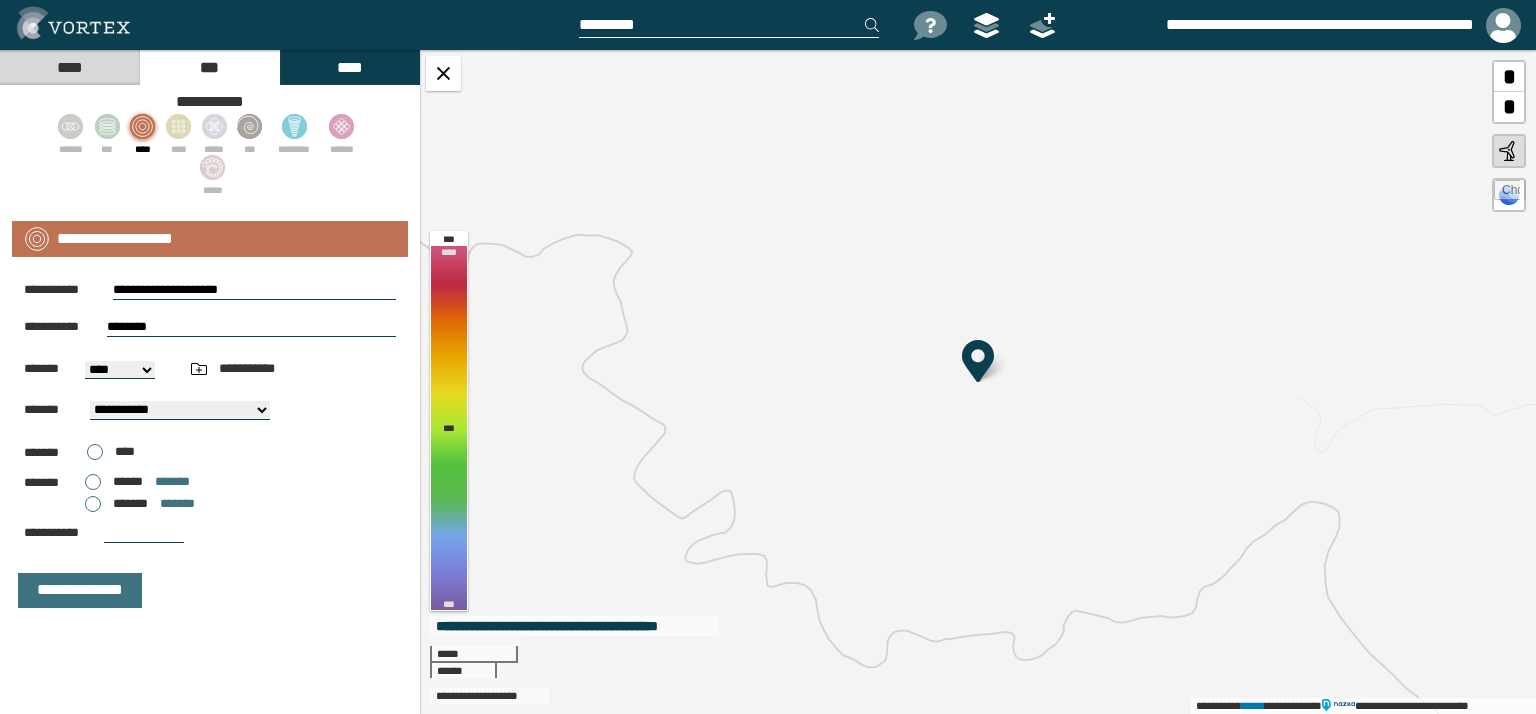 click on "********" at bounding box center (251, 327) 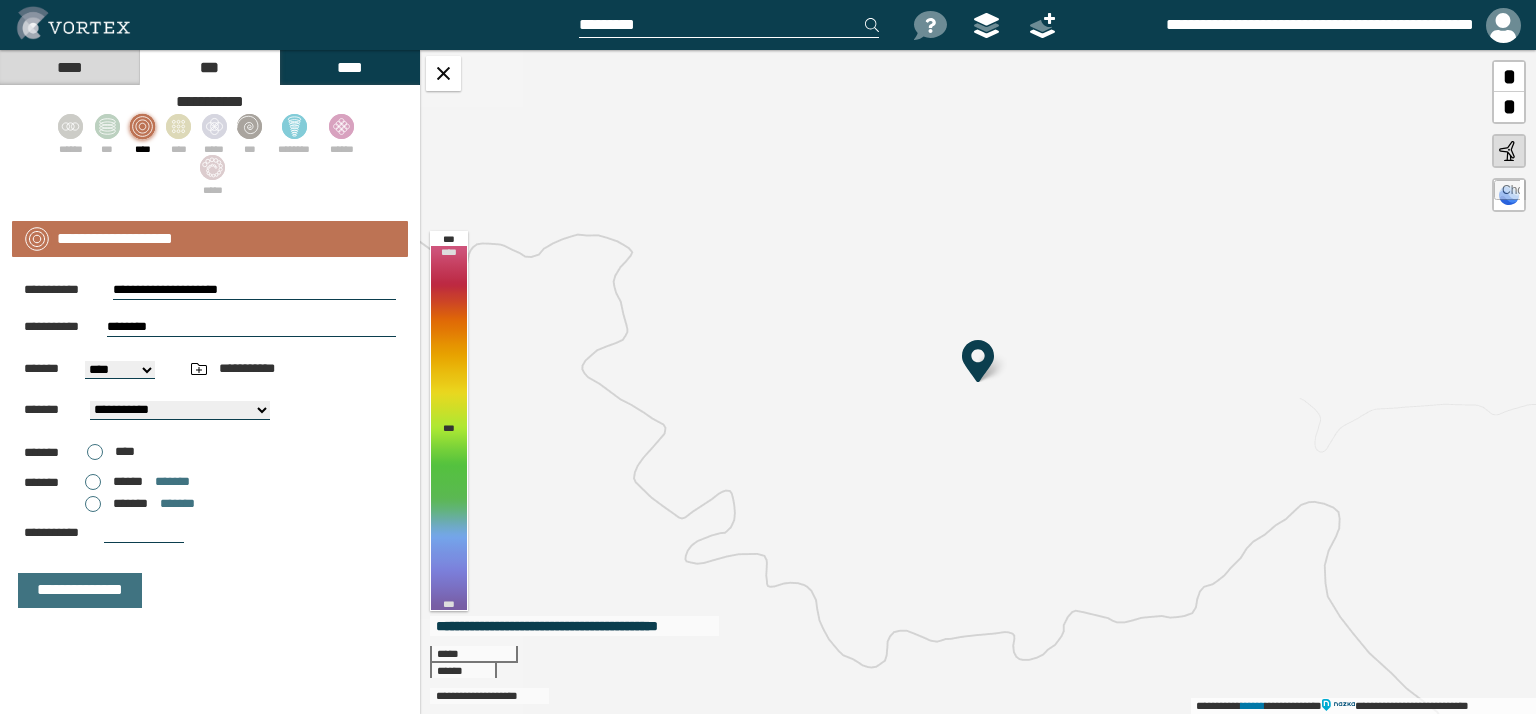 click on "****** *******" at bounding box center [137, 482] 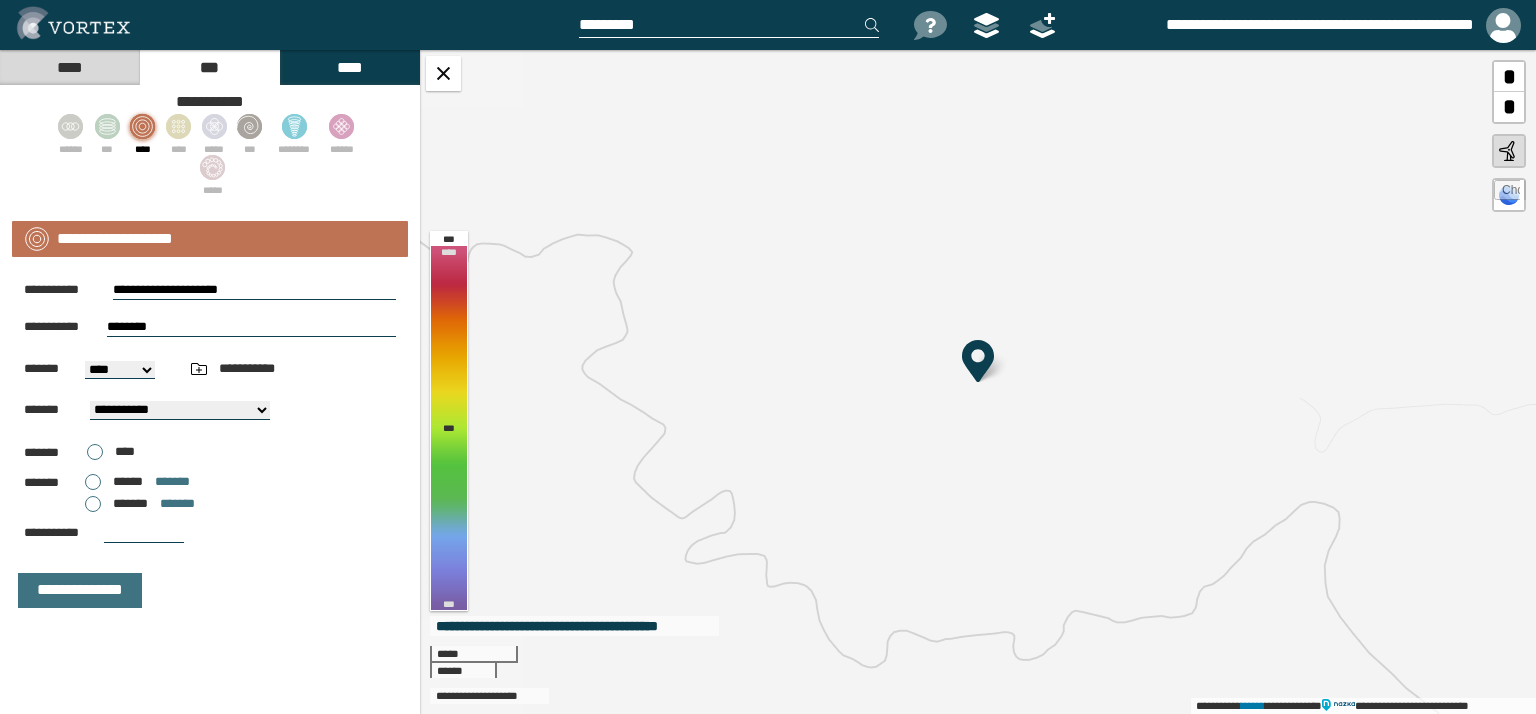 click on "******* *******" at bounding box center [140, 504] 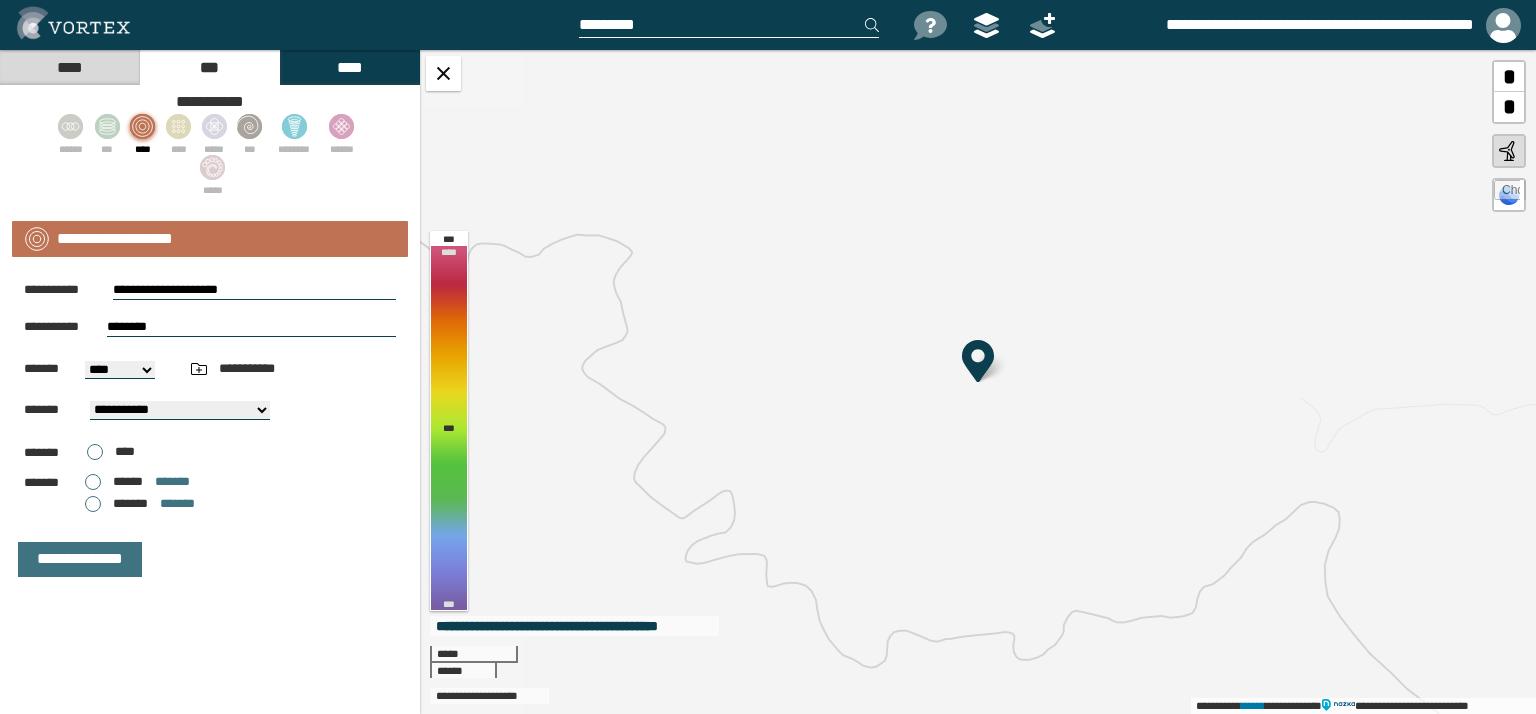 click on "****** *******" at bounding box center (137, 482) 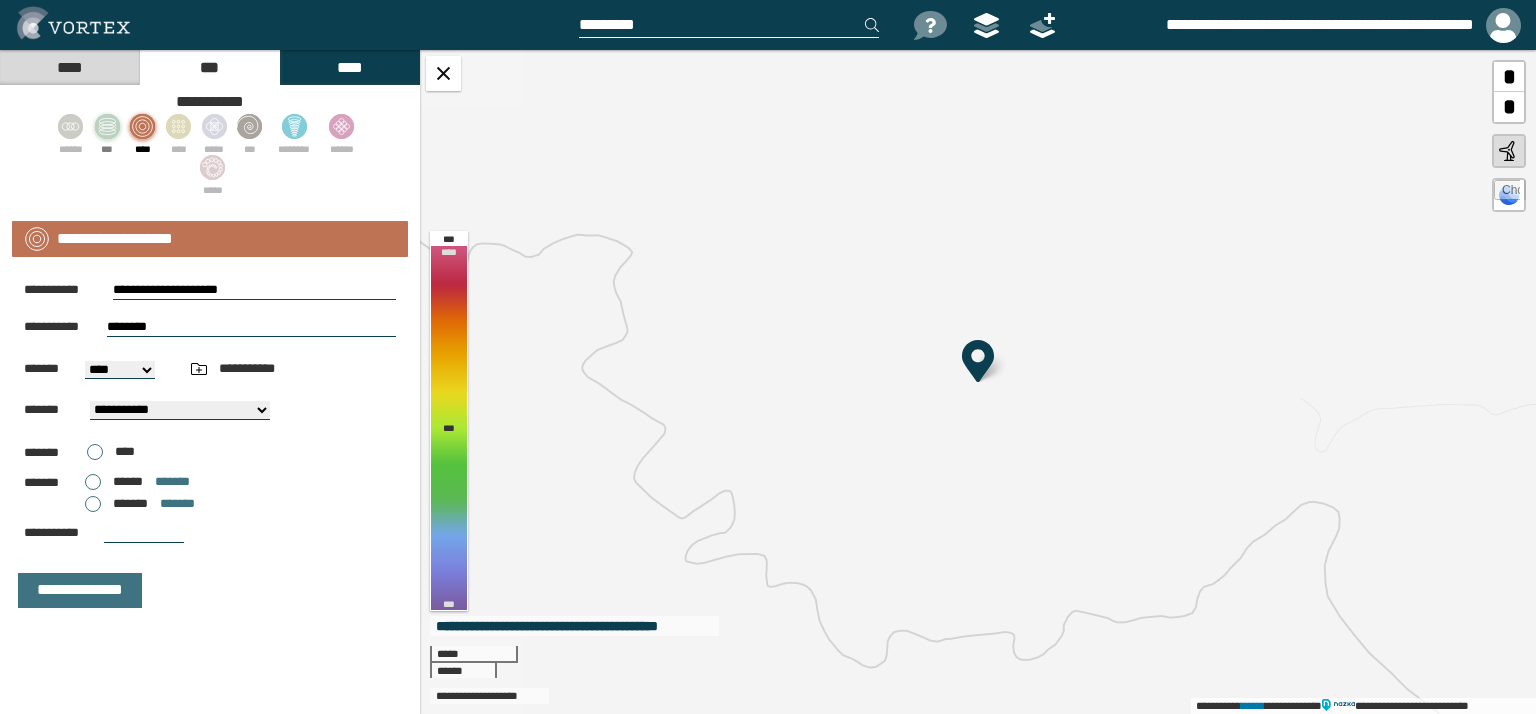 click at bounding box center (107, 128) 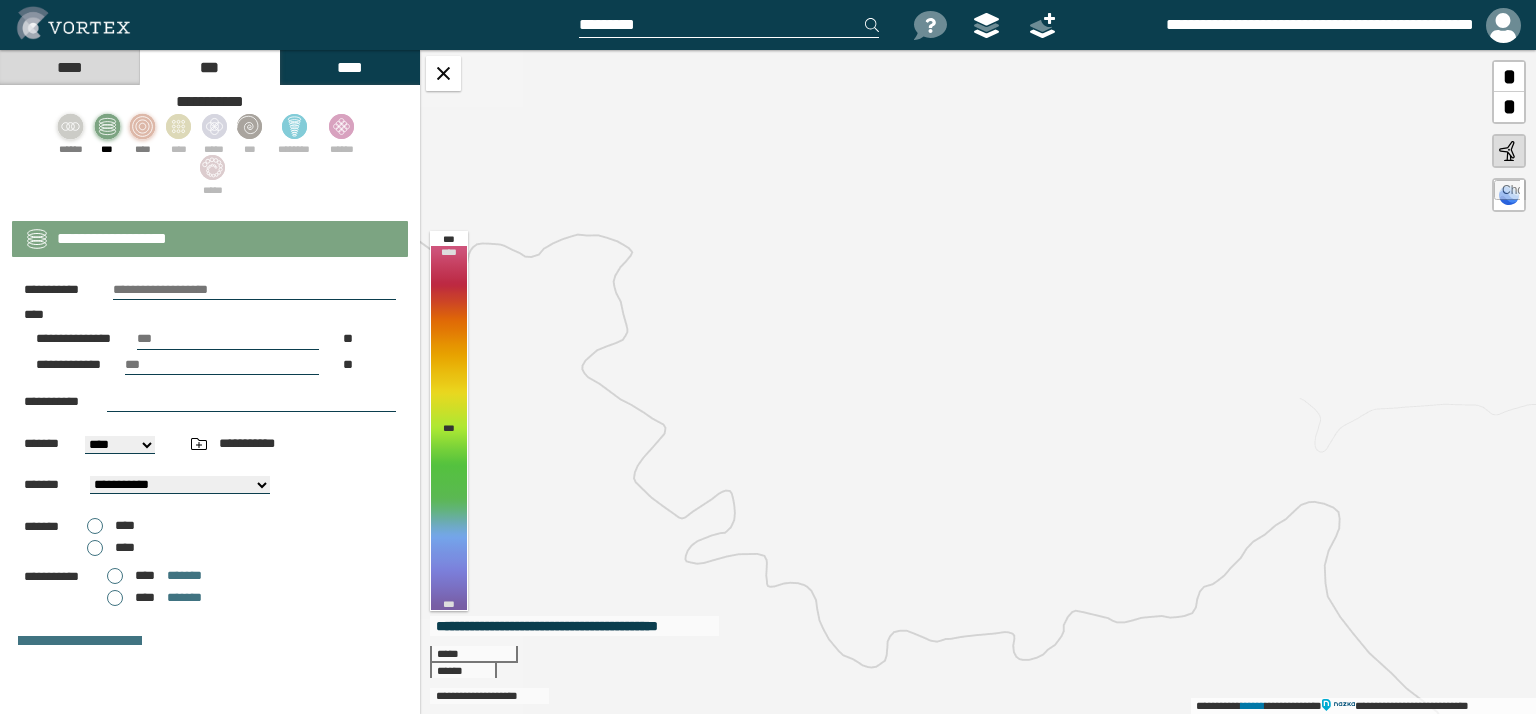 click at bounding box center [71, 126] 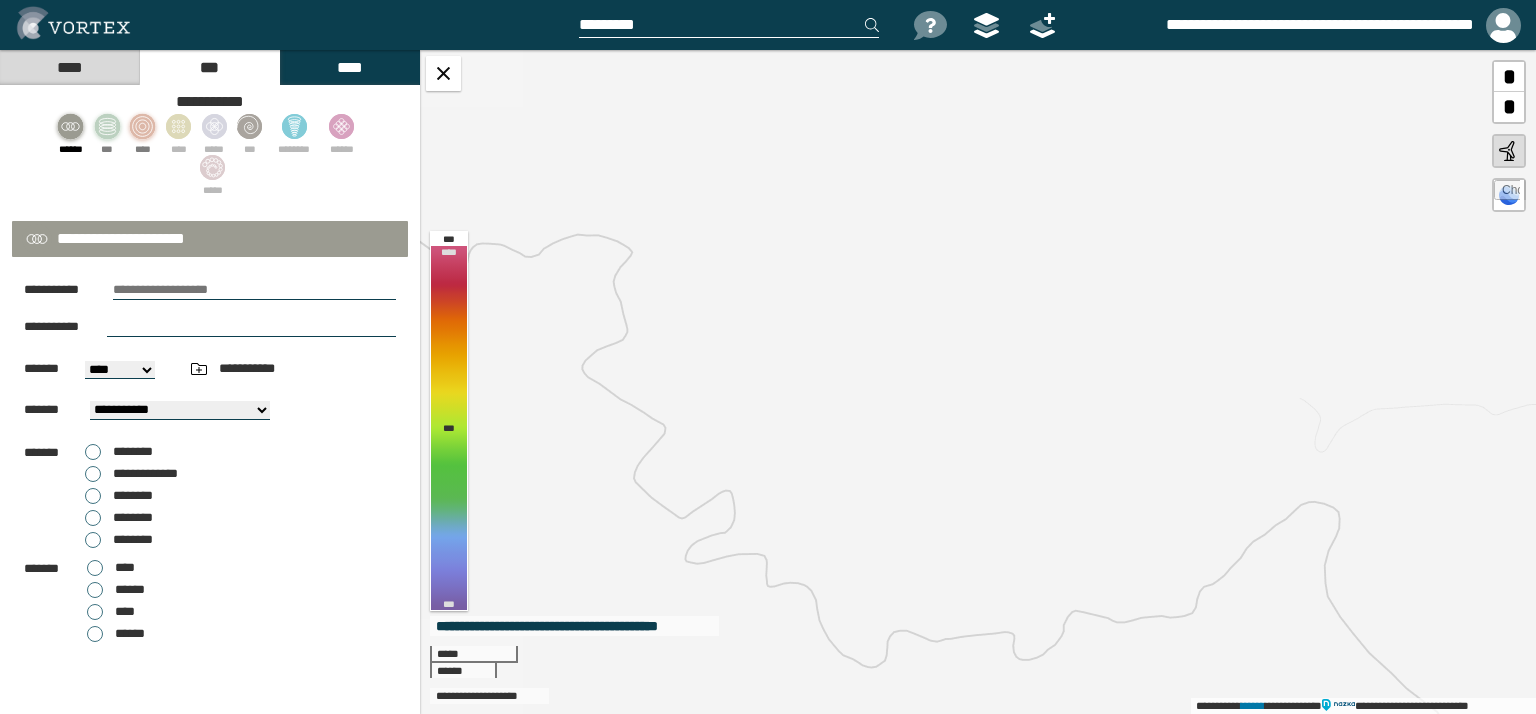 click at bounding box center (254, 290) 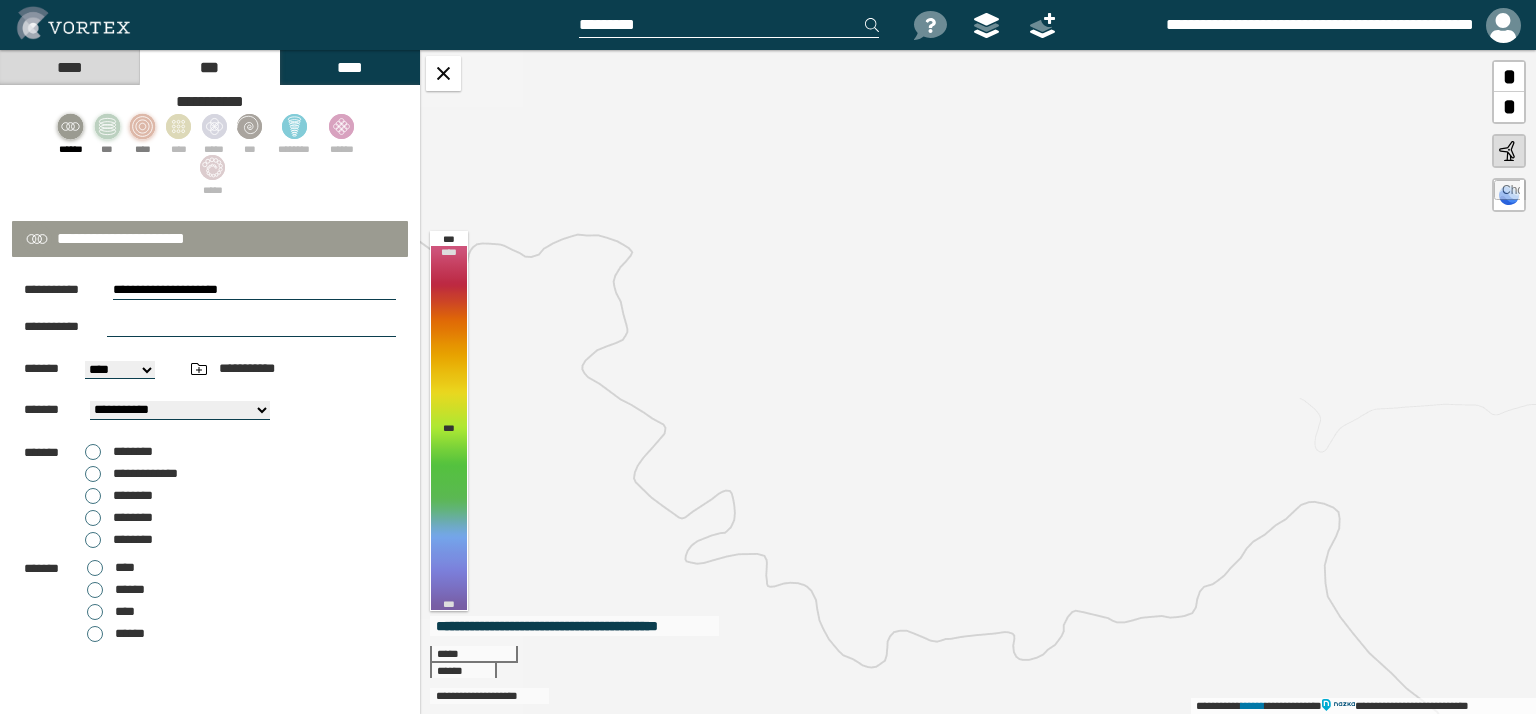 type on "**********" 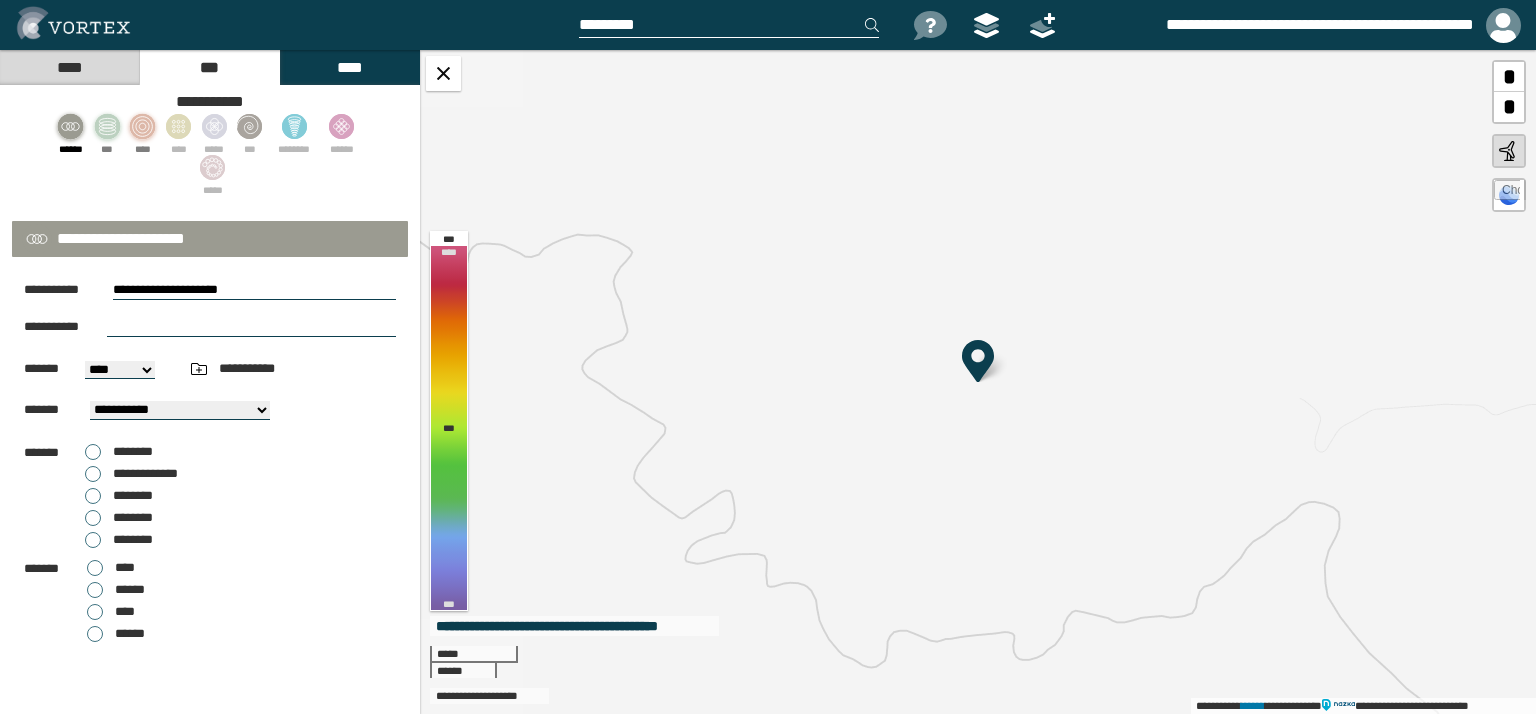 click at bounding box center [251, 327] 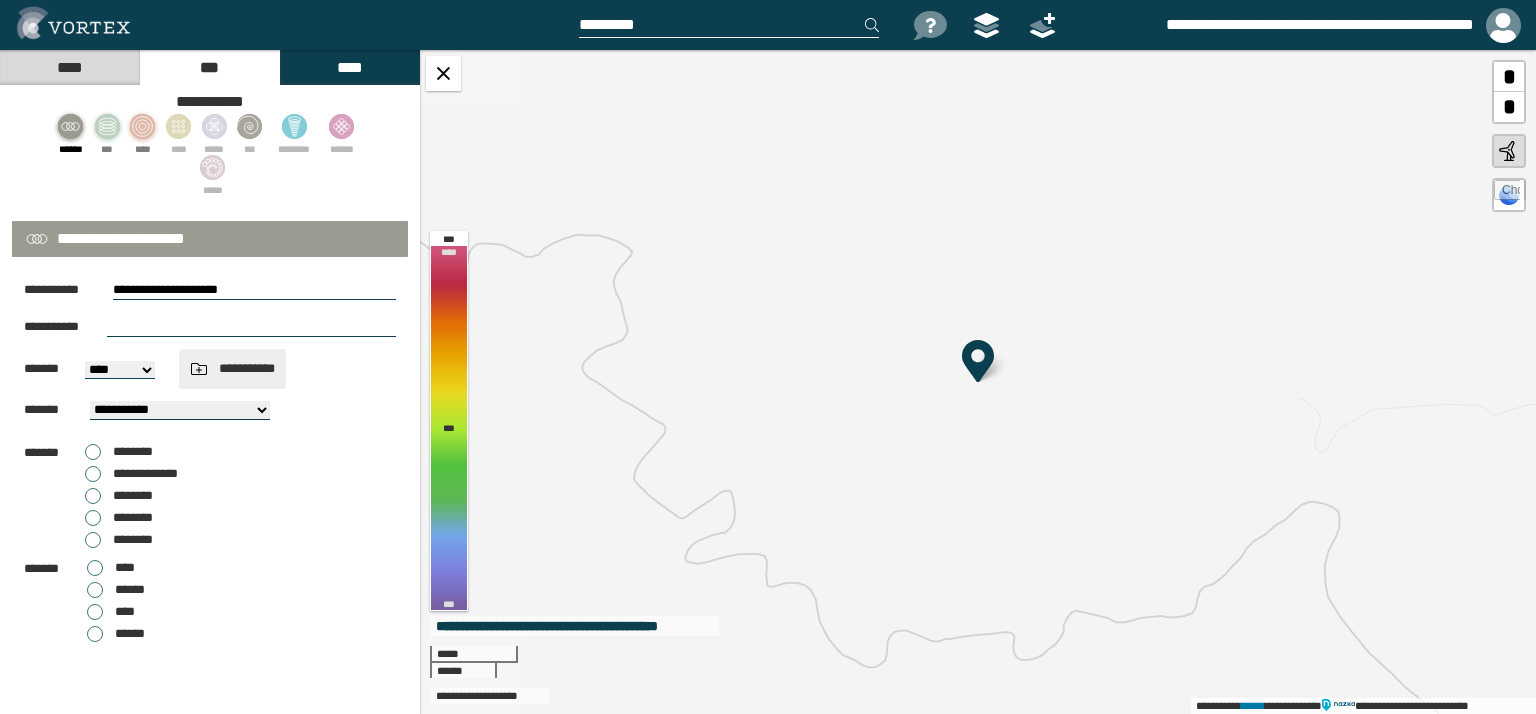type on "********" 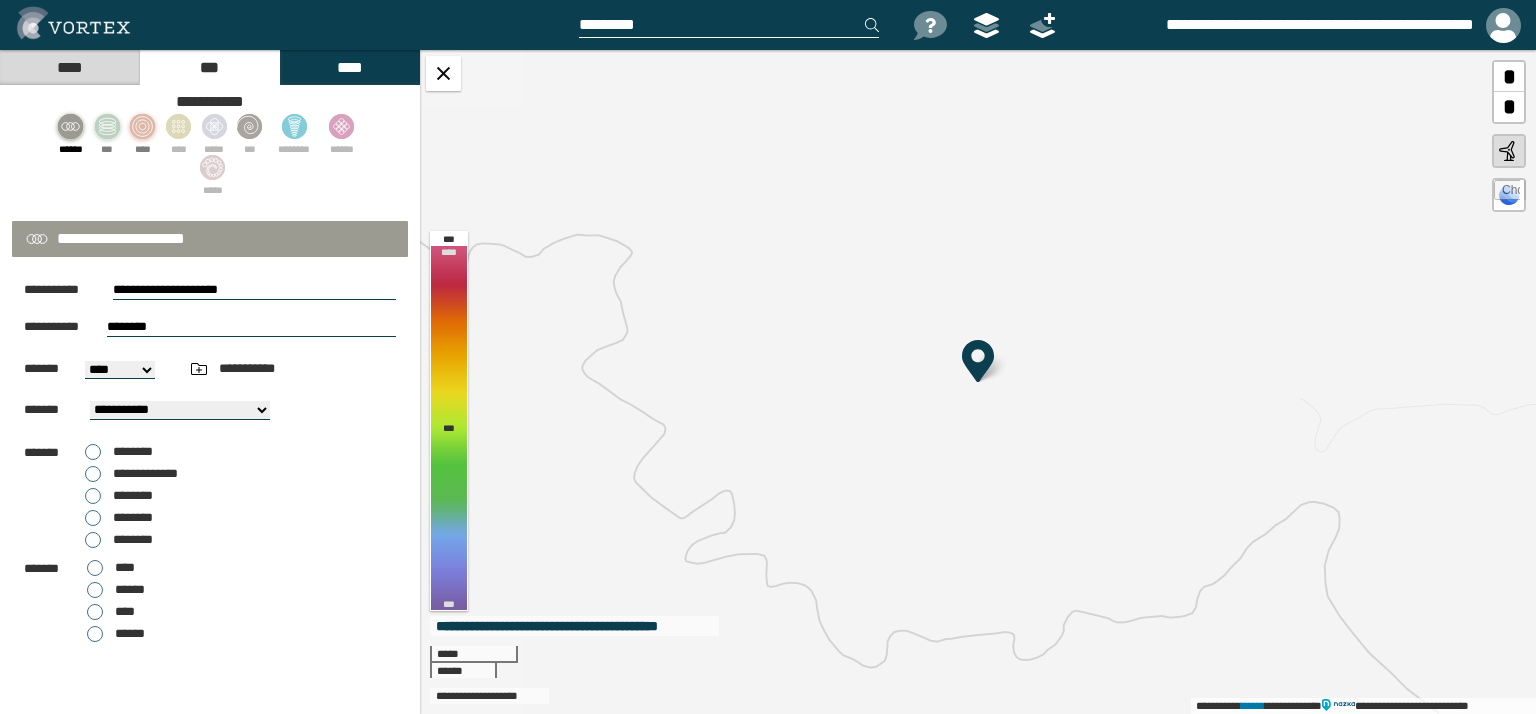 click on "**********" at bounding box center [254, 290] 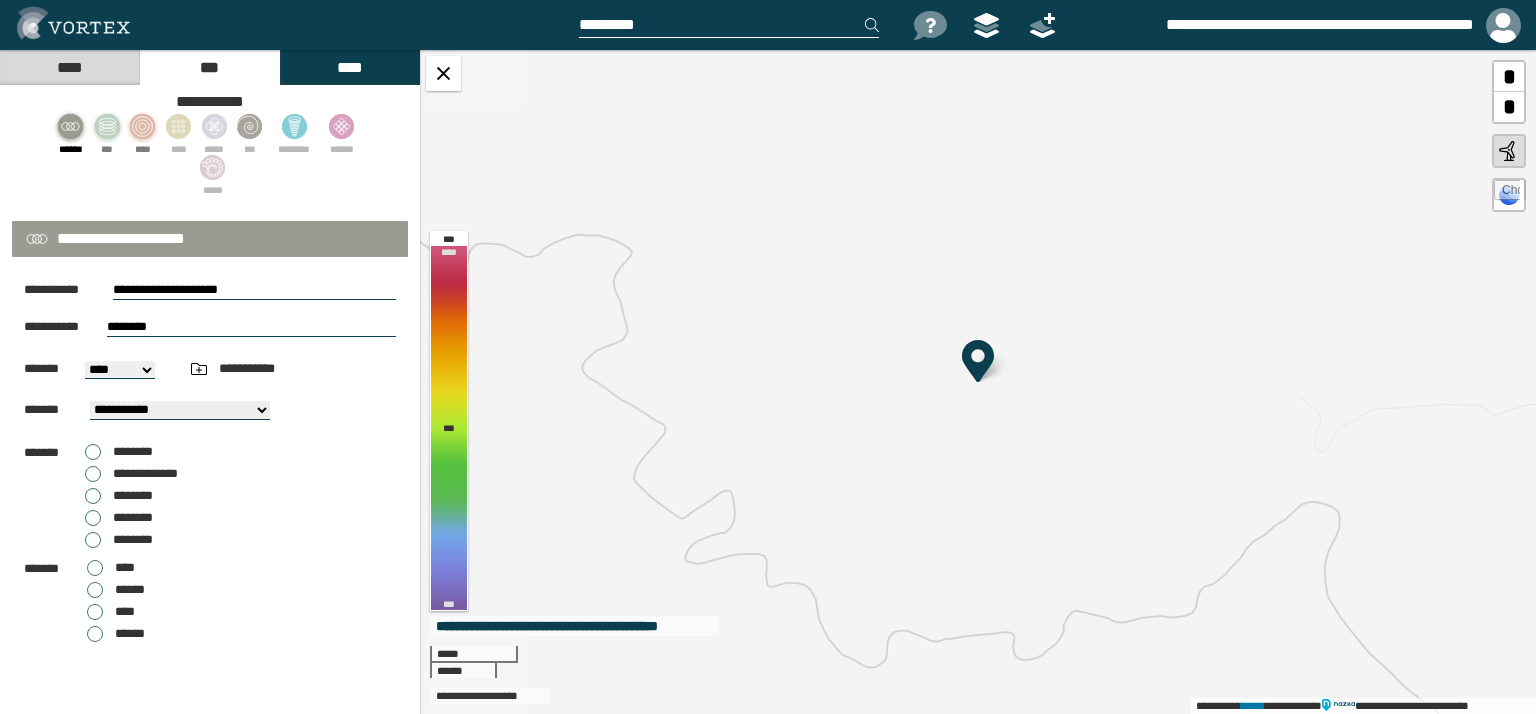 click on "**********" at bounding box center (254, 290) 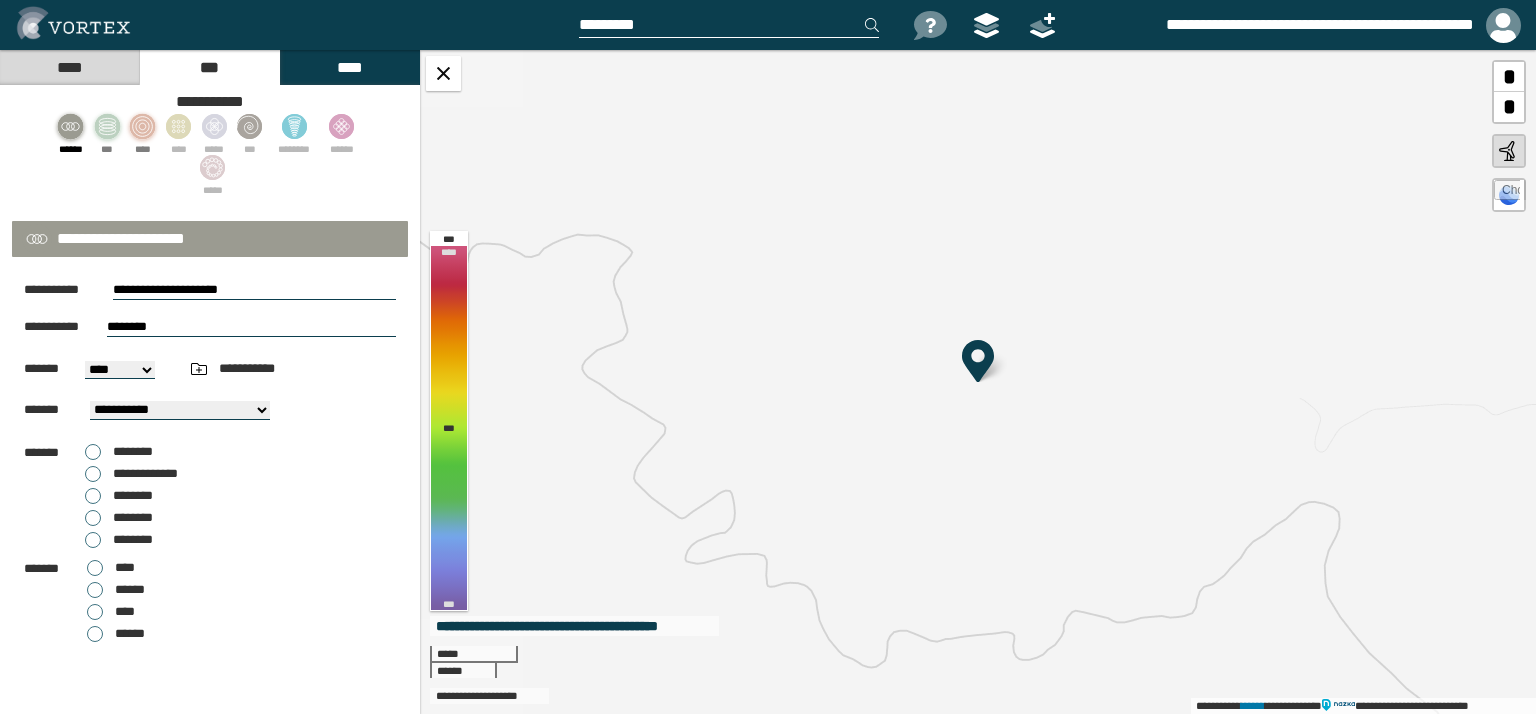 click on "**********" at bounding box center (120, 370) 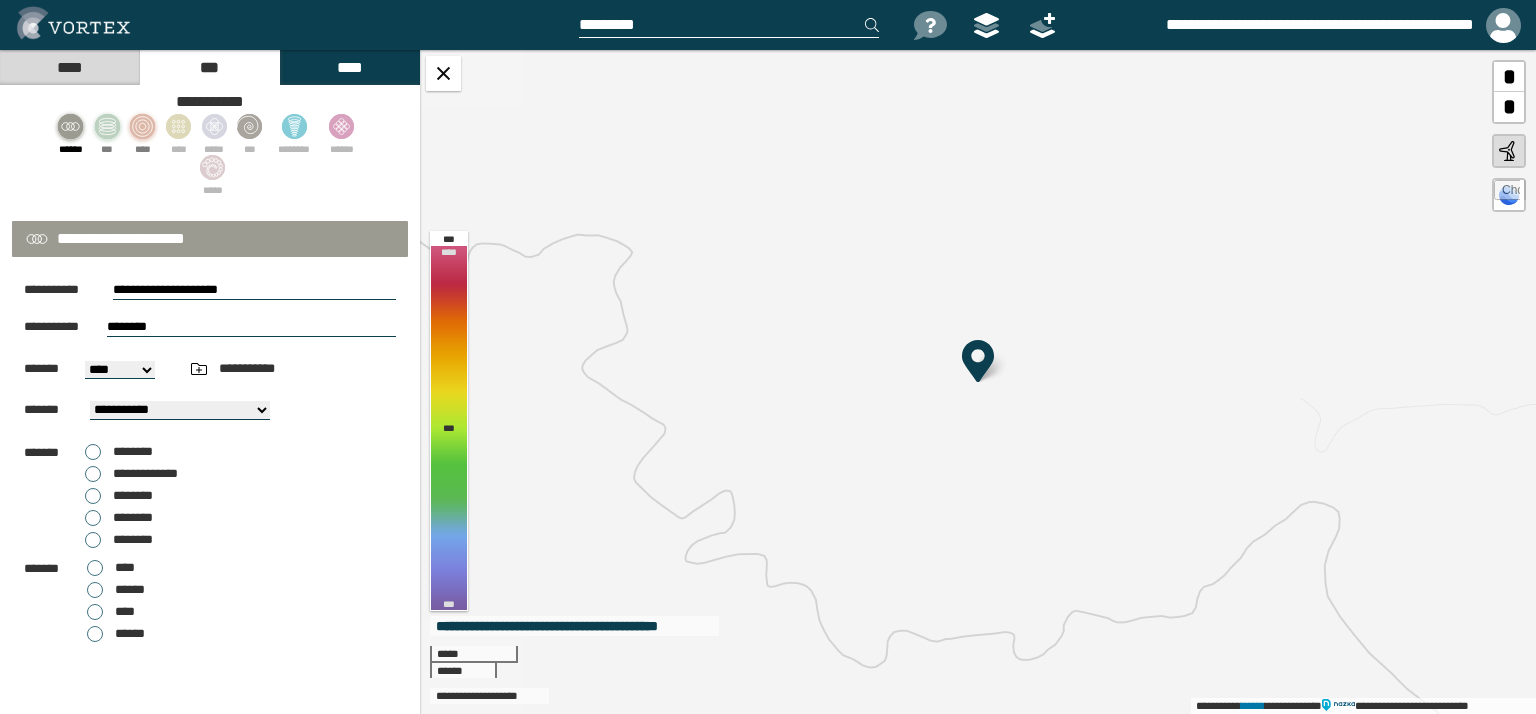 click on "**********" at bounding box center [120, 370] 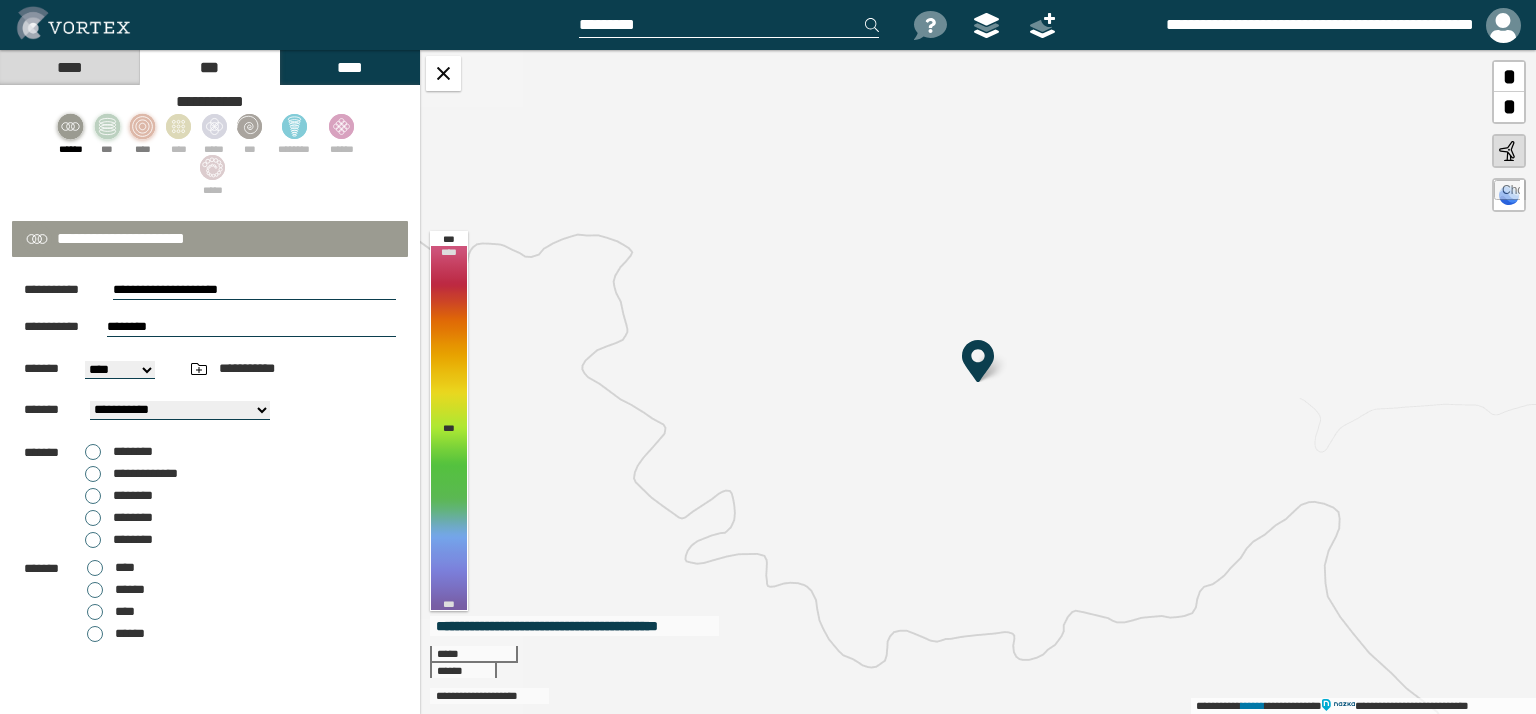 click on "**********" at bounding box center (120, 370) 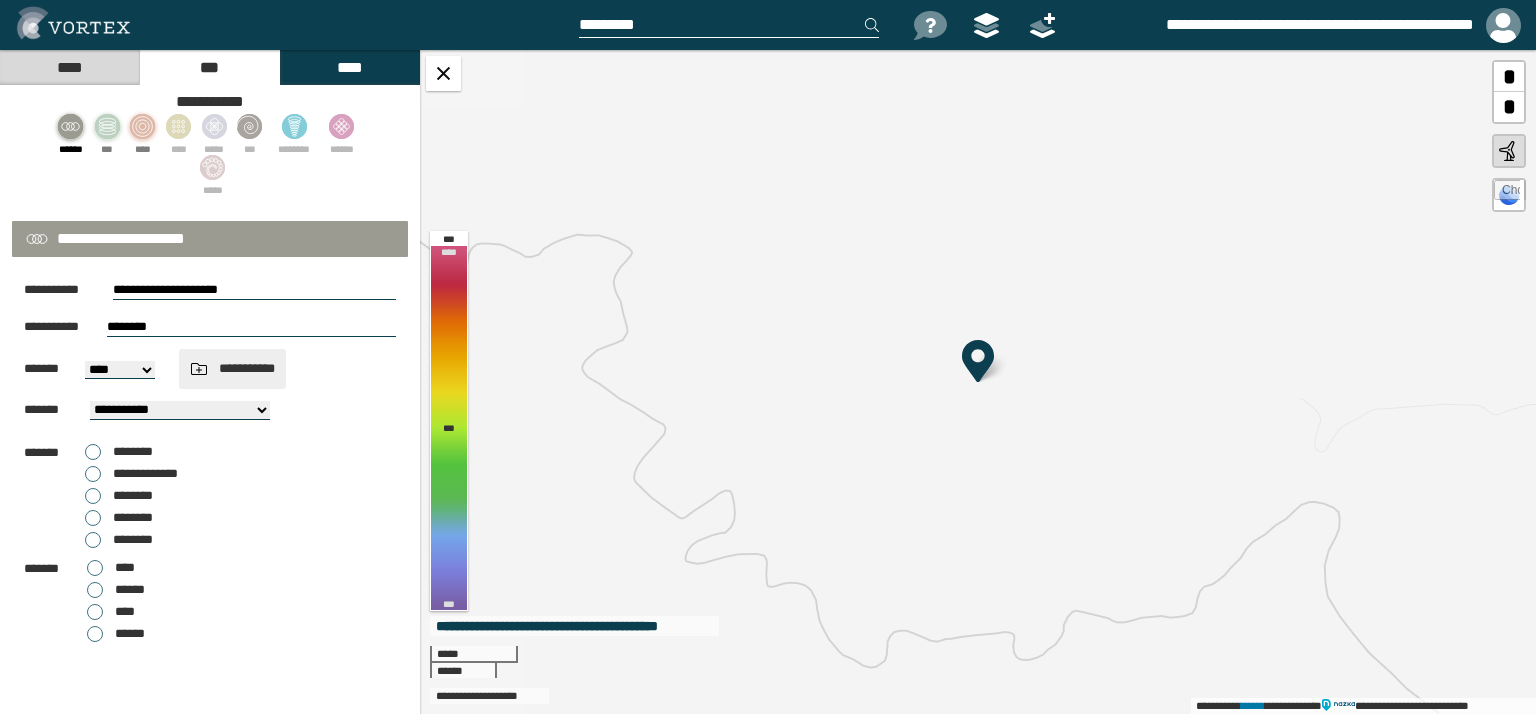 click at bounding box center [199, 369] 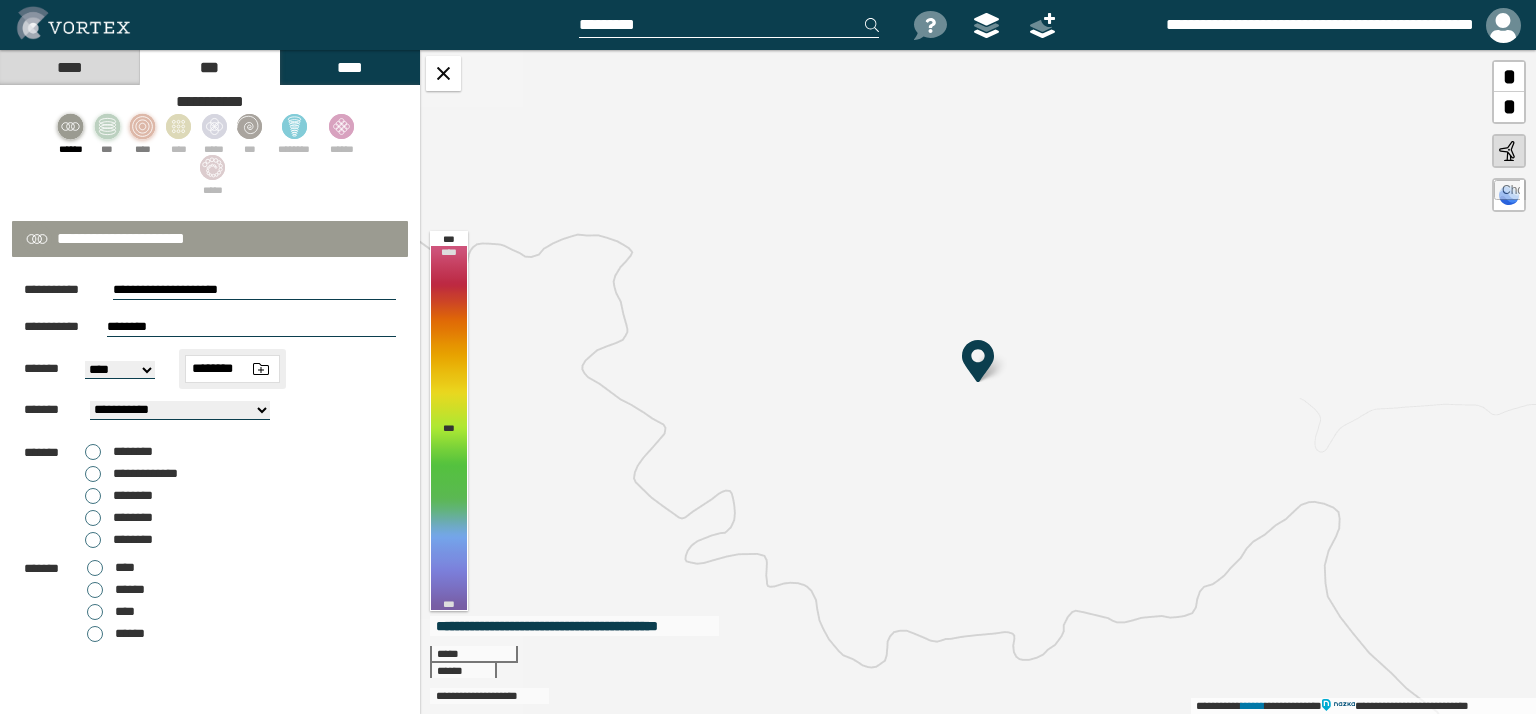 type on "********" 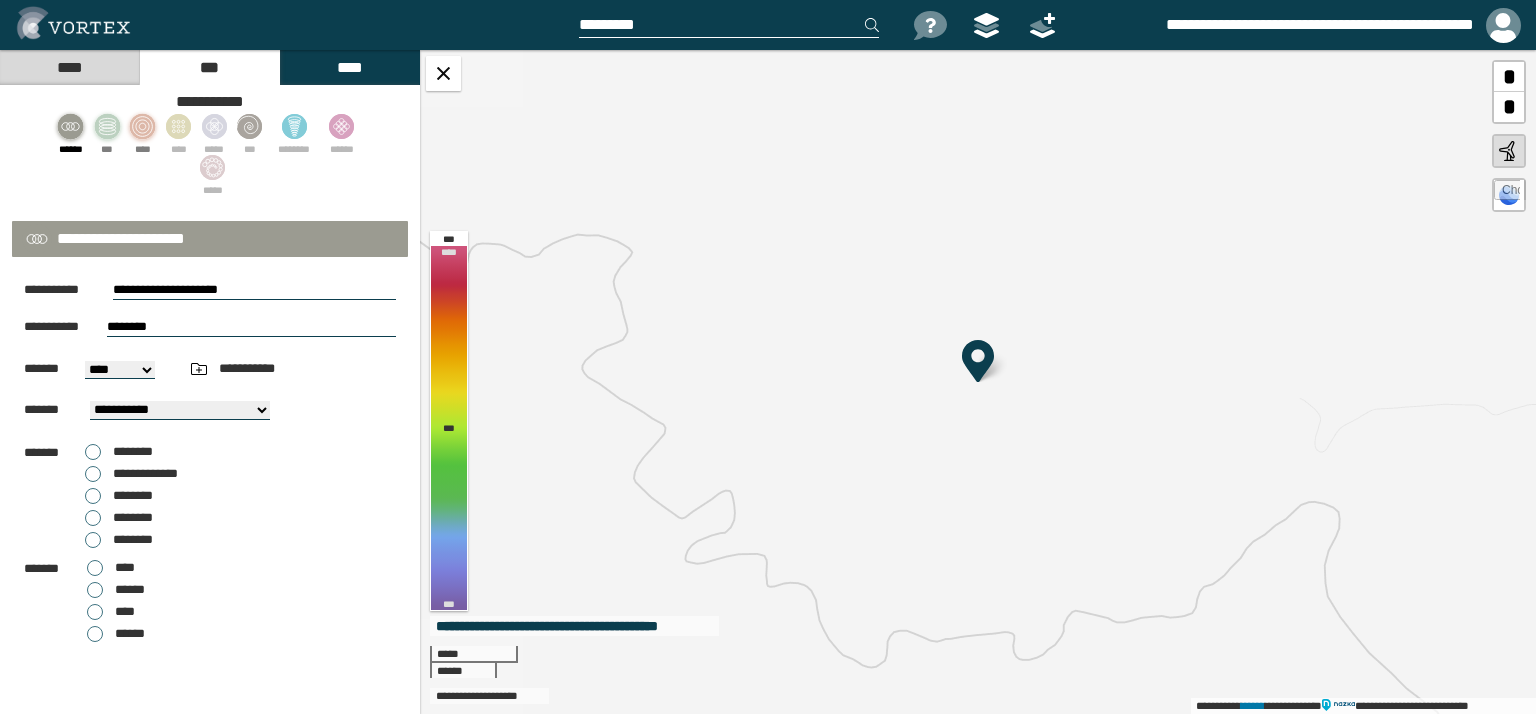 click on "**********" at bounding box center [120, 370] 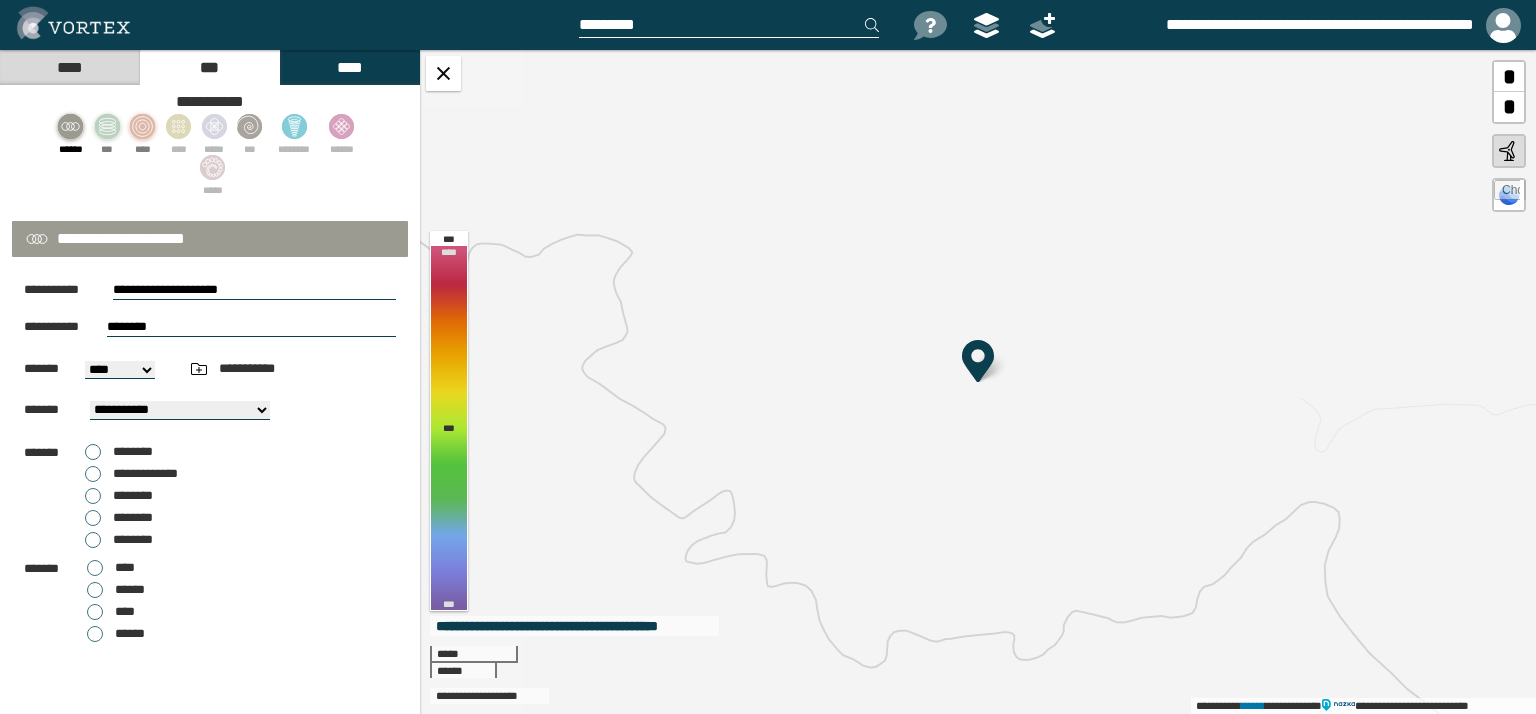select on "*****" 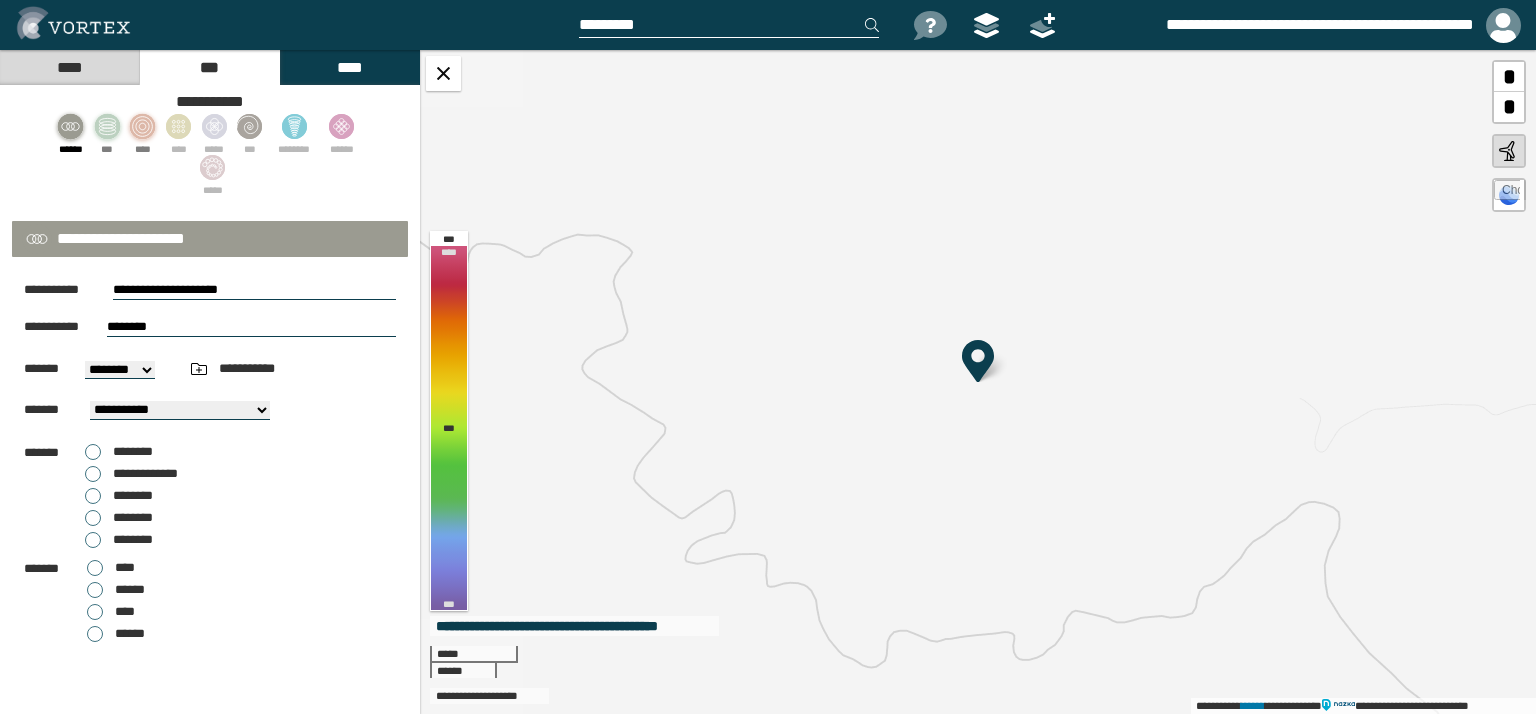 click on "**********" at bounding box center (120, 370) 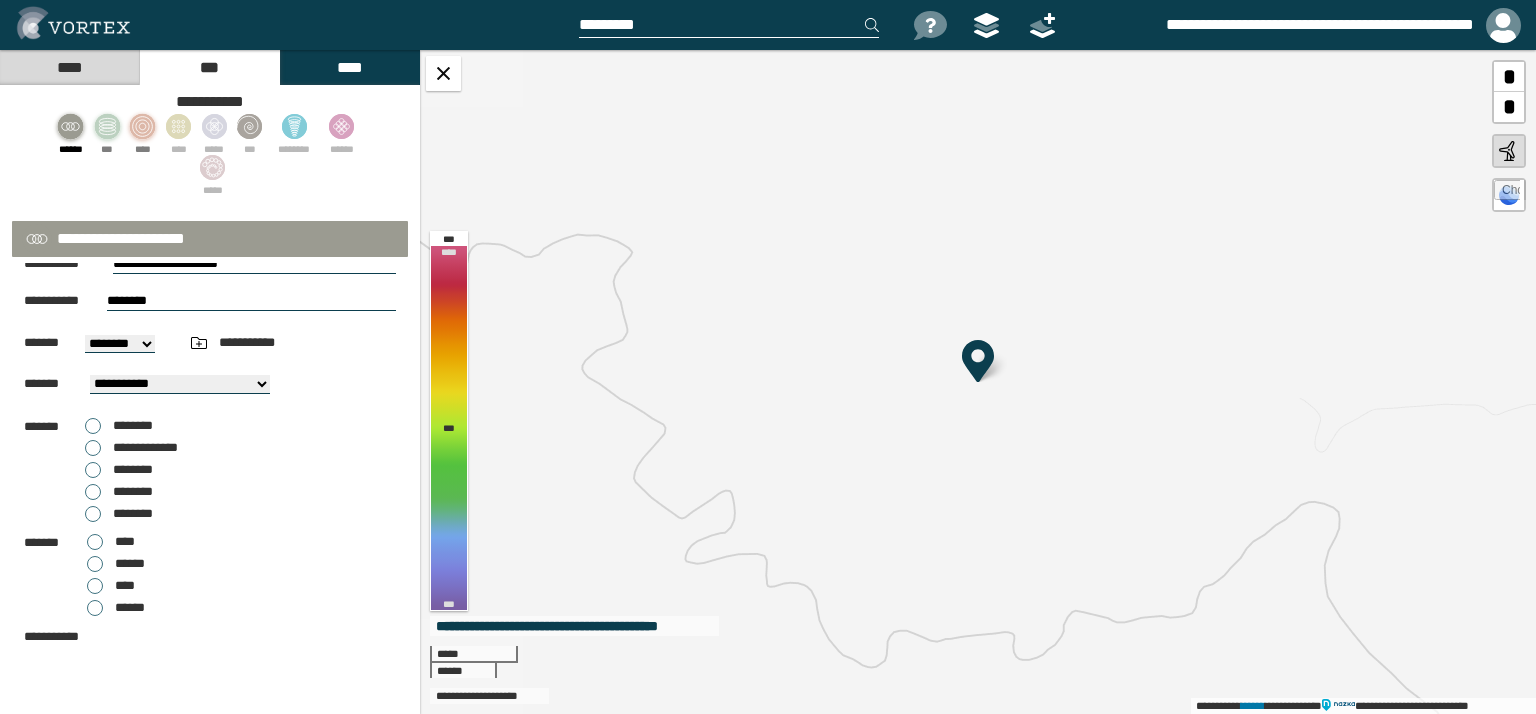 scroll, scrollTop: 98, scrollLeft: 0, axis: vertical 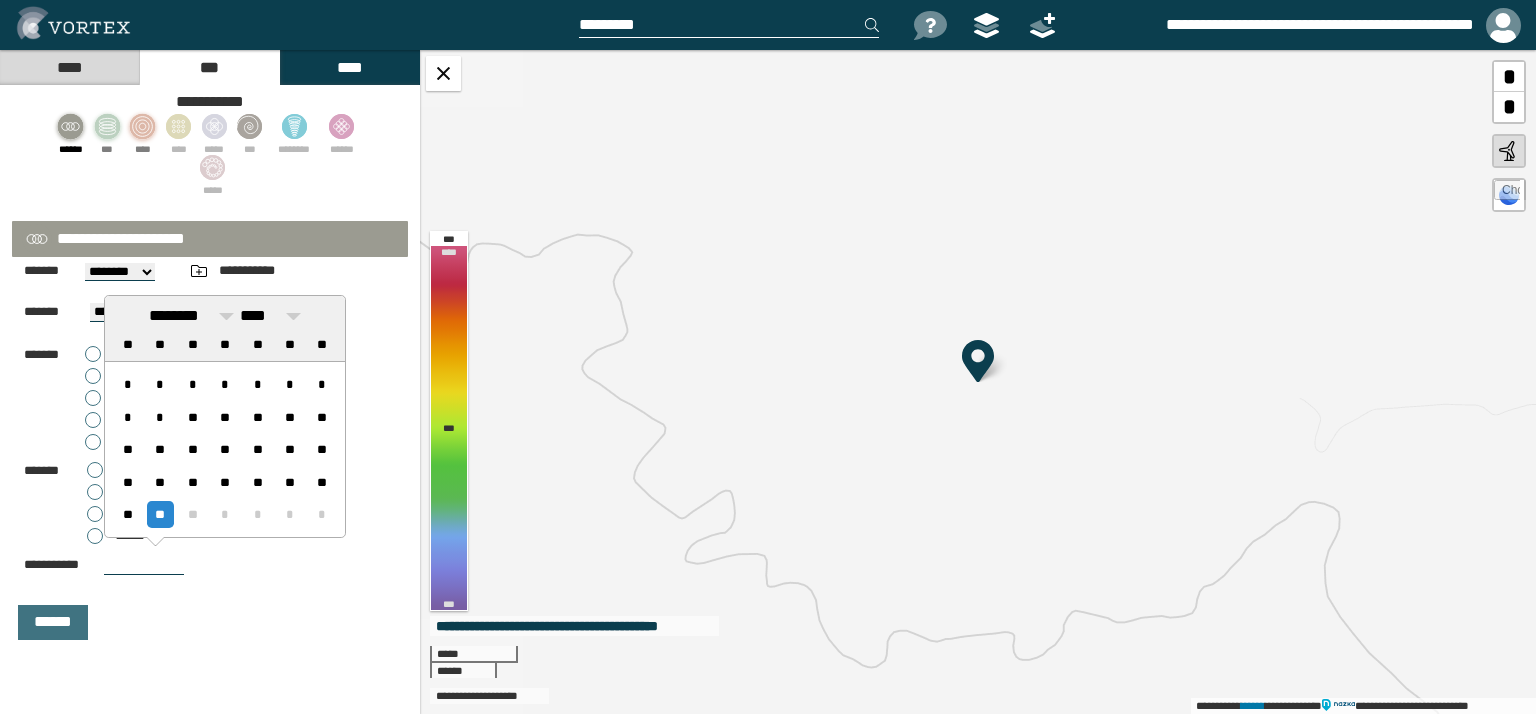 click at bounding box center (144, 565) 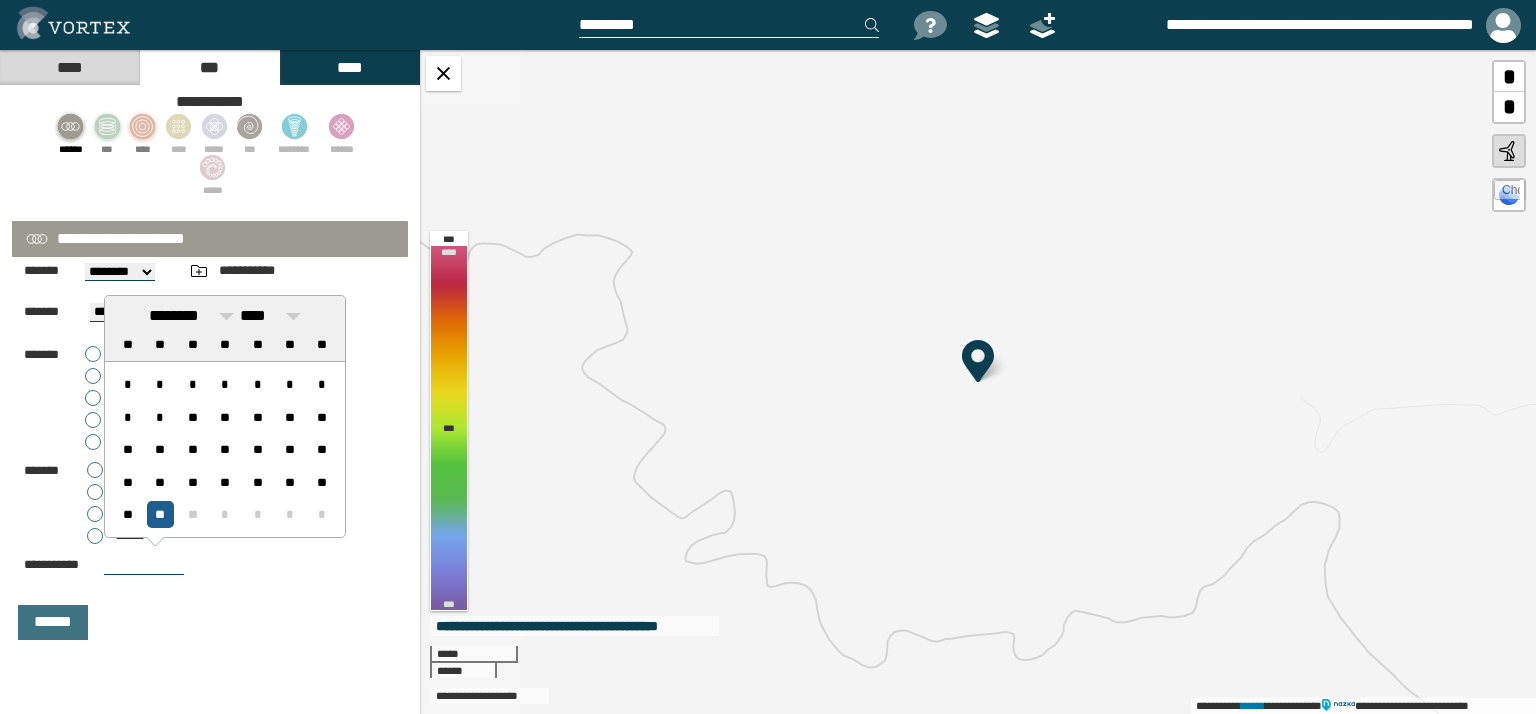 click on "**" at bounding box center (160, 514) 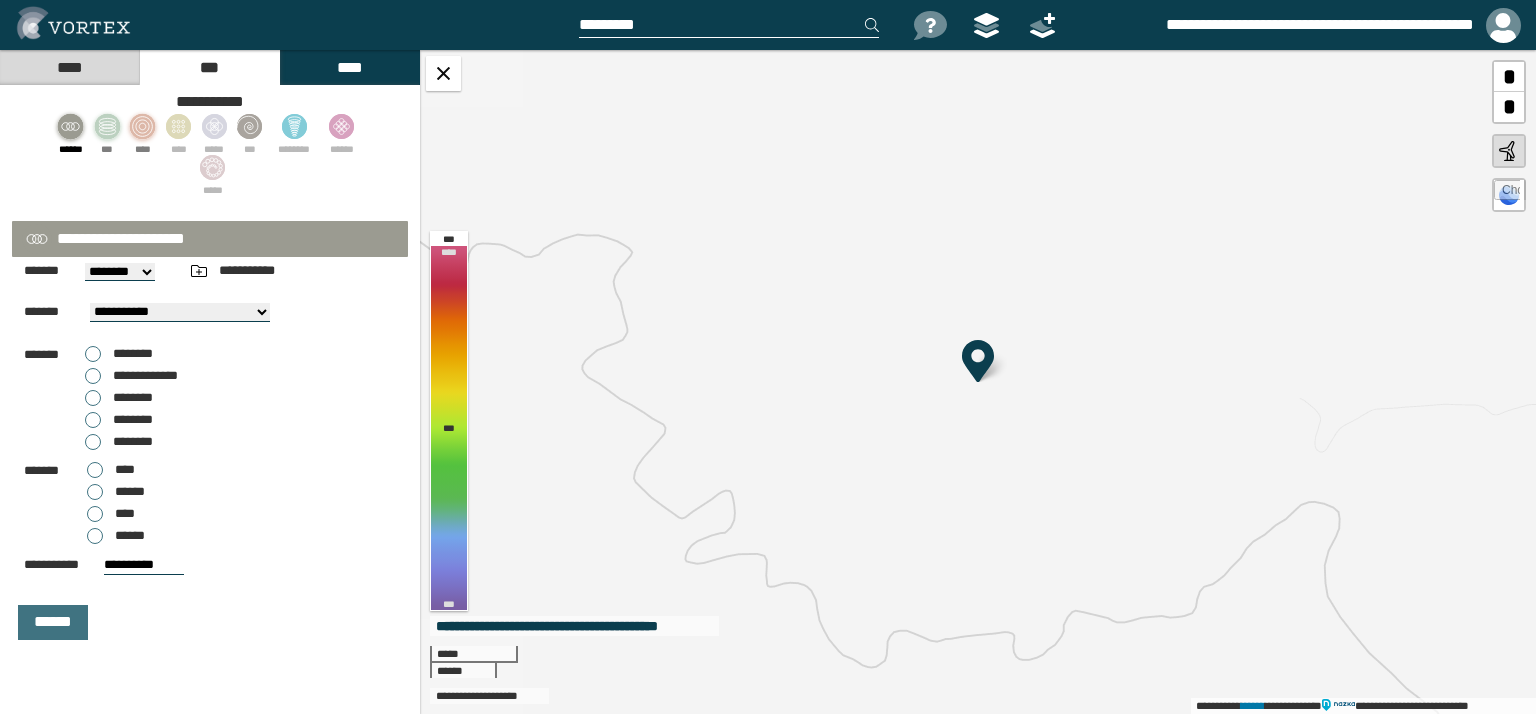 click on "**********" at bounding box center (144, 565) 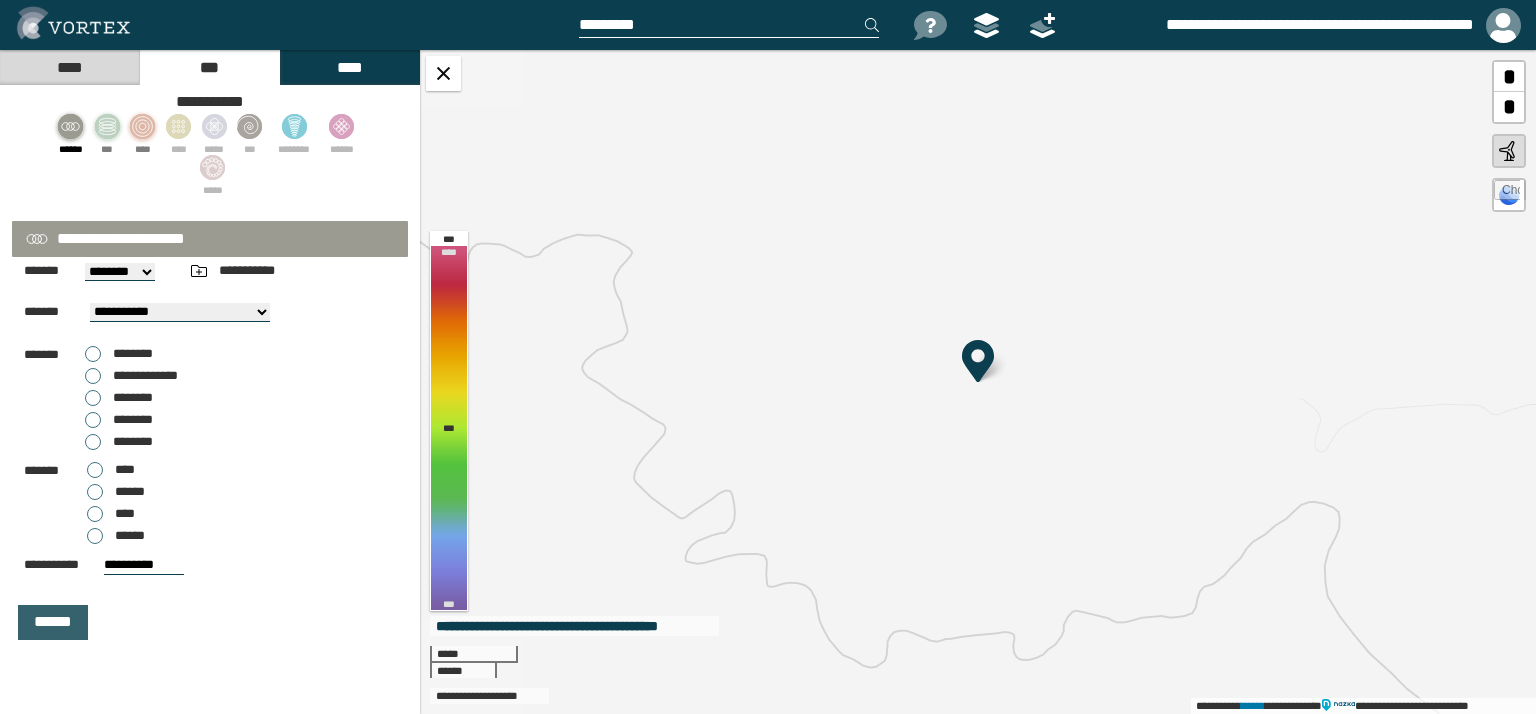 click on "******" at bounding box center [53, 622] 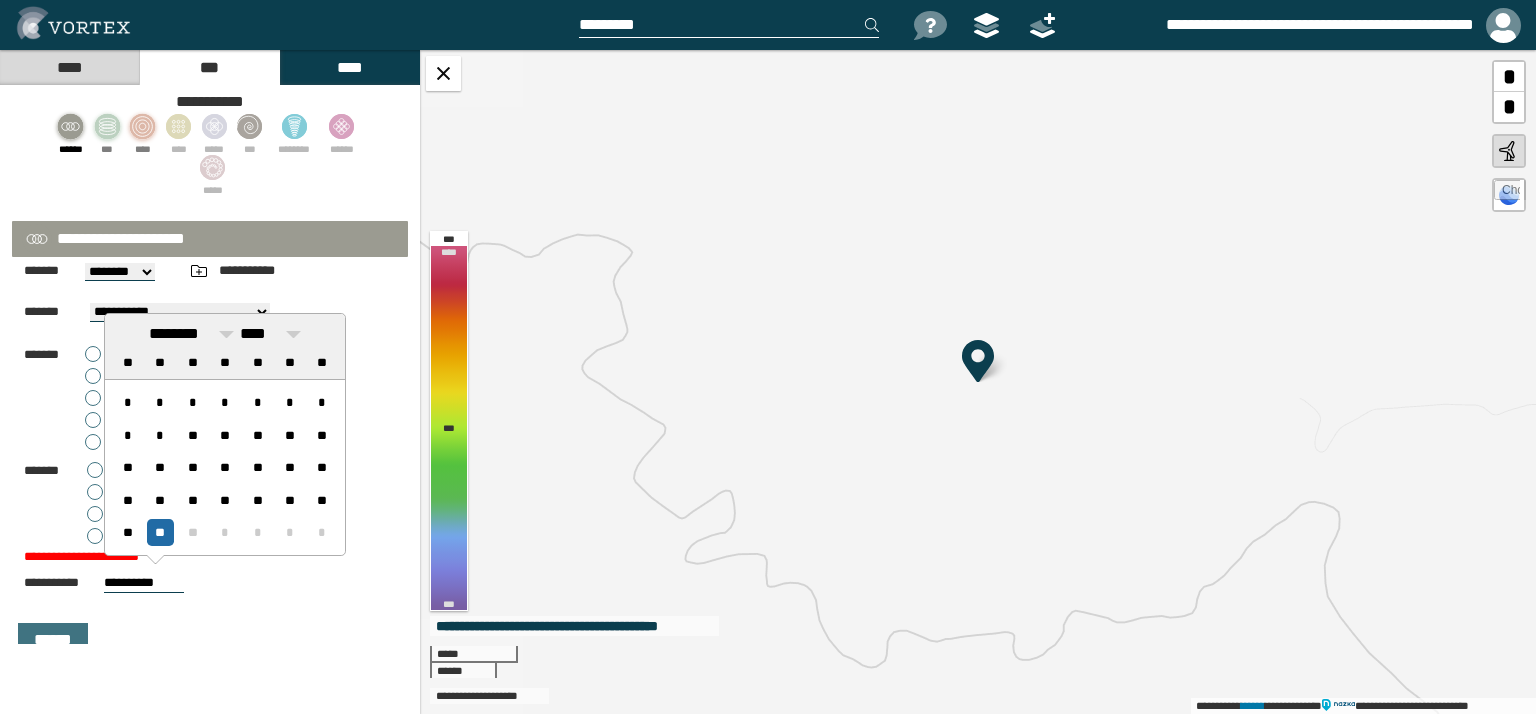 click on "**********" at bounding box center (144, 583) 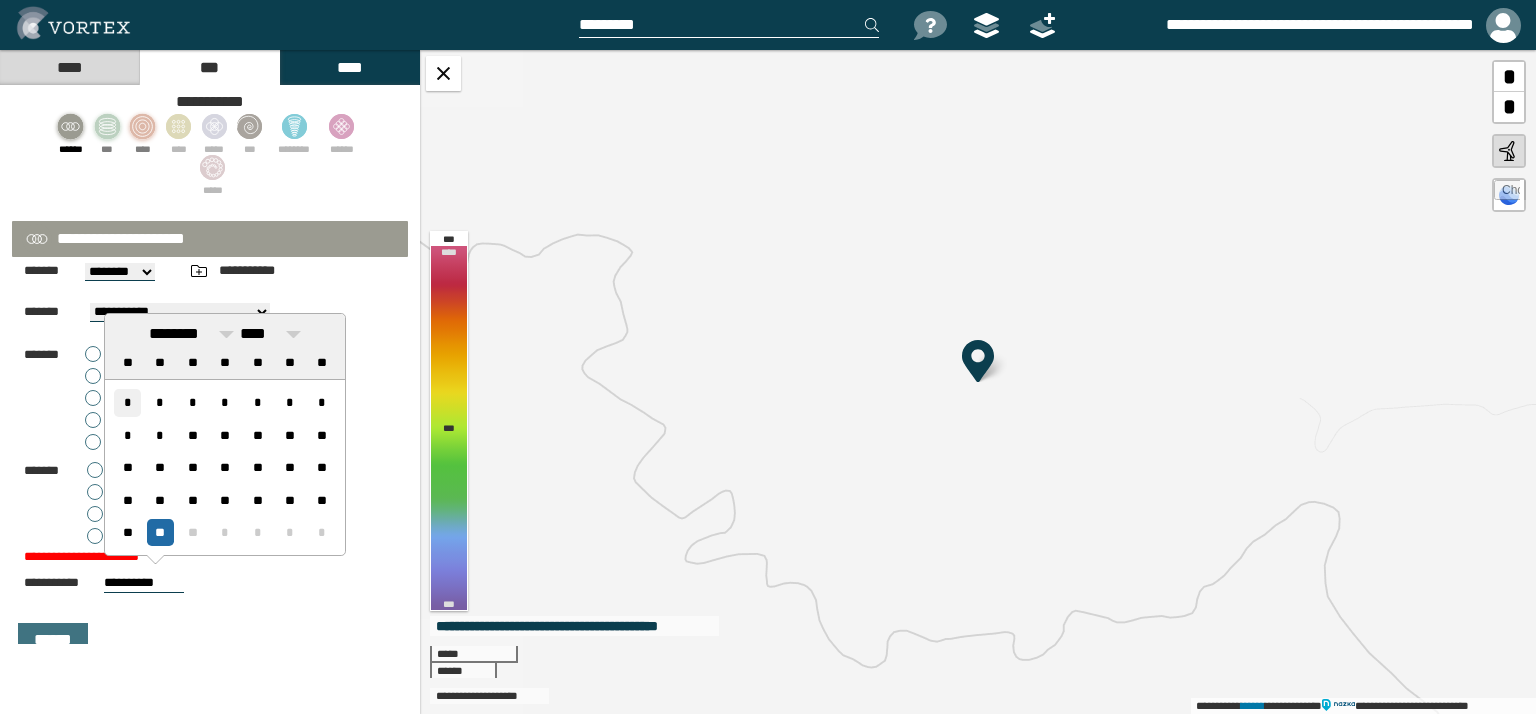 click on "*" at bounding box center [127, 402] 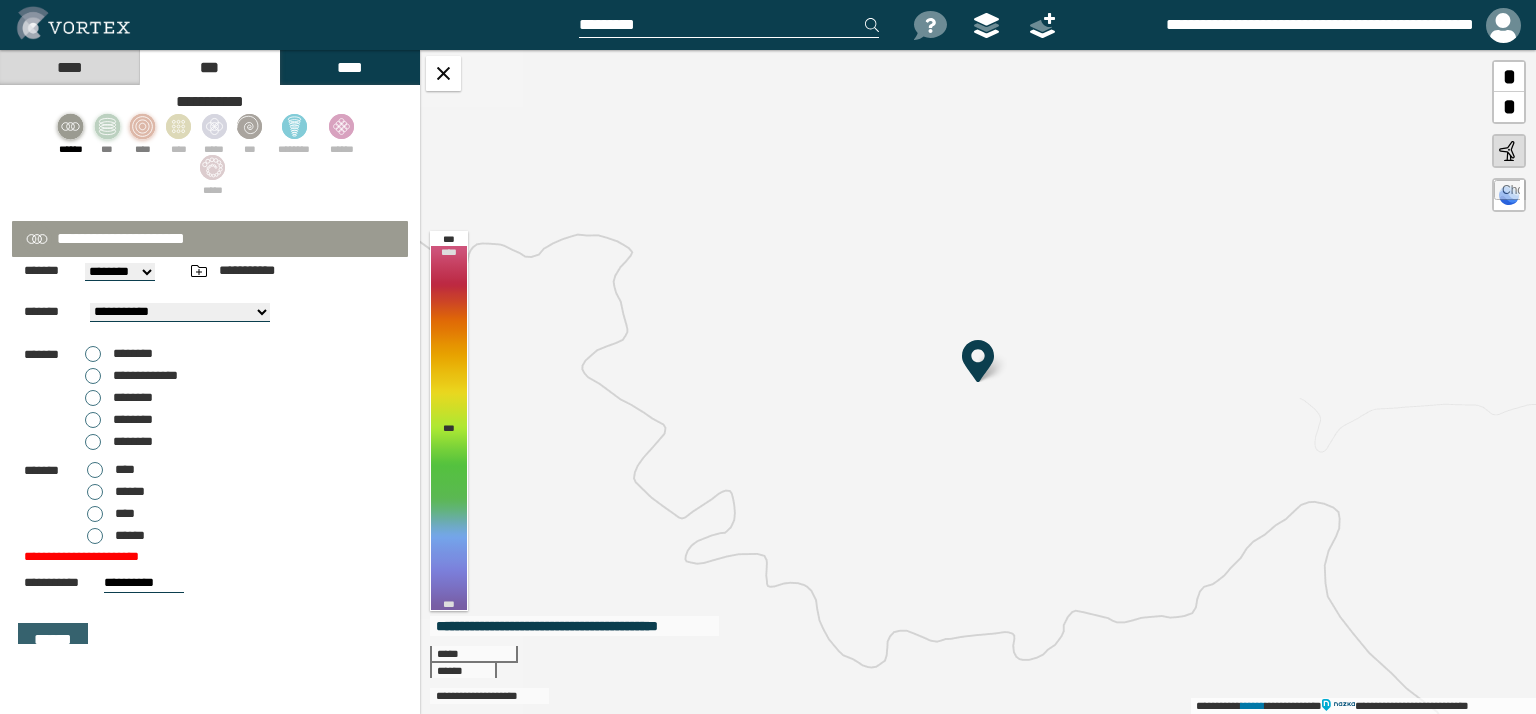 click on "******" at bounding box center (53, 640) 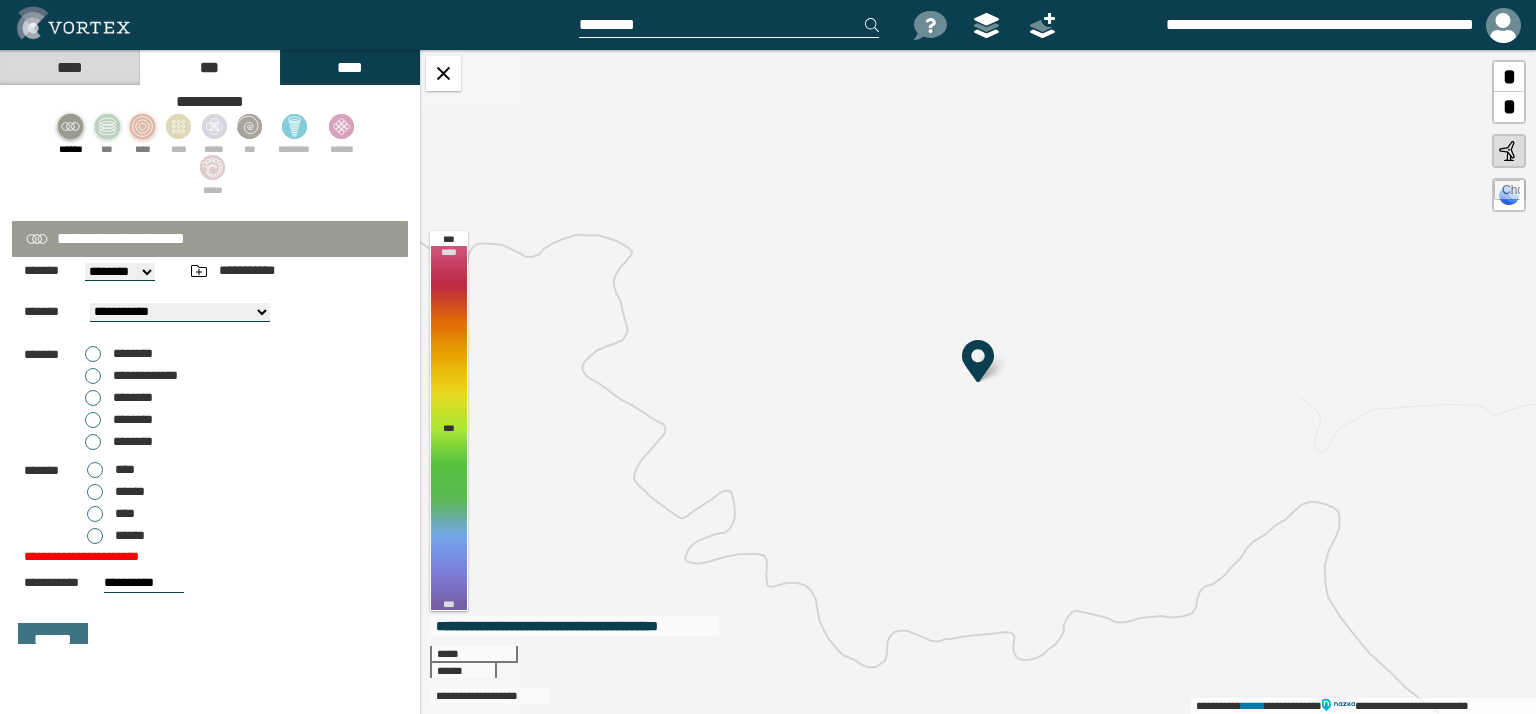 click on "**********" at bounding box center (144, 583) 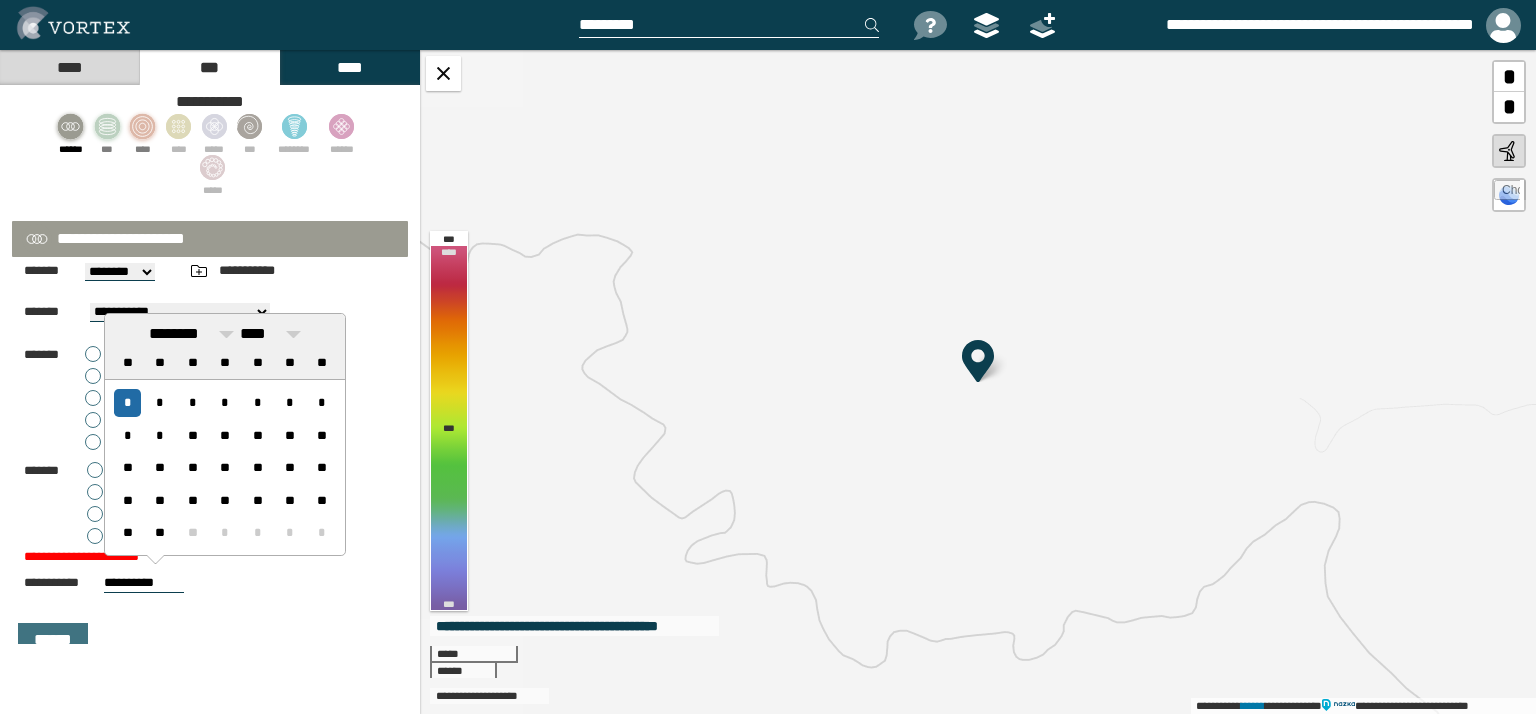 click on "**" at bounding box center (192, 532) 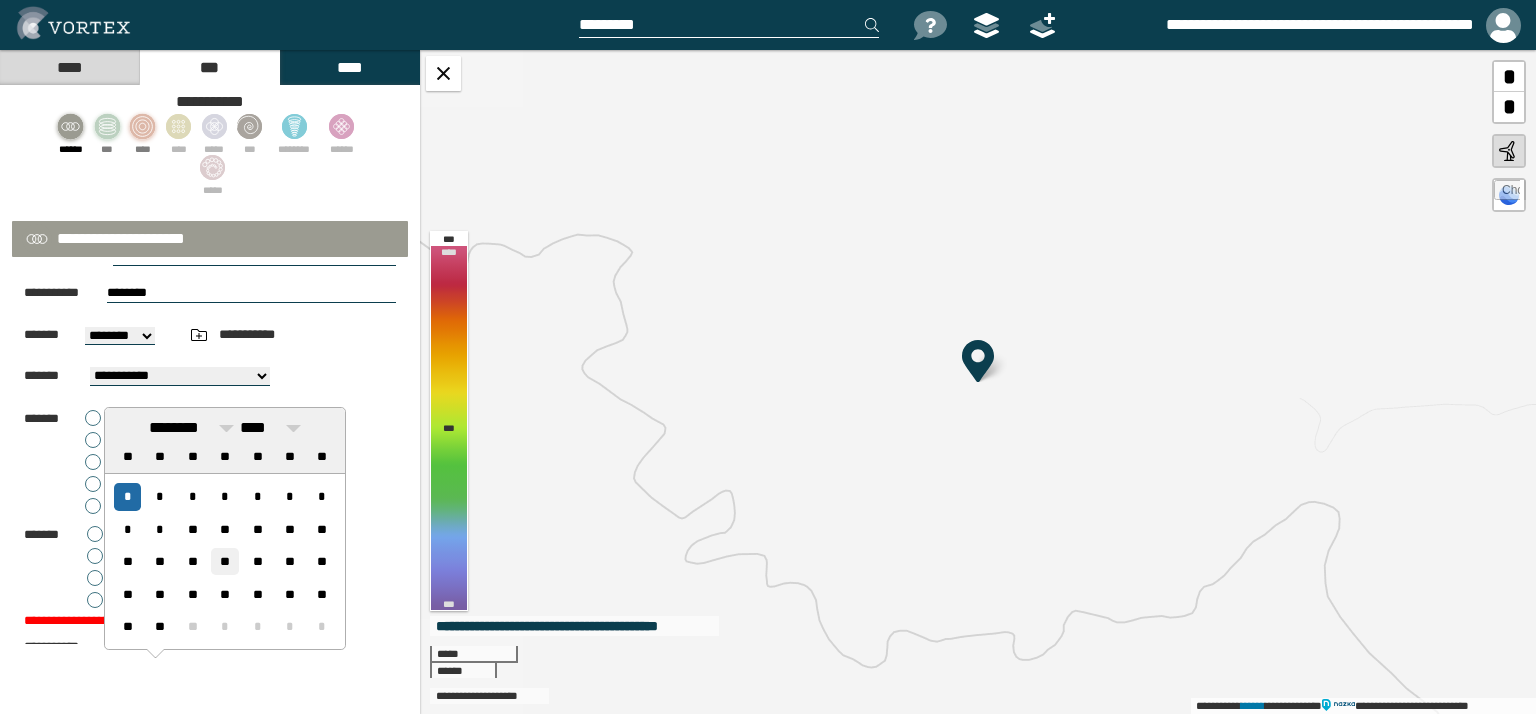 scroll, scrollTop: 0, scrollLeft: 0, axis: both 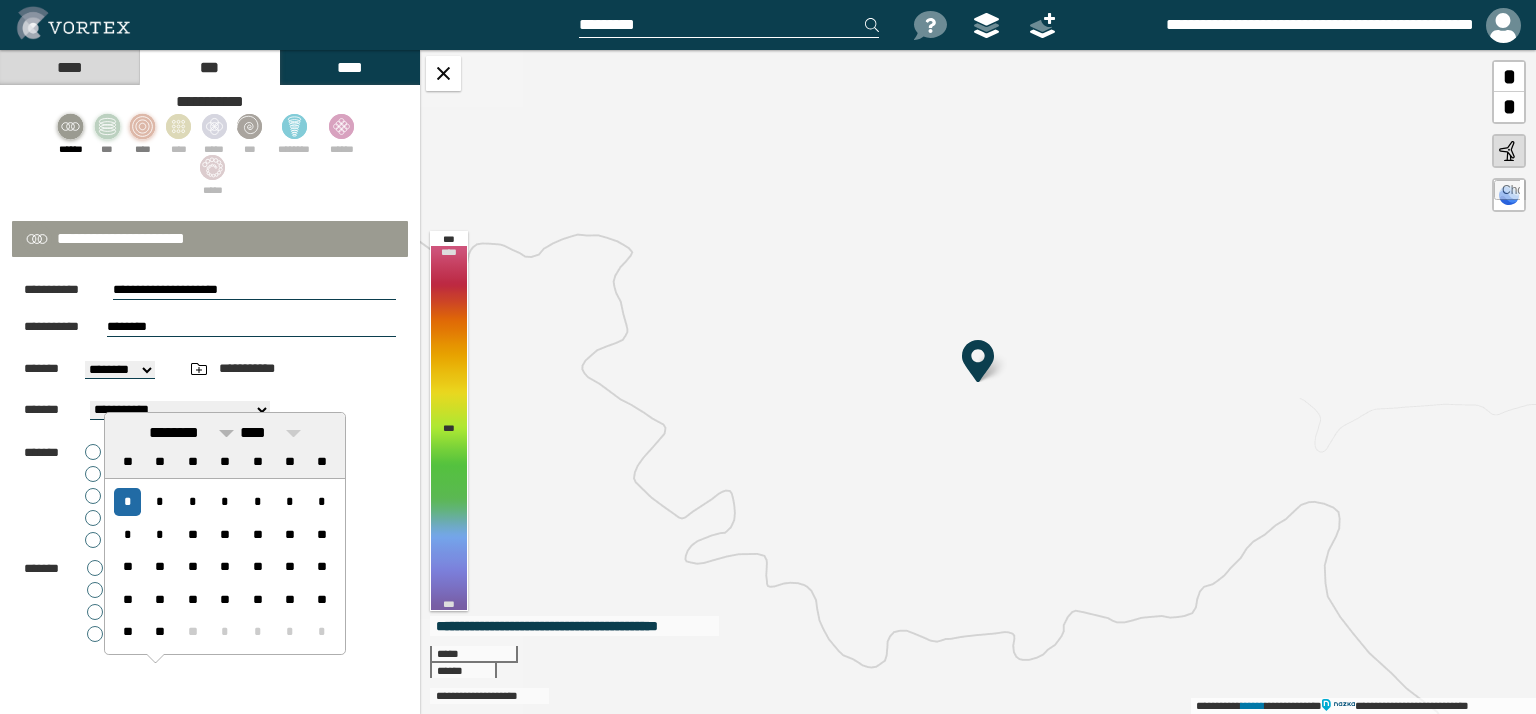 click at bounding box center [226, 433] 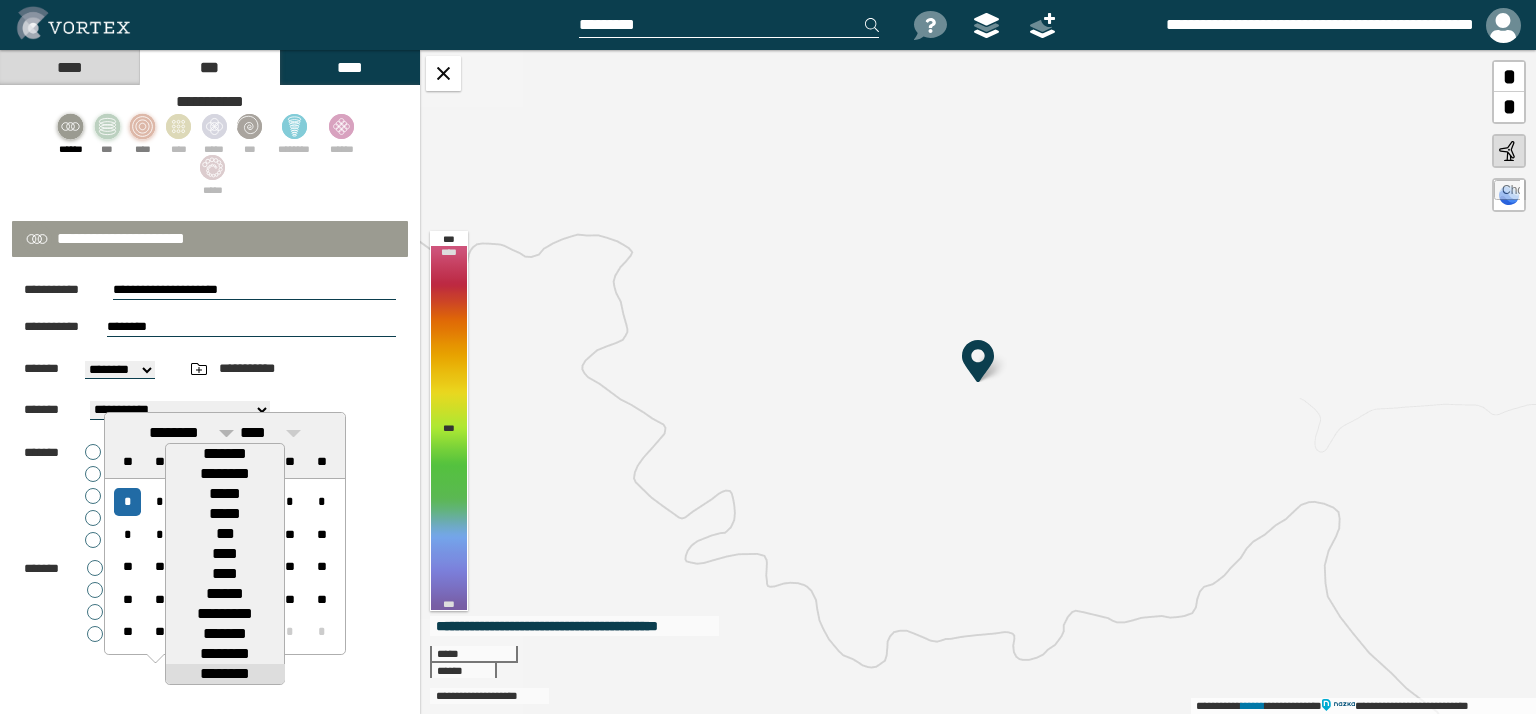 click at bounding box center [226, 433] 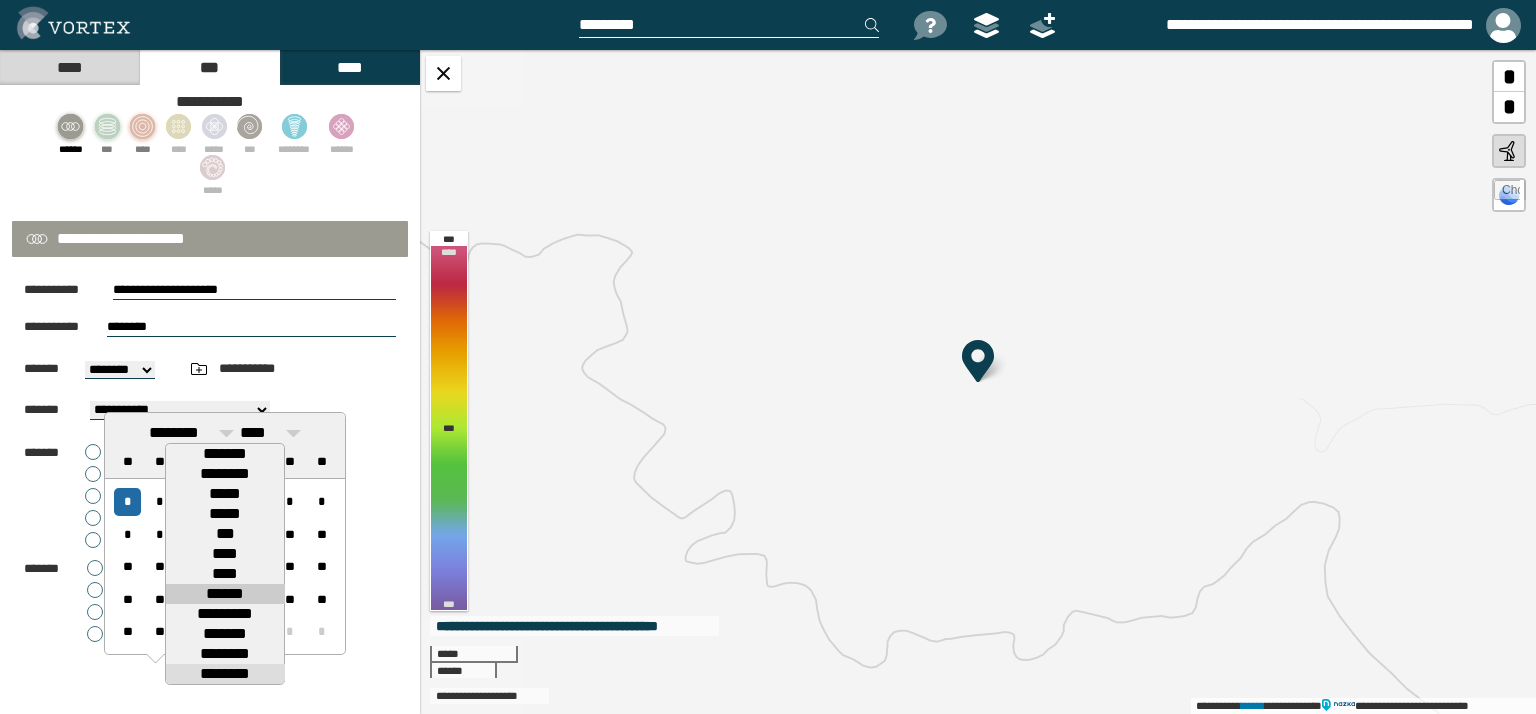click on "******" at bounding box center [225, 594] 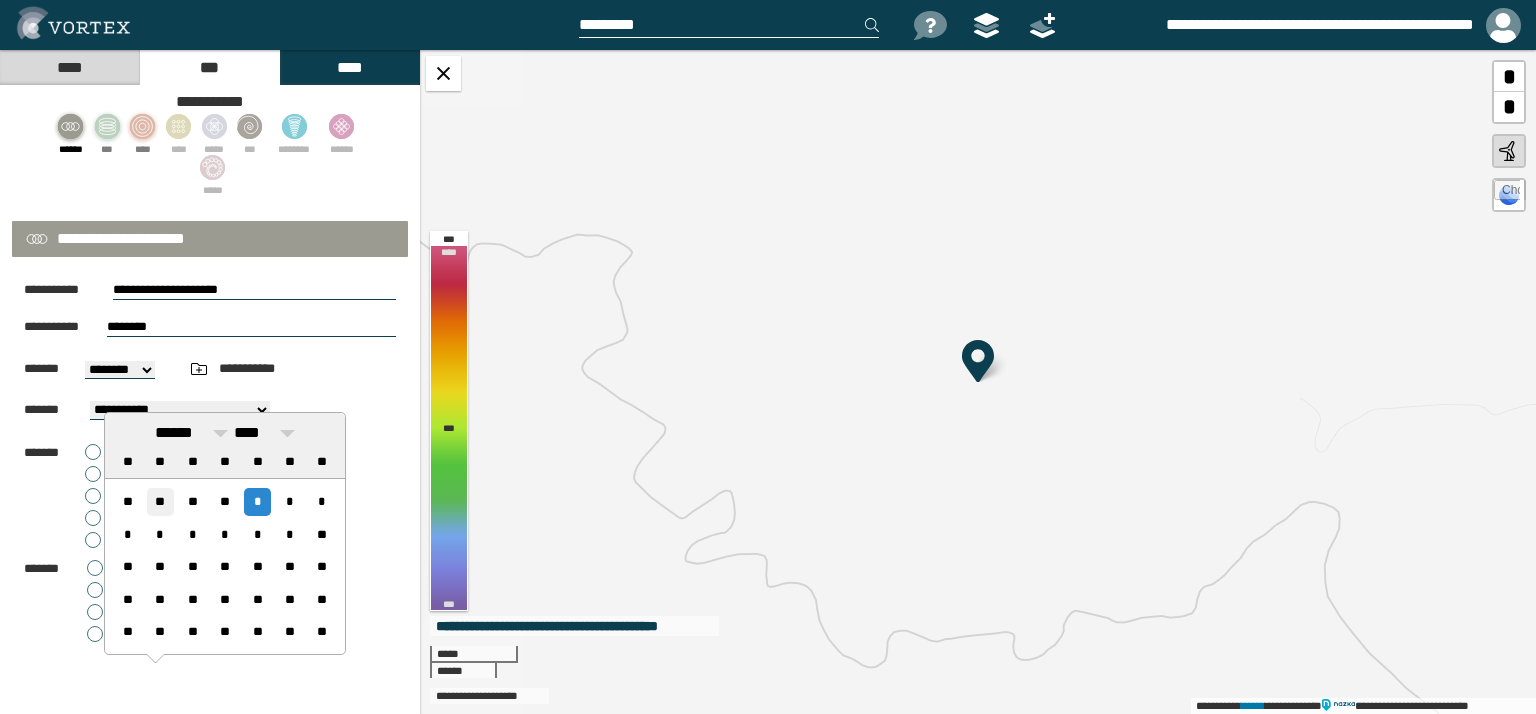 click on "**" at bounding box center [160, 501] 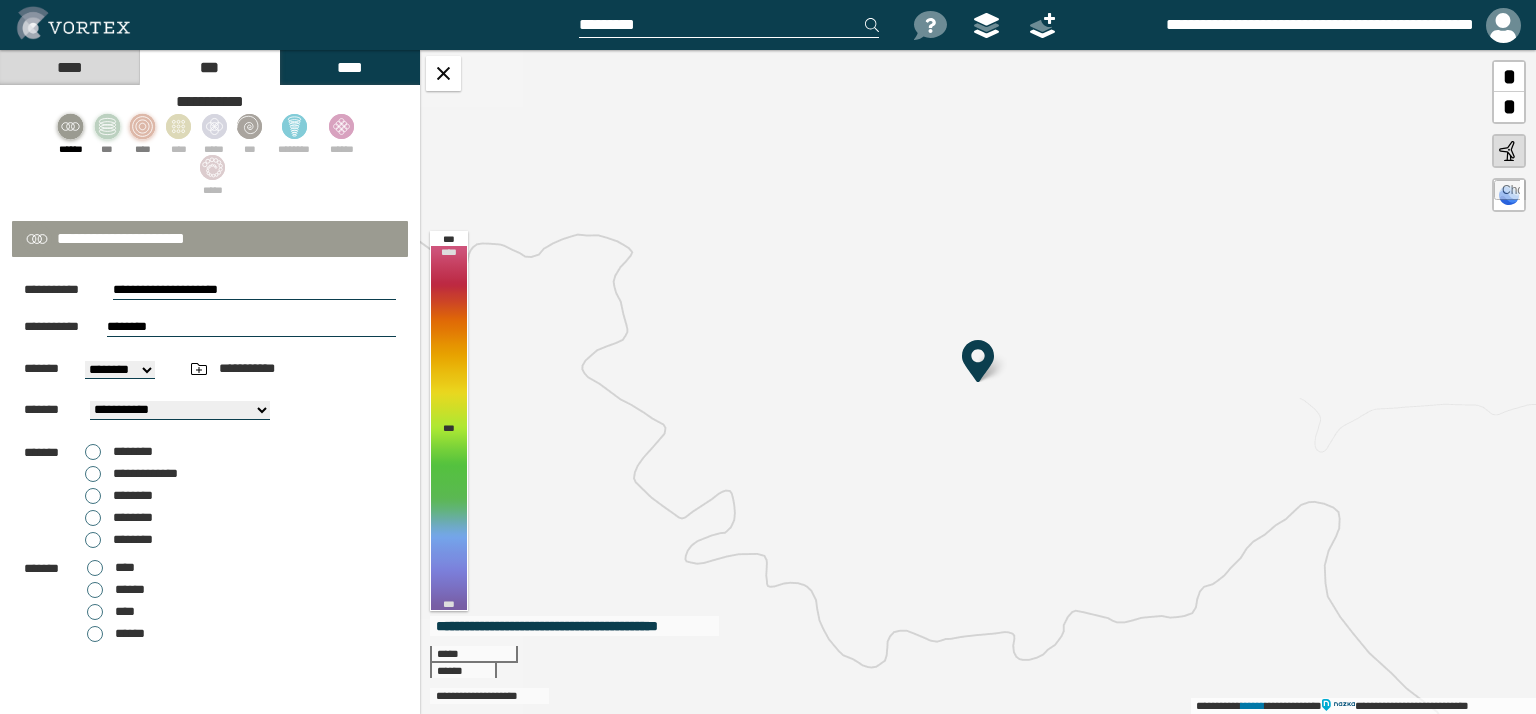 click on "****" at bounding box center (349, 67) 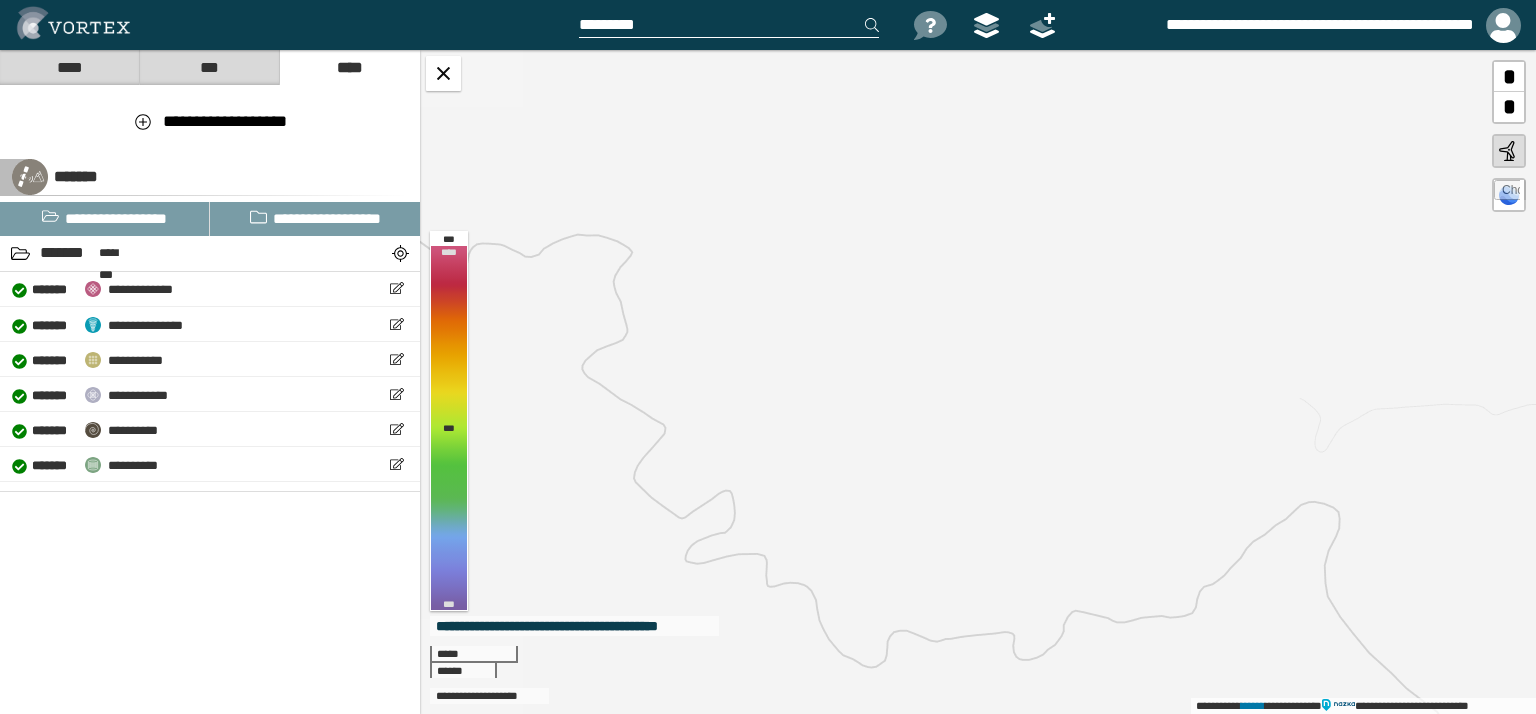 click on "***" at bounding box center (209, 67) 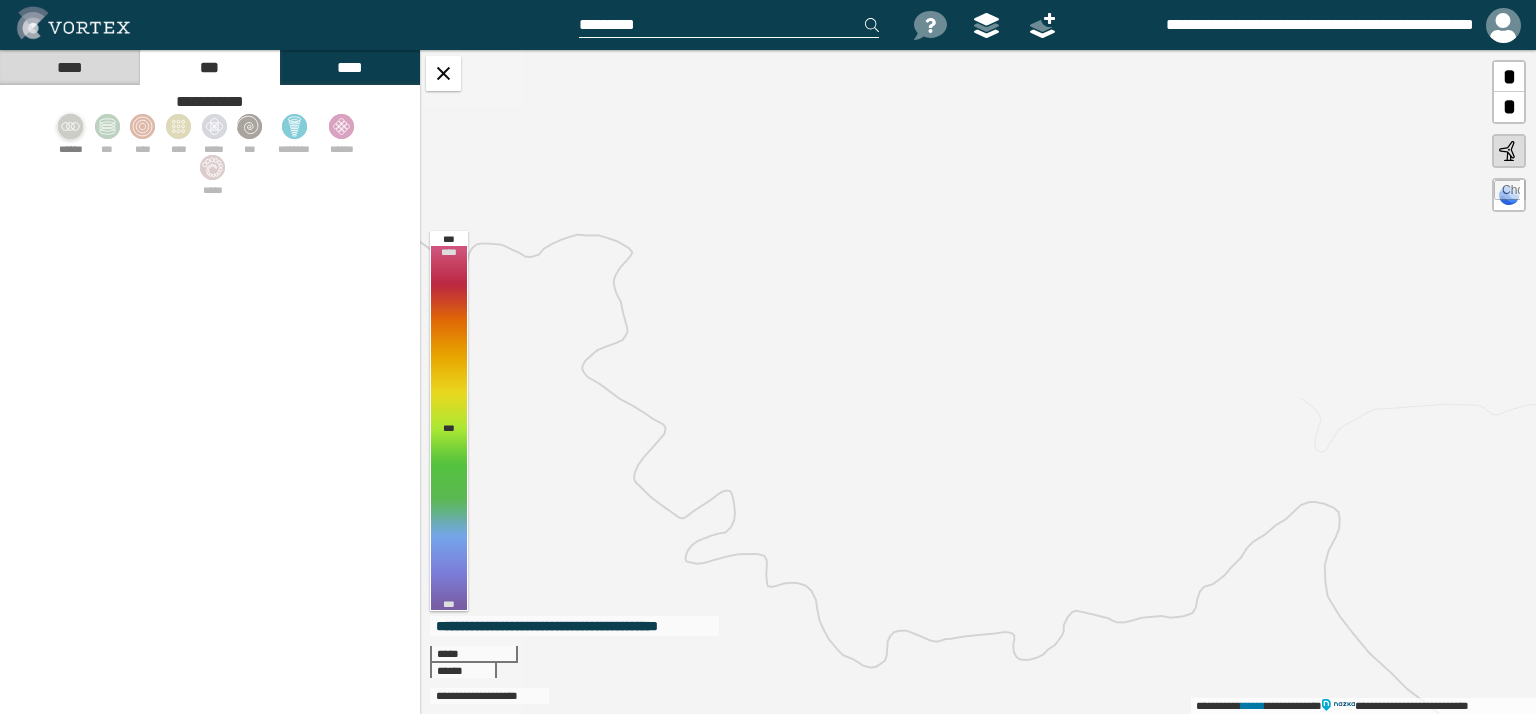 click at bounding box center (71, 126) 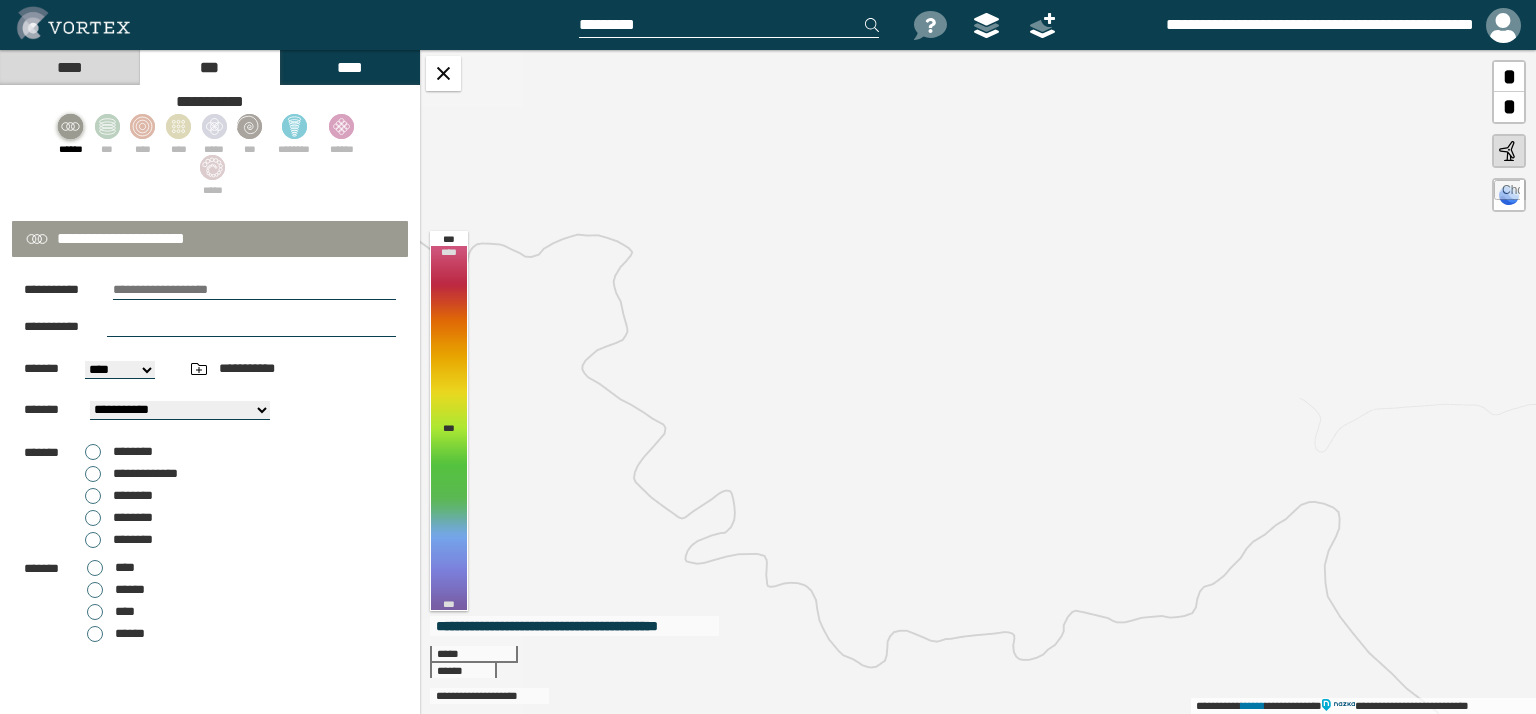 click on "****" at bounding box center [69, 67] 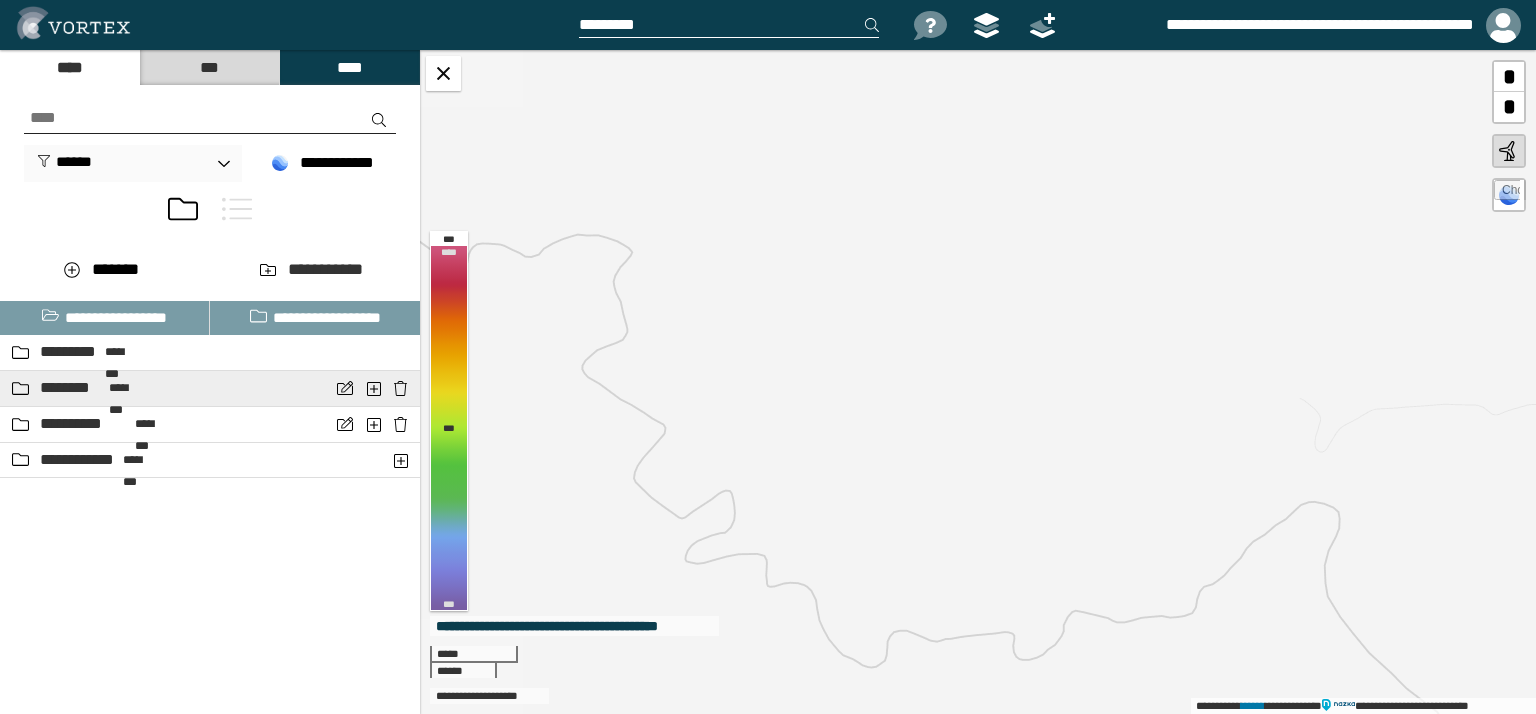click on "******** ********" at bounding box center [165, 388] 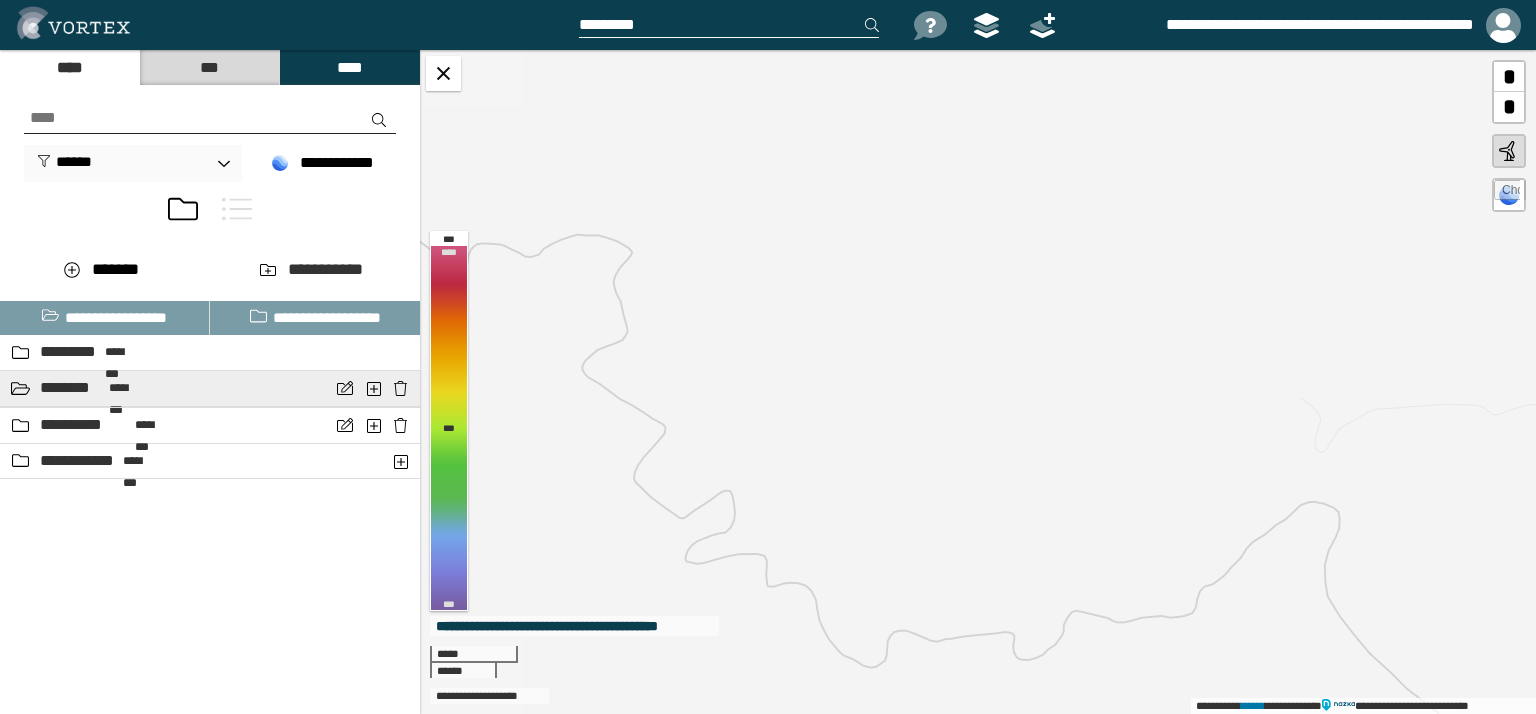 click on "******** ********" at bounding box center (165, 388) 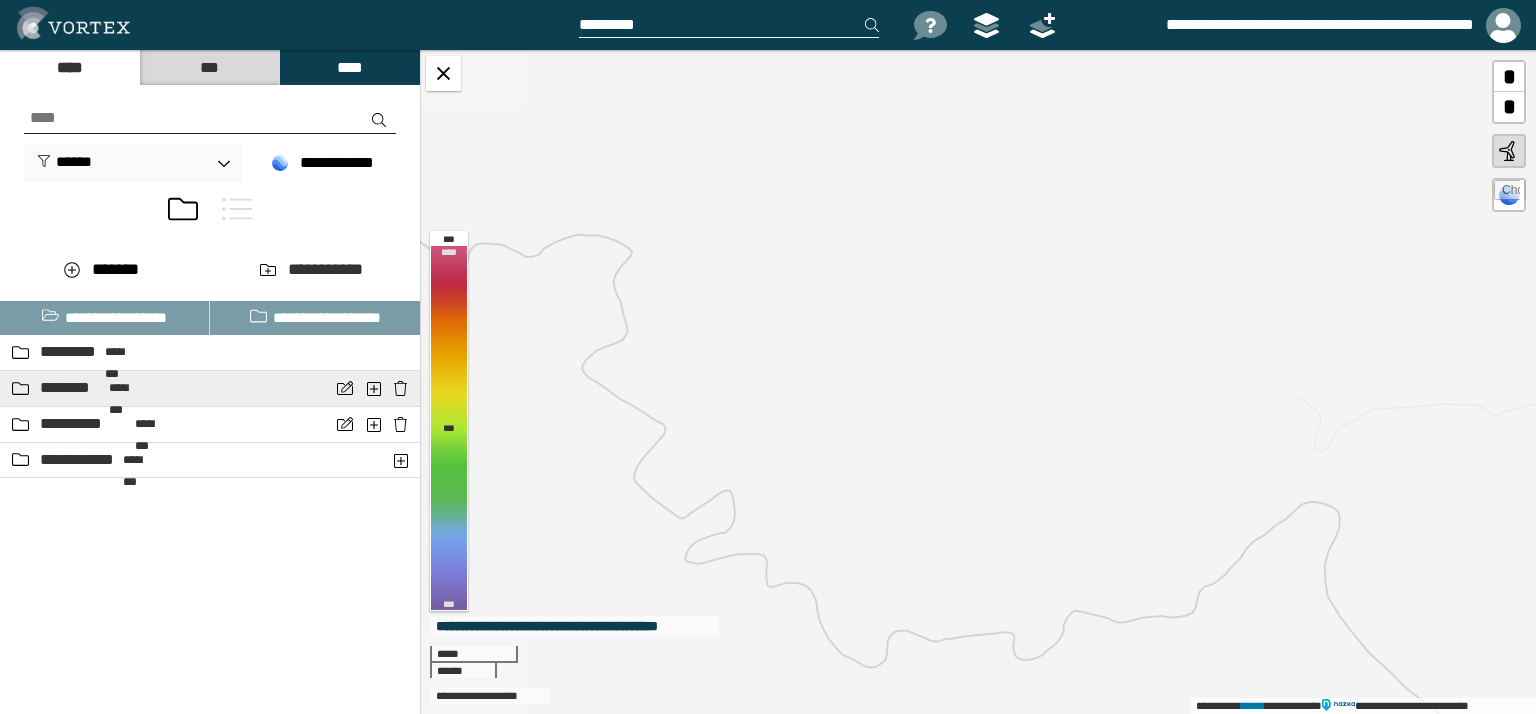 click on "******** ********" at bounding box center [165, 388] 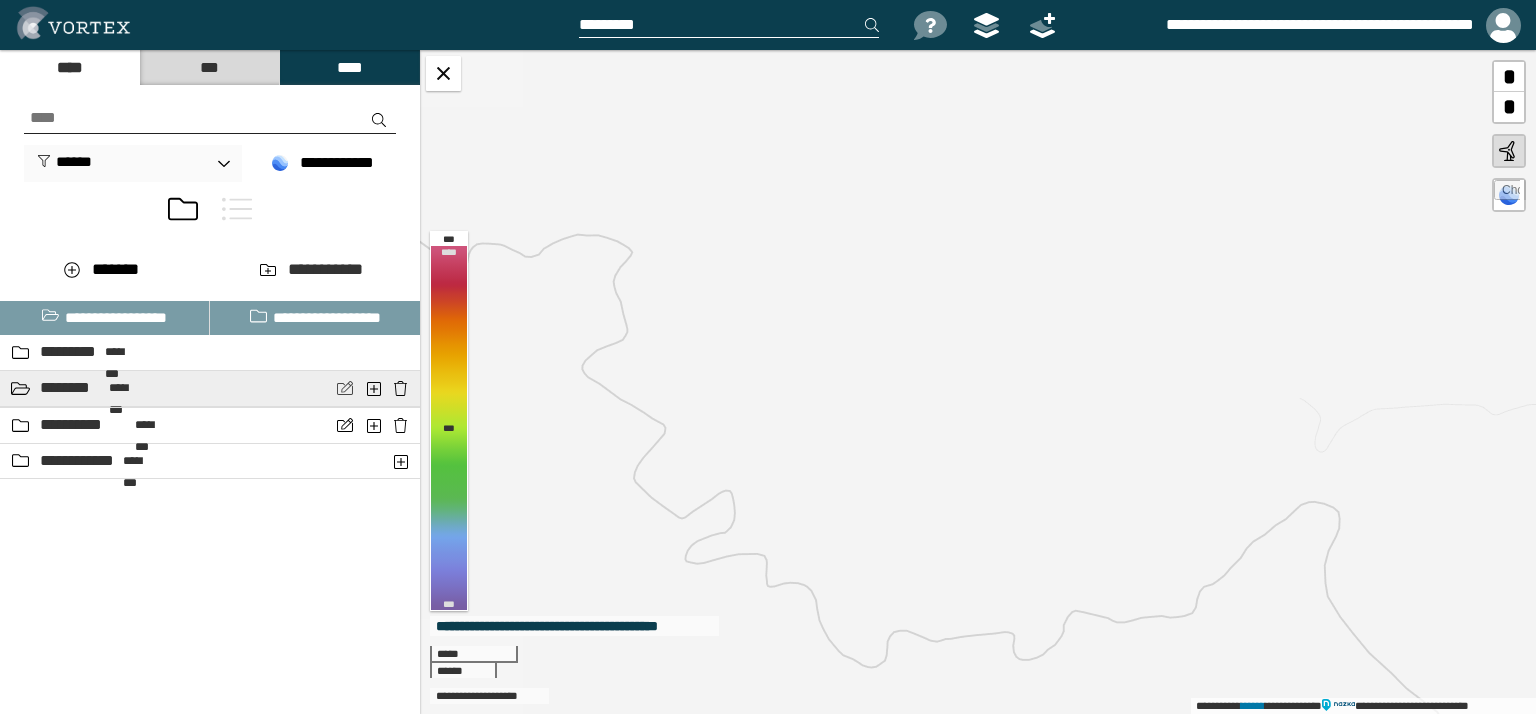 click at bounding box center [345, 388] 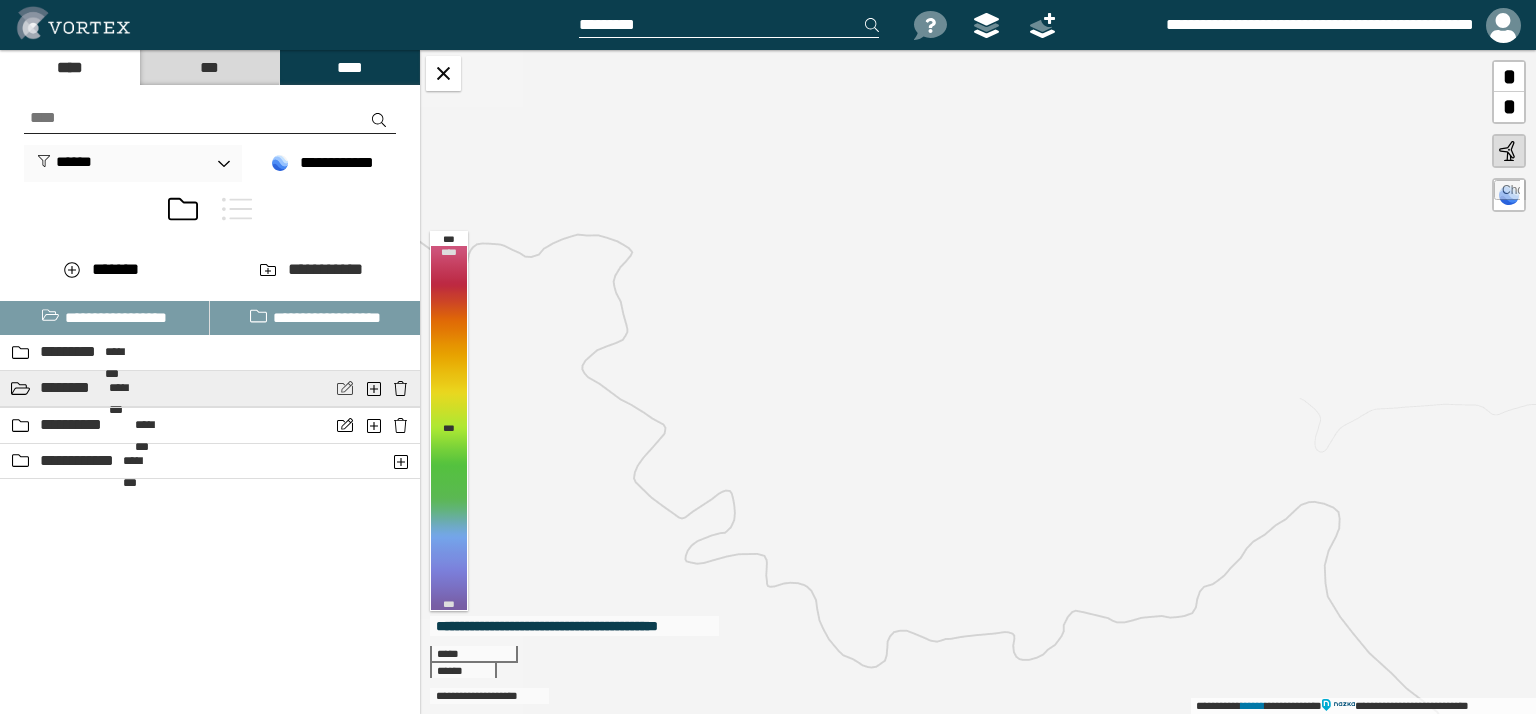 scroll, scrollTop: 0, scrollLeft: 0, axis: both 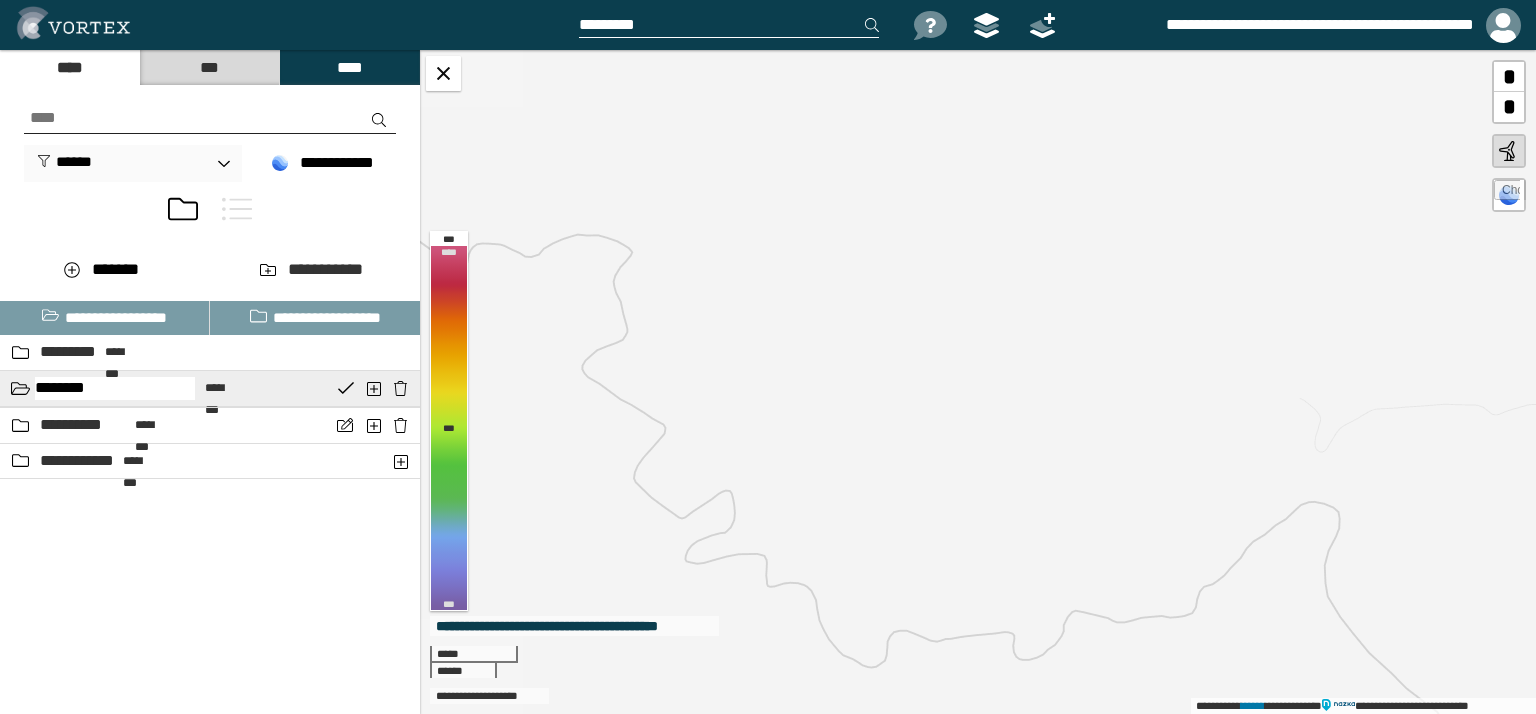 click on "******** ******** ********" at bounding box center (165, 388) 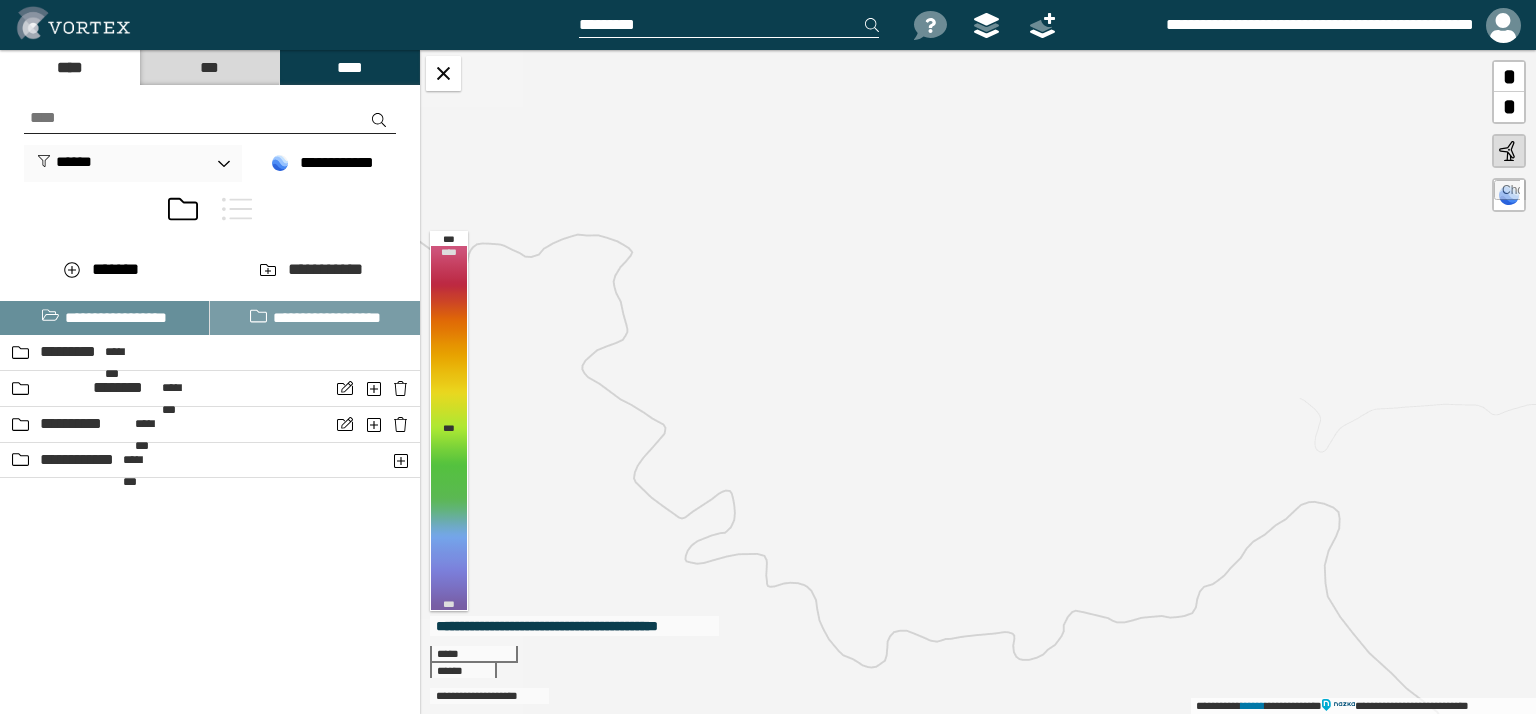 click on "**********" at bounding box center [105, 318] 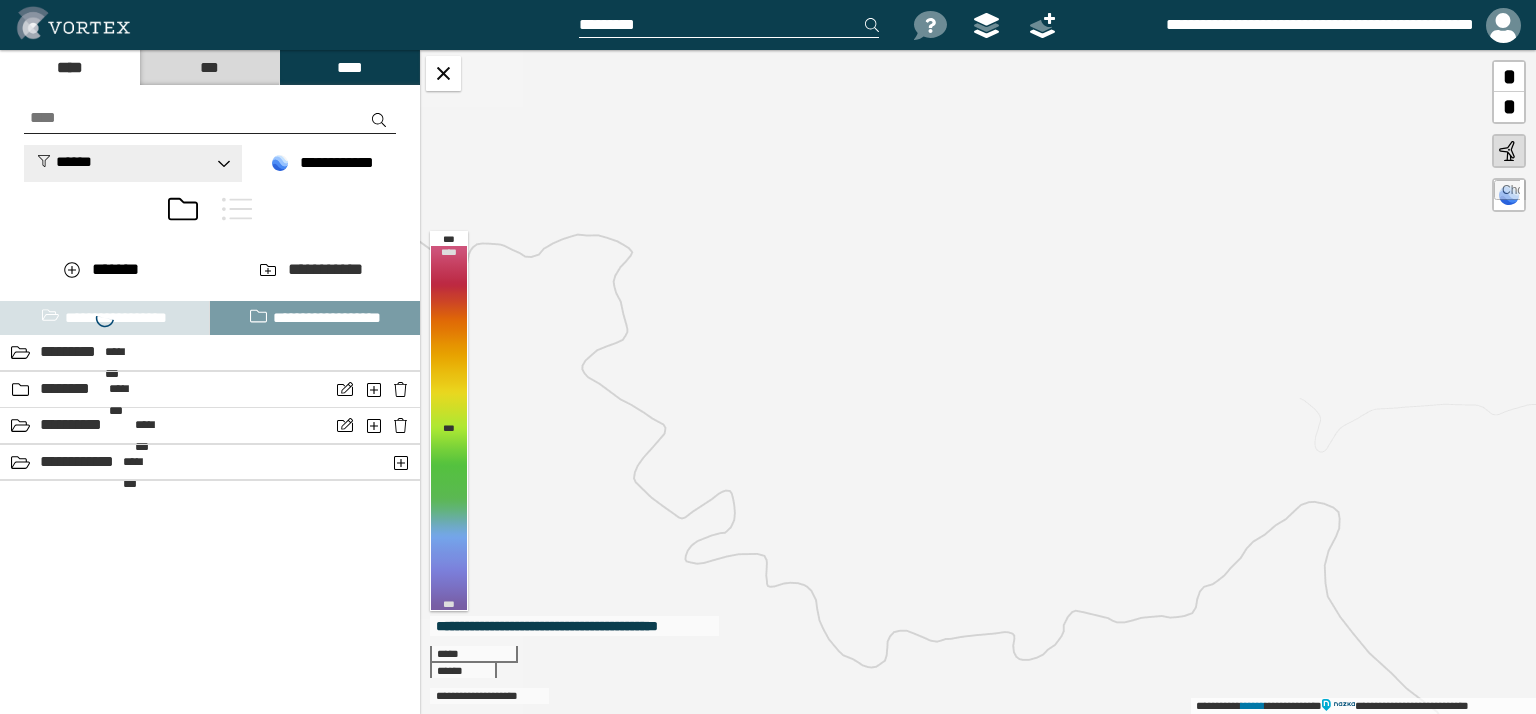 click on "******" at bounding box center [64, 161] 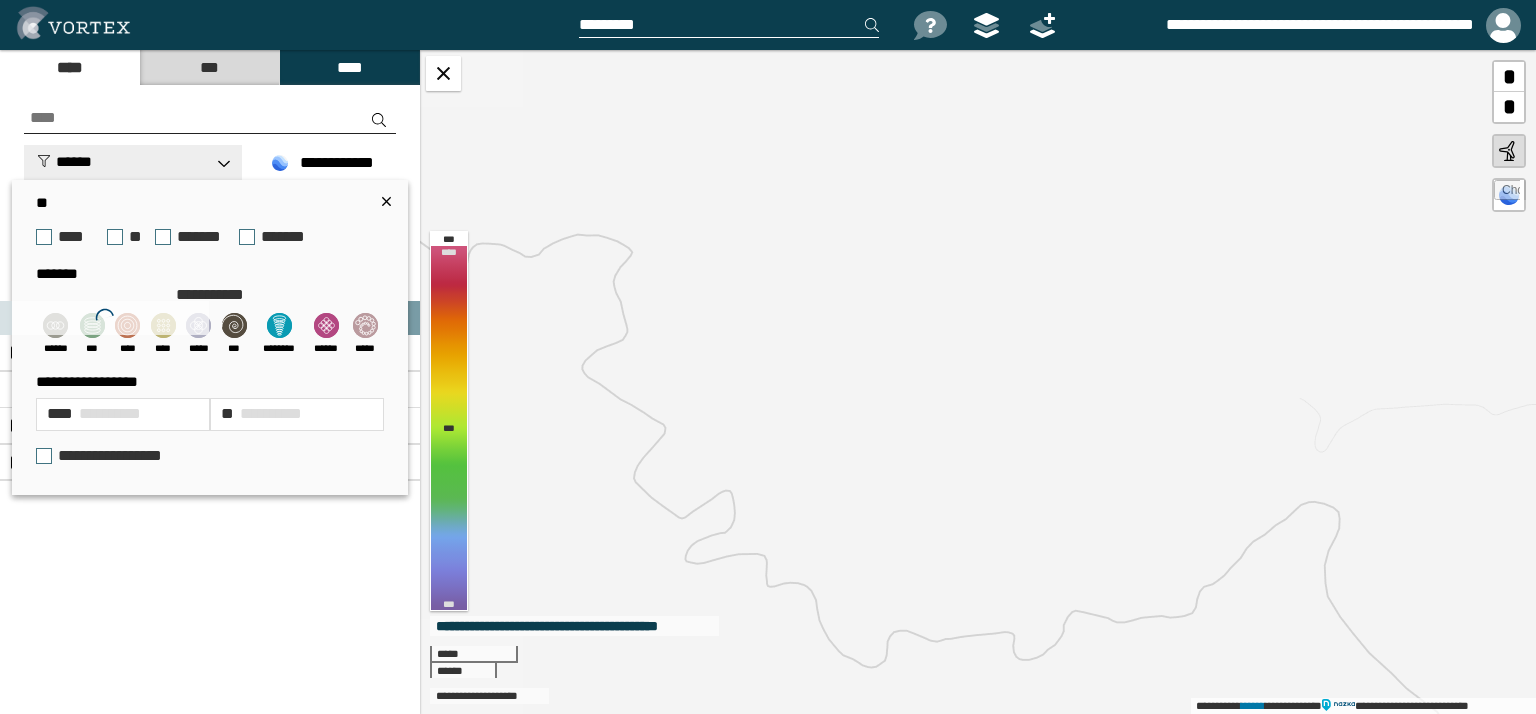 click on "******" at bounding box center [64, 161] 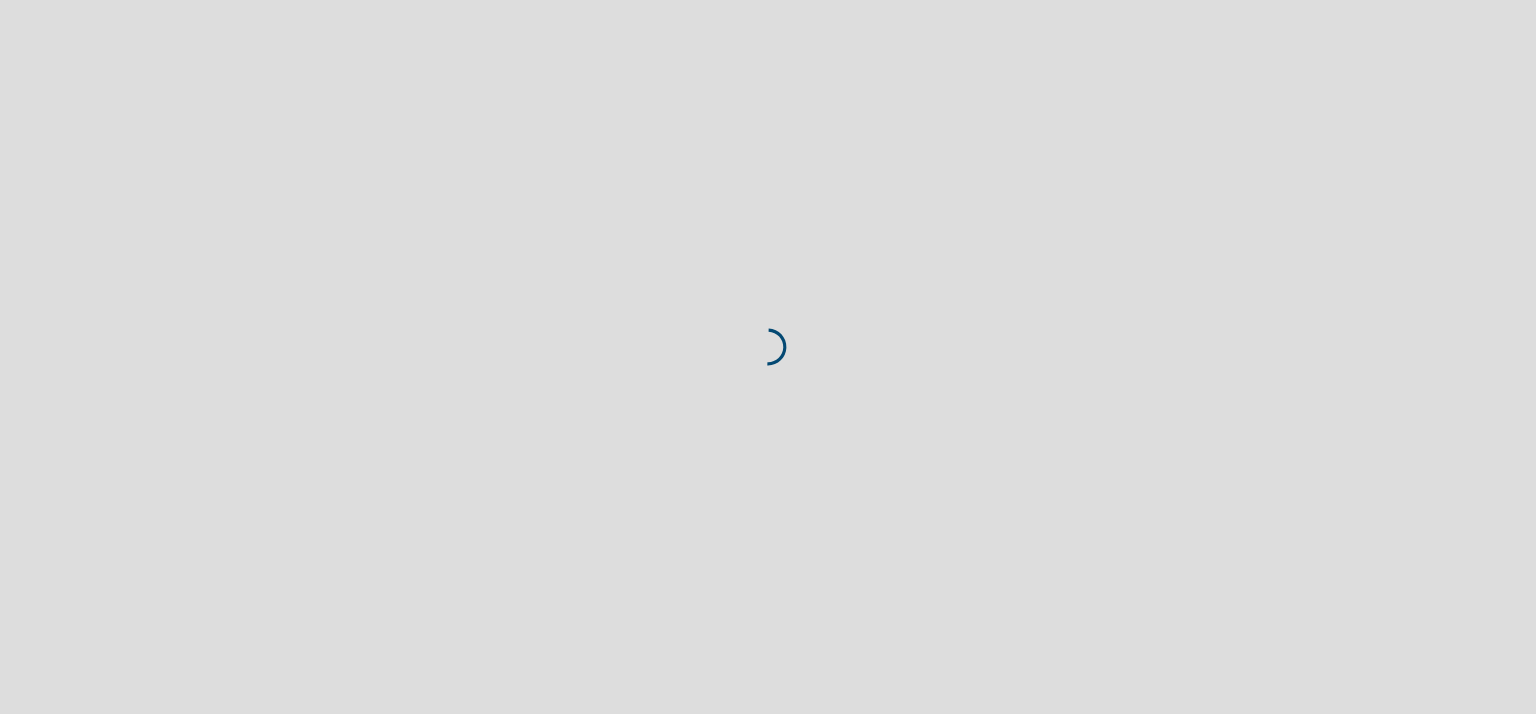 scroll, scrollTop: 0, scrollLeft: 0, axis: both 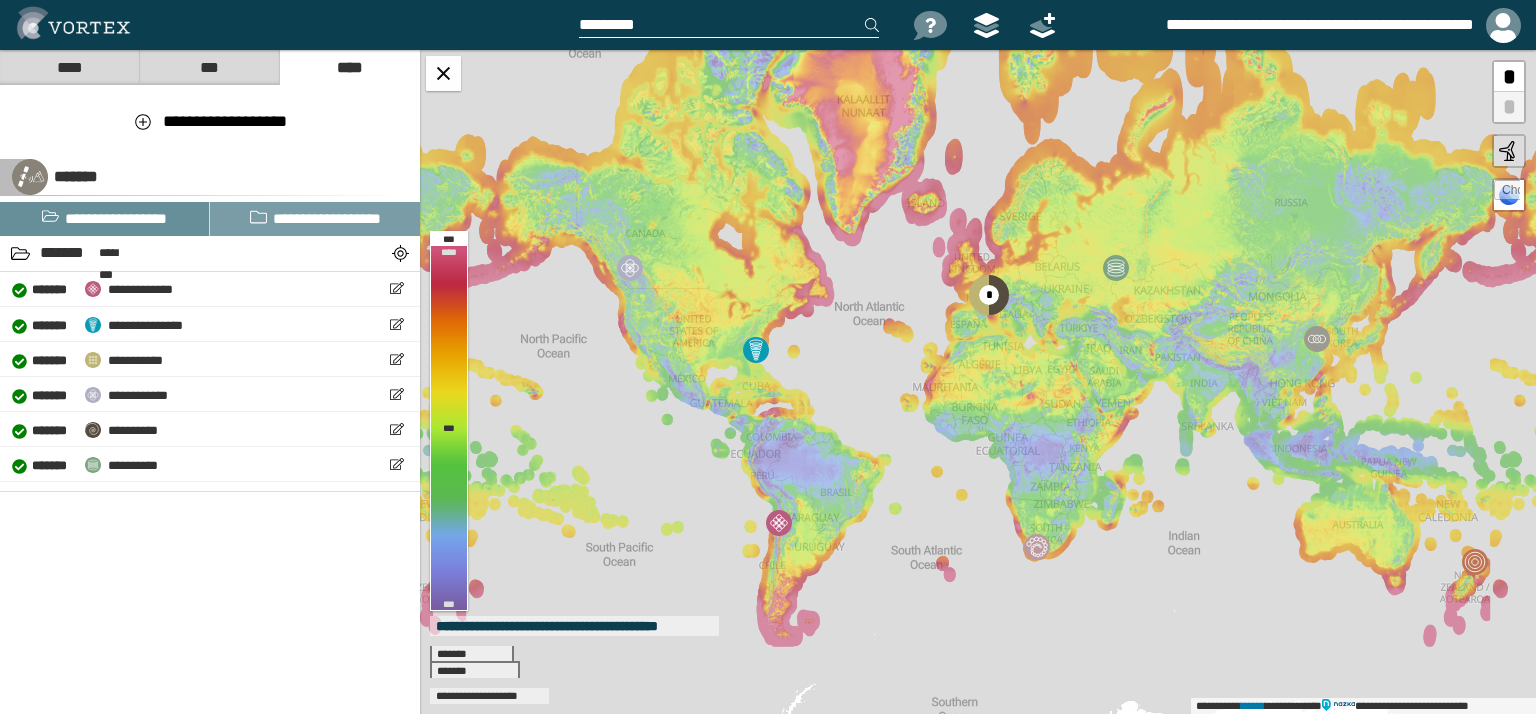 click on "**********" at bounding box center (105, 219) 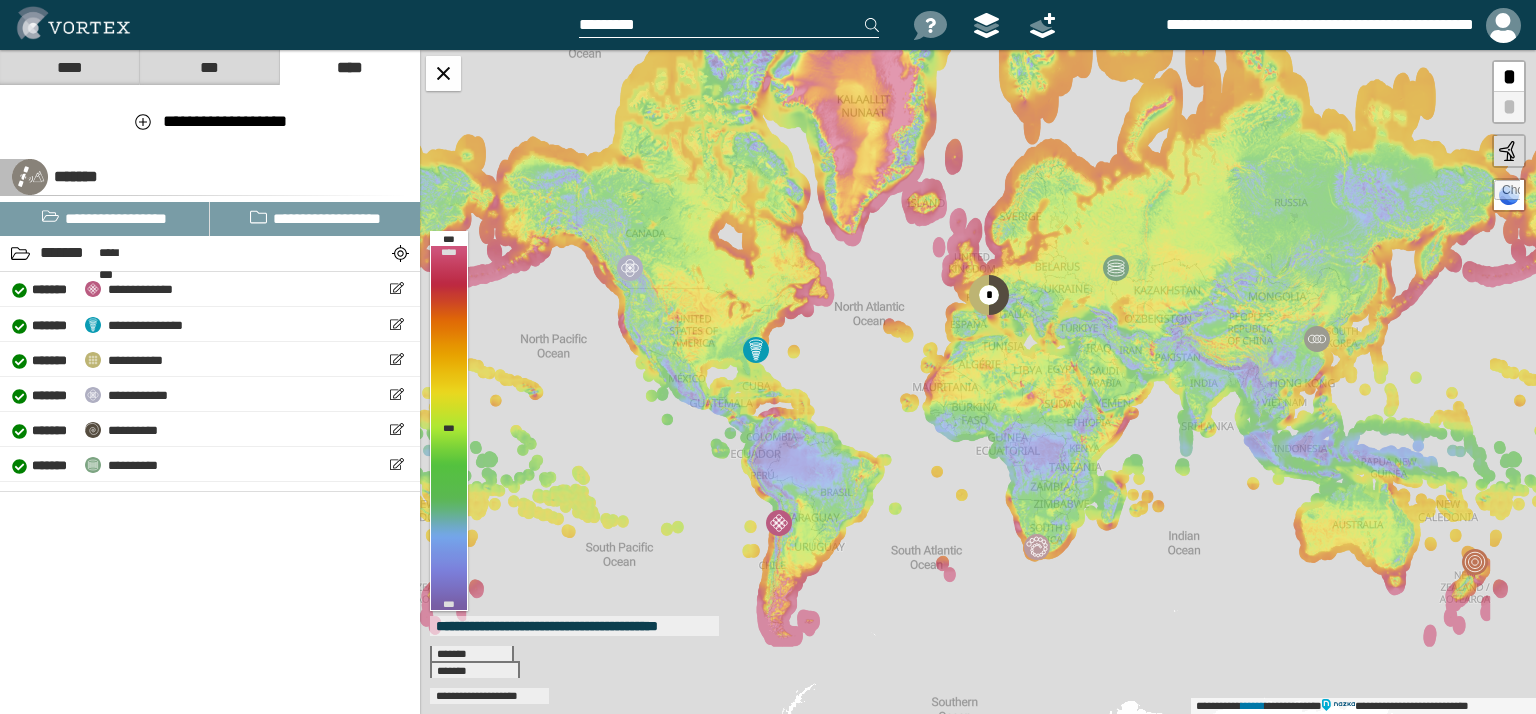 click on "***" at bounding box center (209, 67) 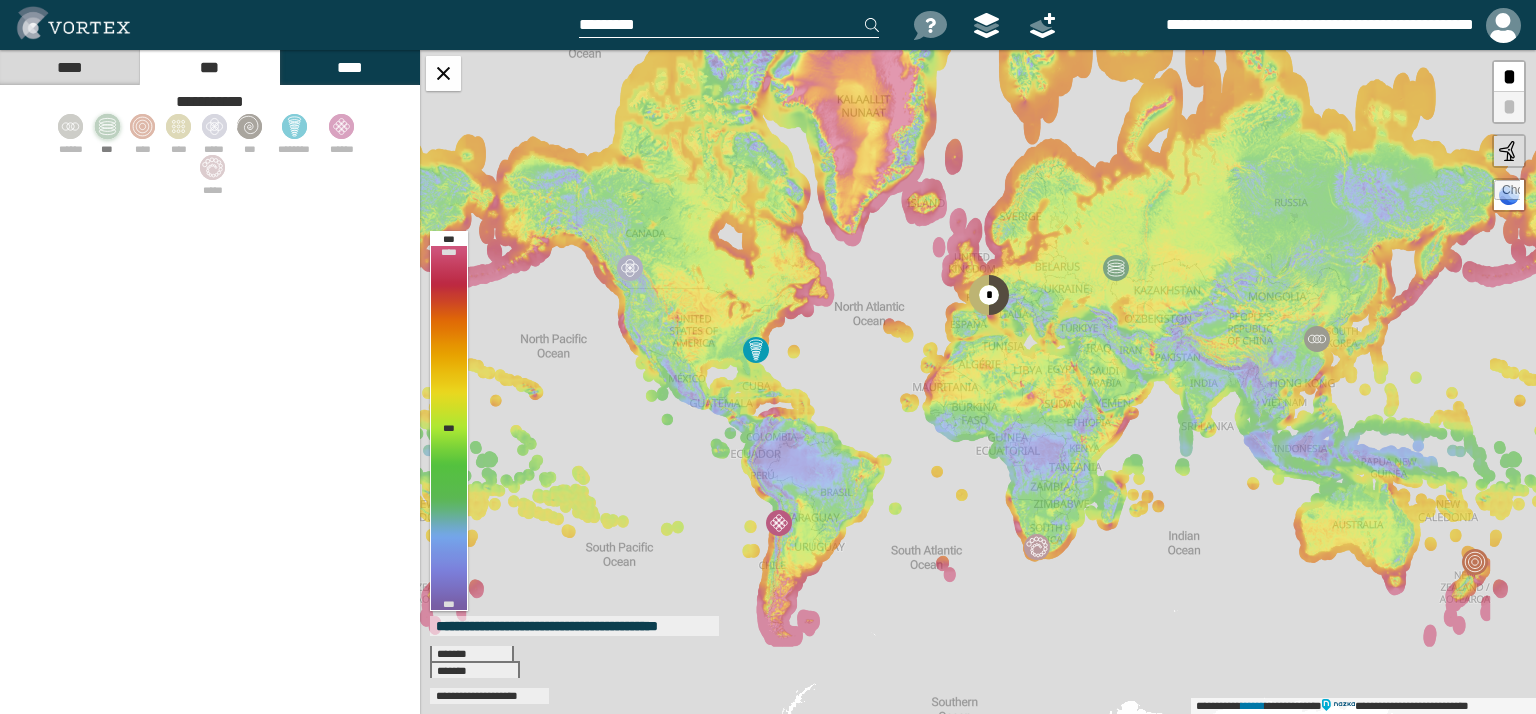 click at bounding box center (107, 126) 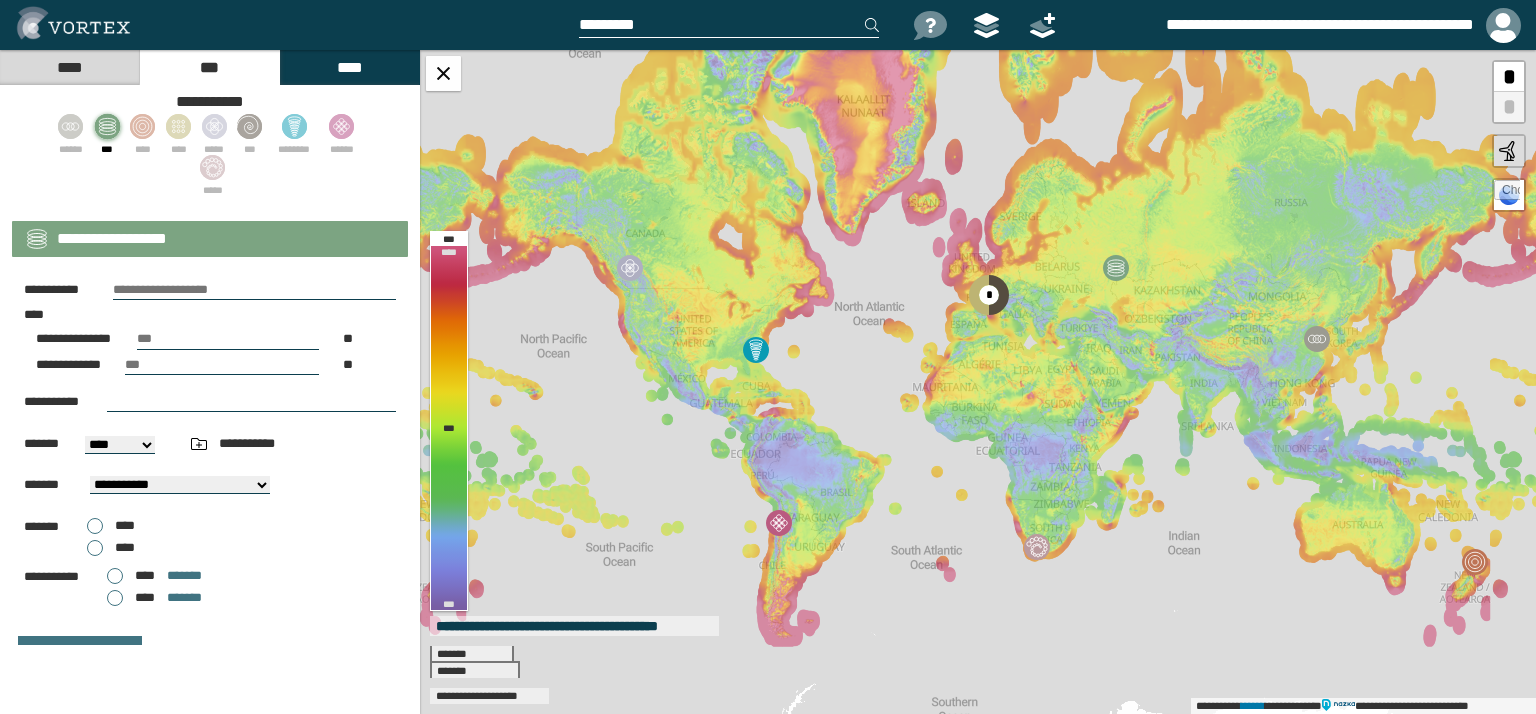 click at bounding box center (254, 290) 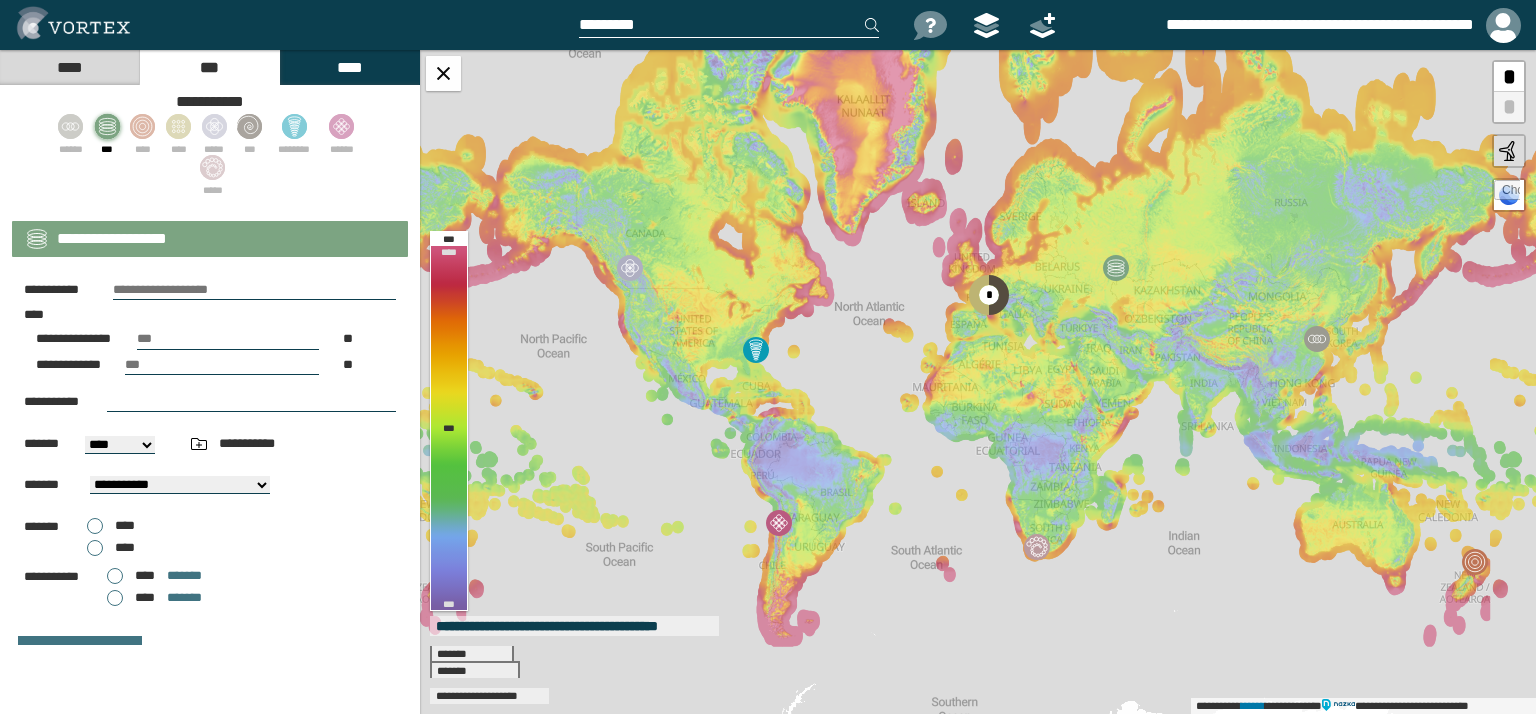 paste on "**********" 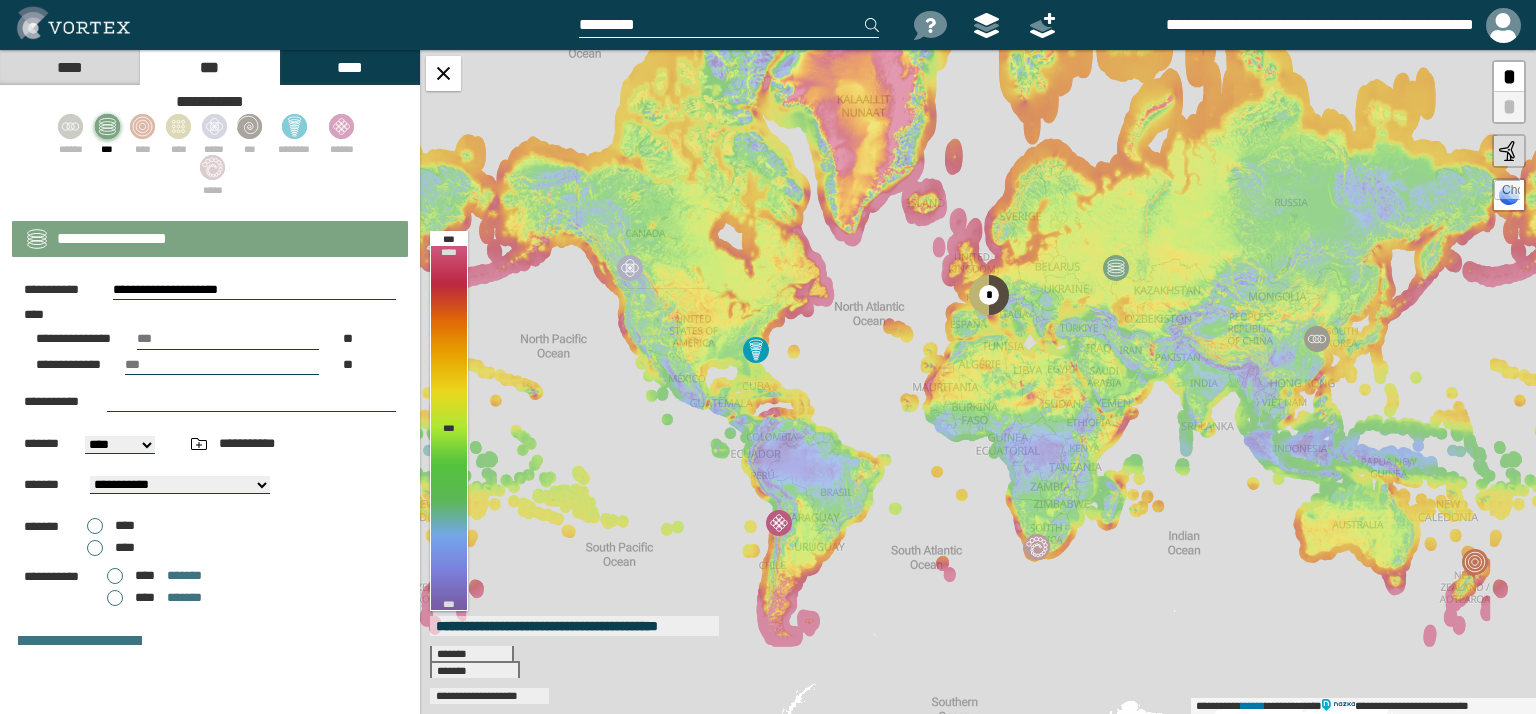type on "**********" 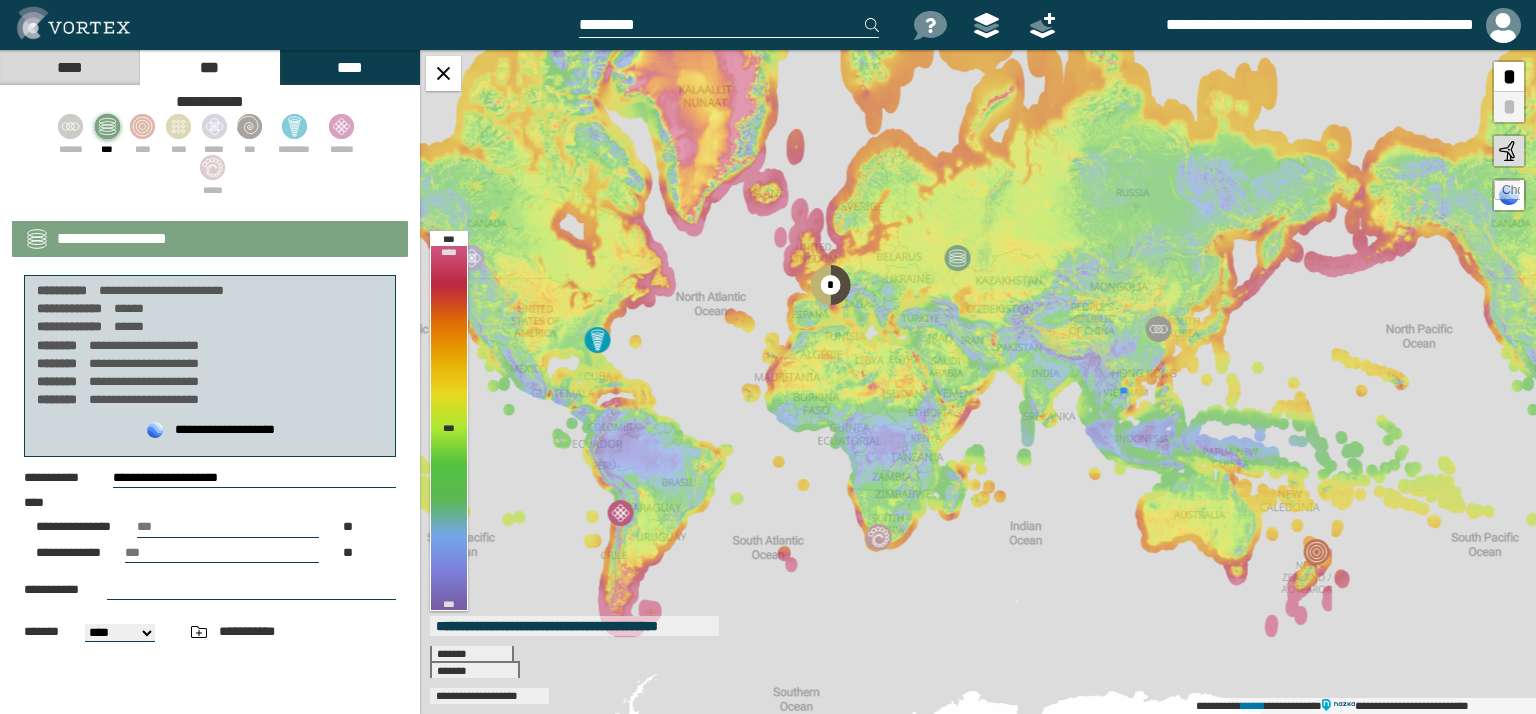 click on "**********" at bounding box center [210, 567] 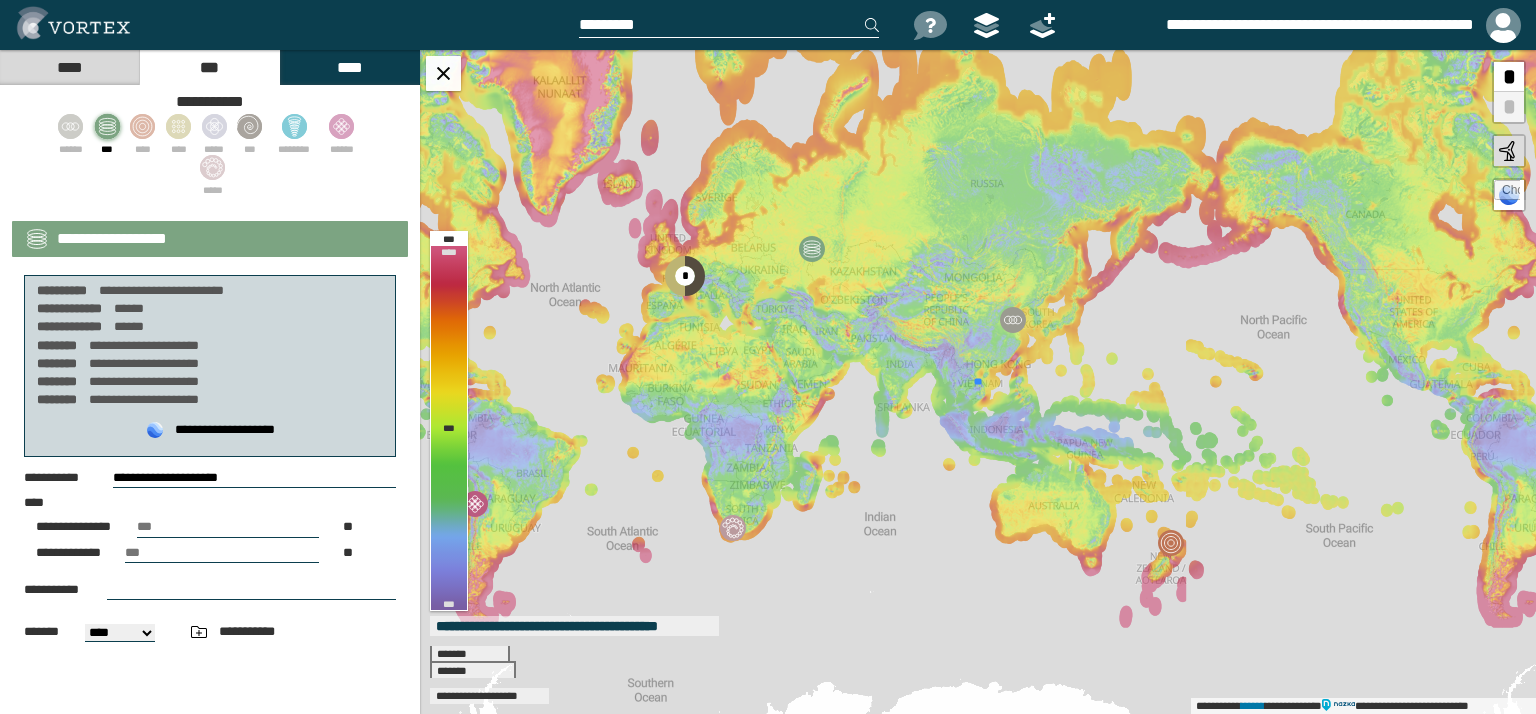 click on "**********" at bounding box center (210, 454) 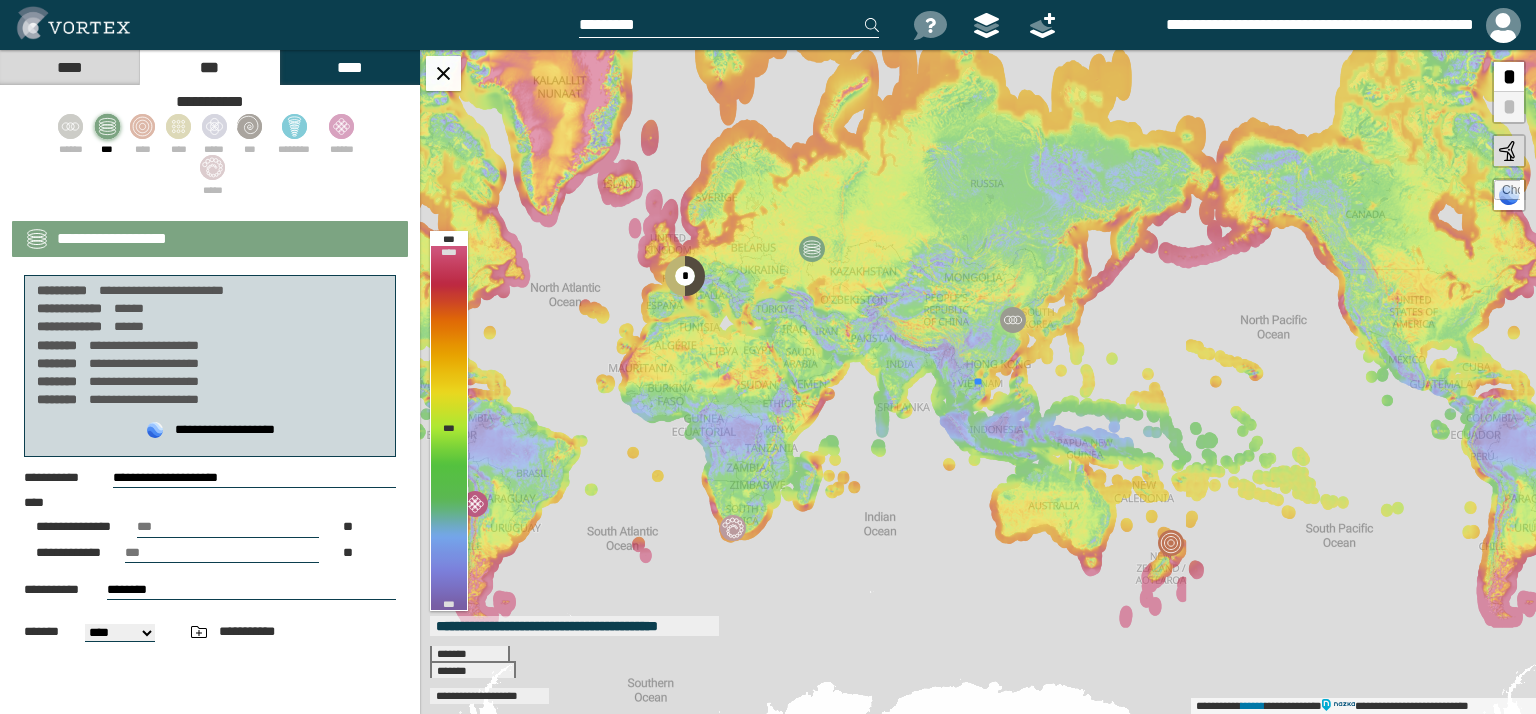 click on "**********" at bounding box center [120, 633] 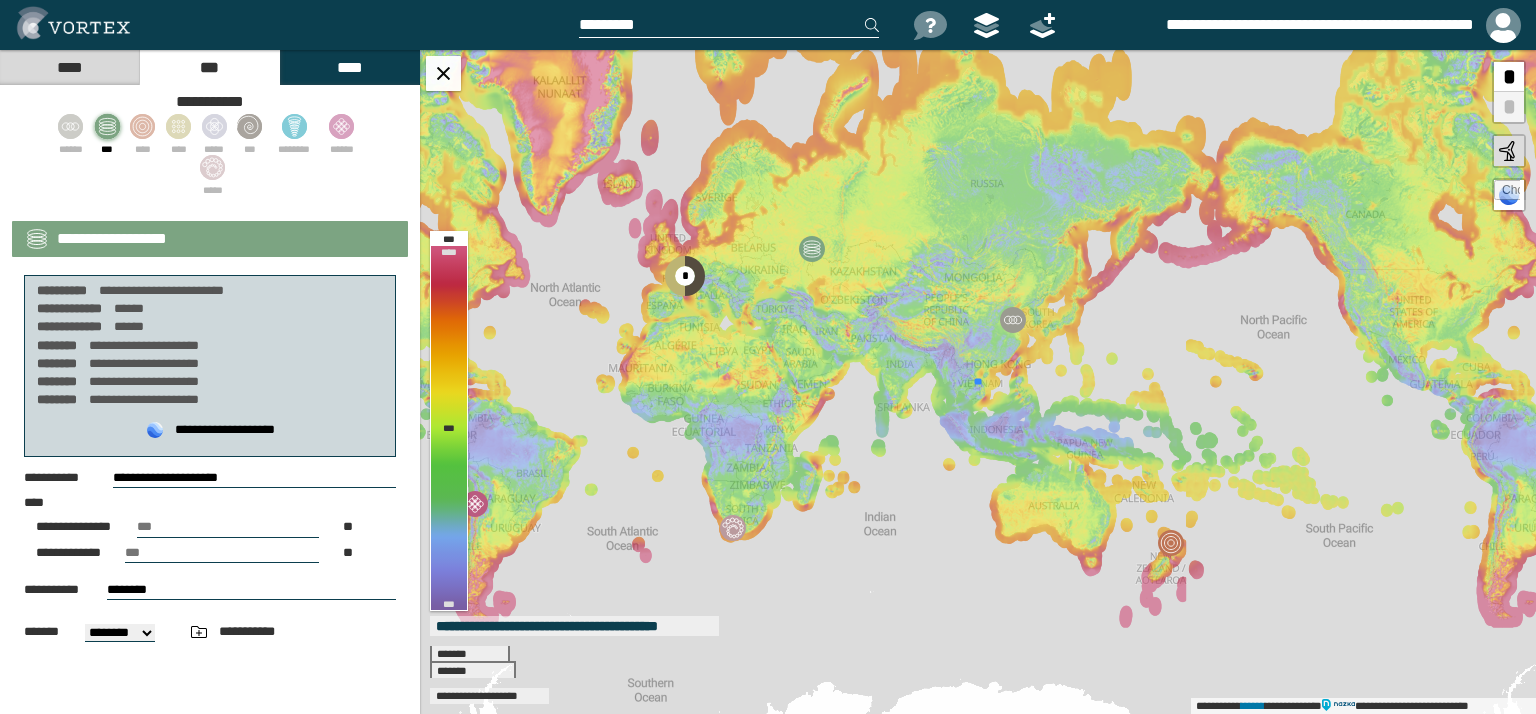 click on "**********" at bounding box center [120, 633] 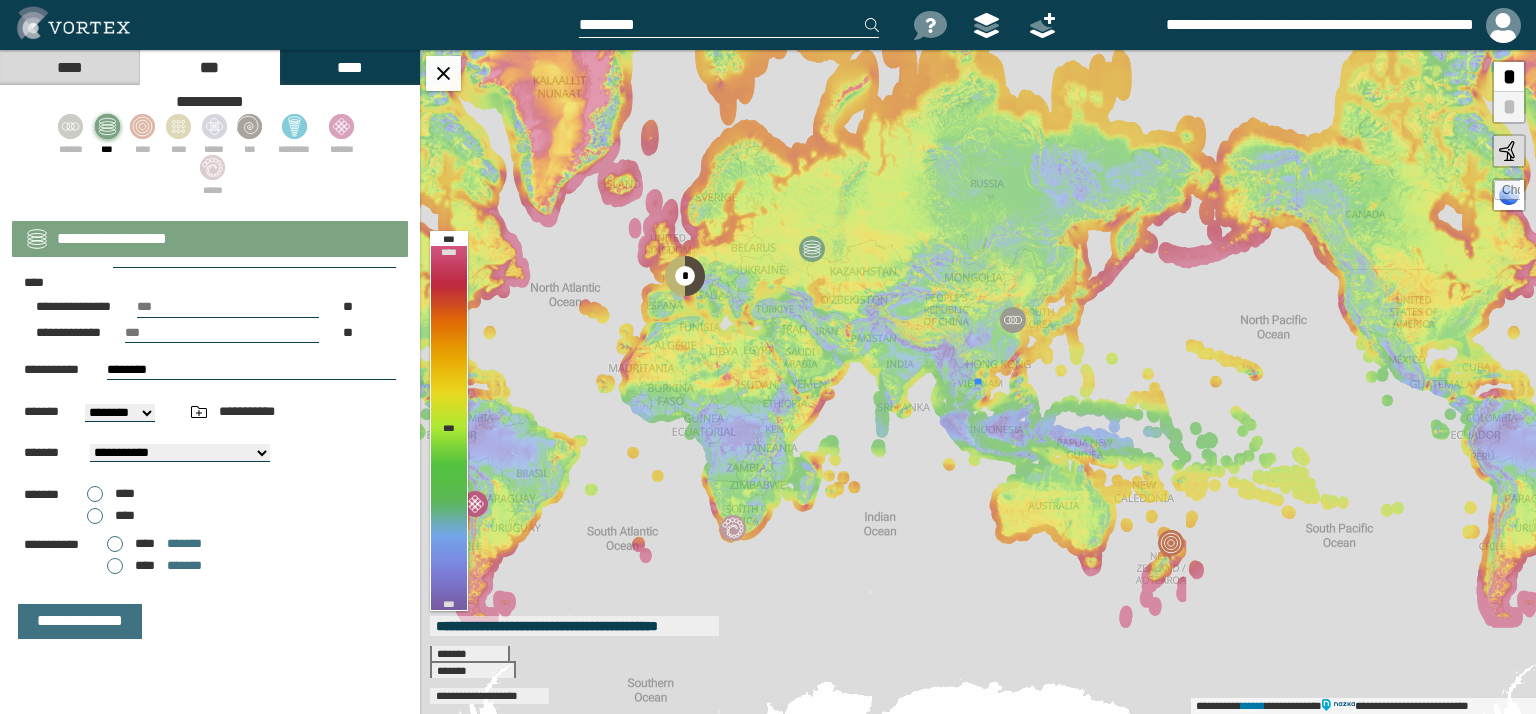 click on "****" at bounding box center (111, 494) 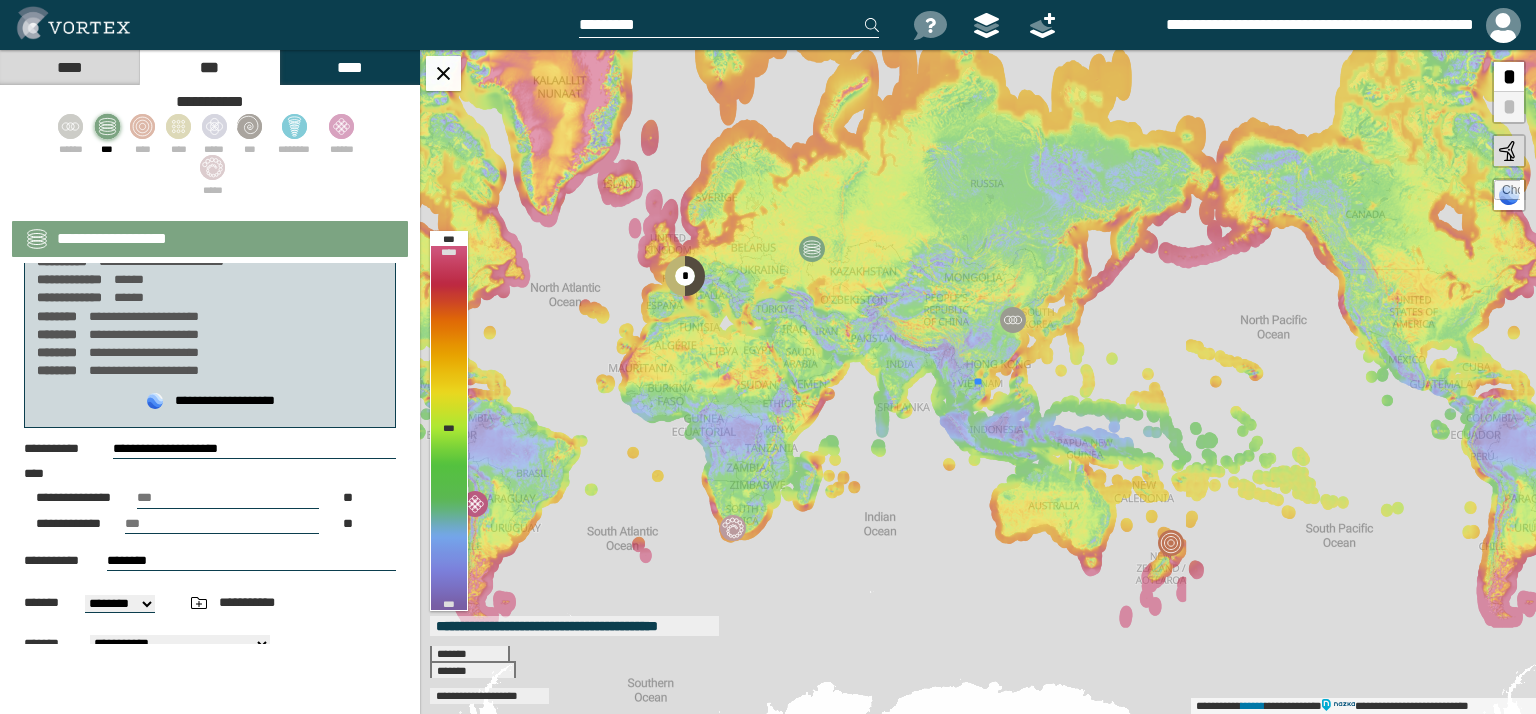 scroll, scrollTop: 0, scrollLeft: 0, axis: both 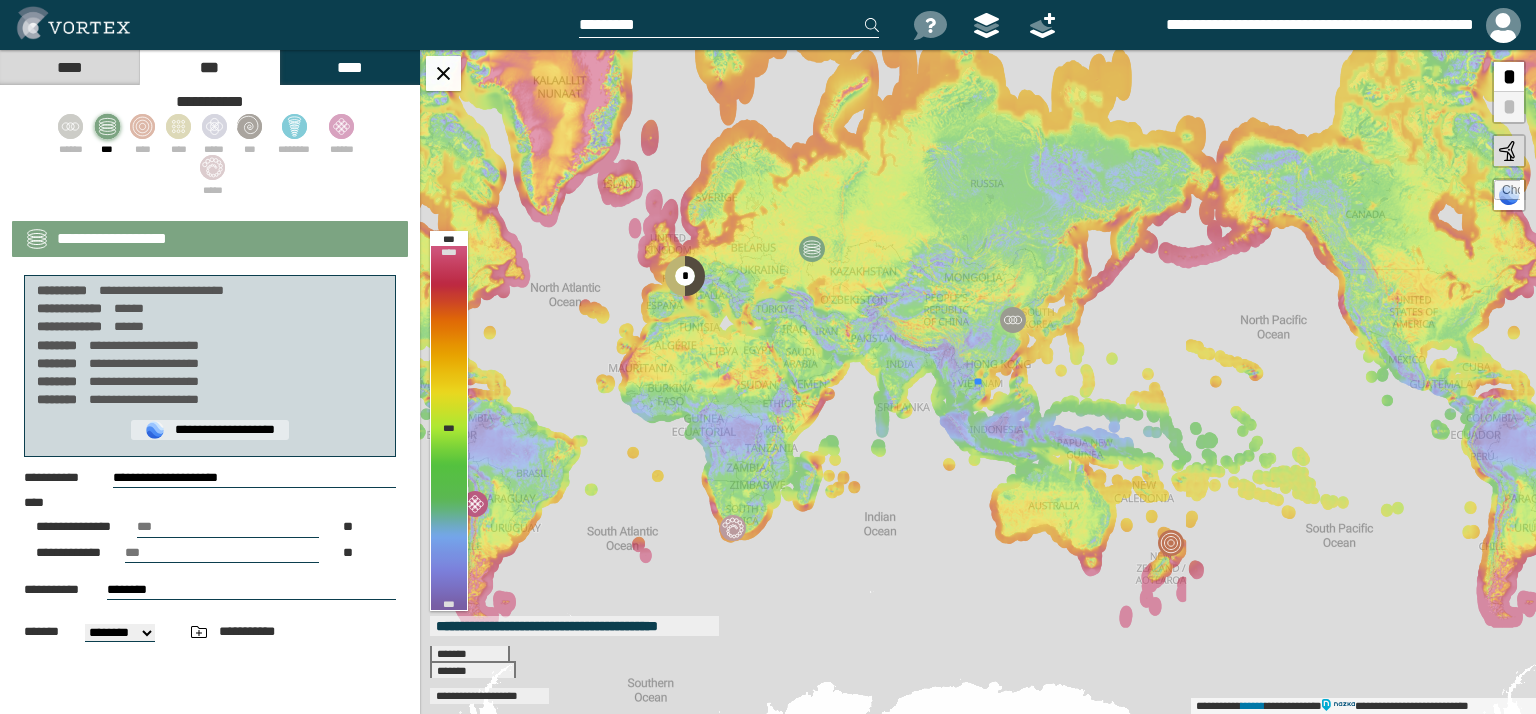 click on "**********" at bounding box center (210, 430) 